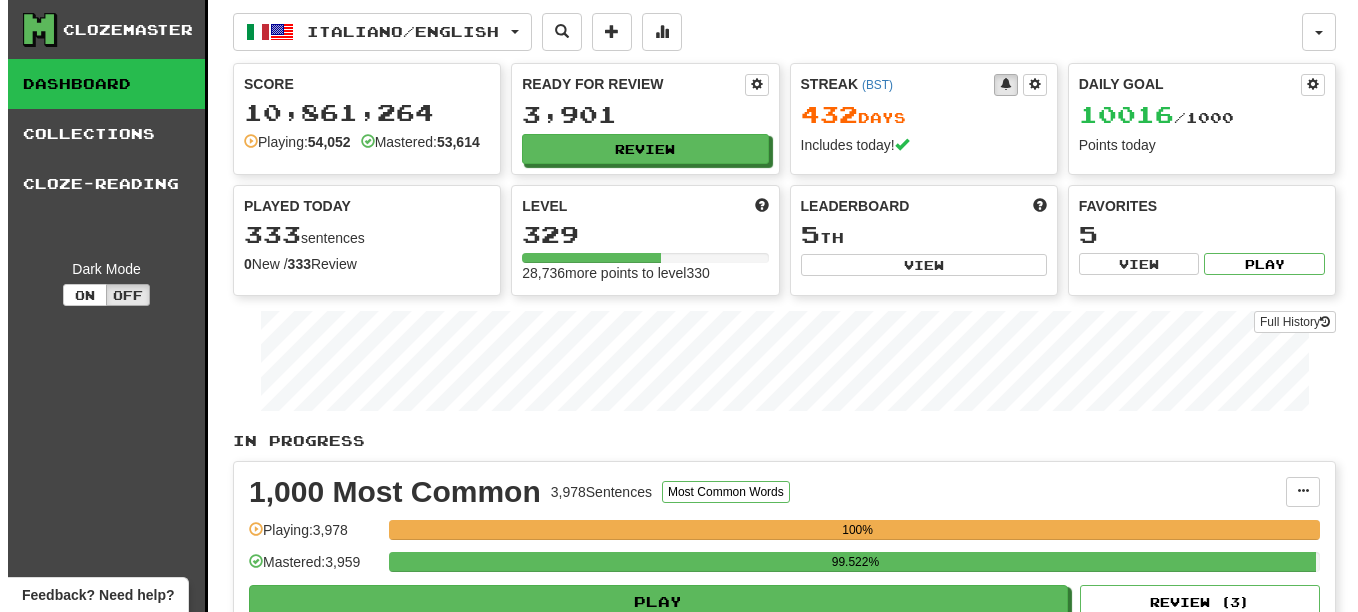 scroll, scrollTop: 0, scrollLeft: 0, axis: both 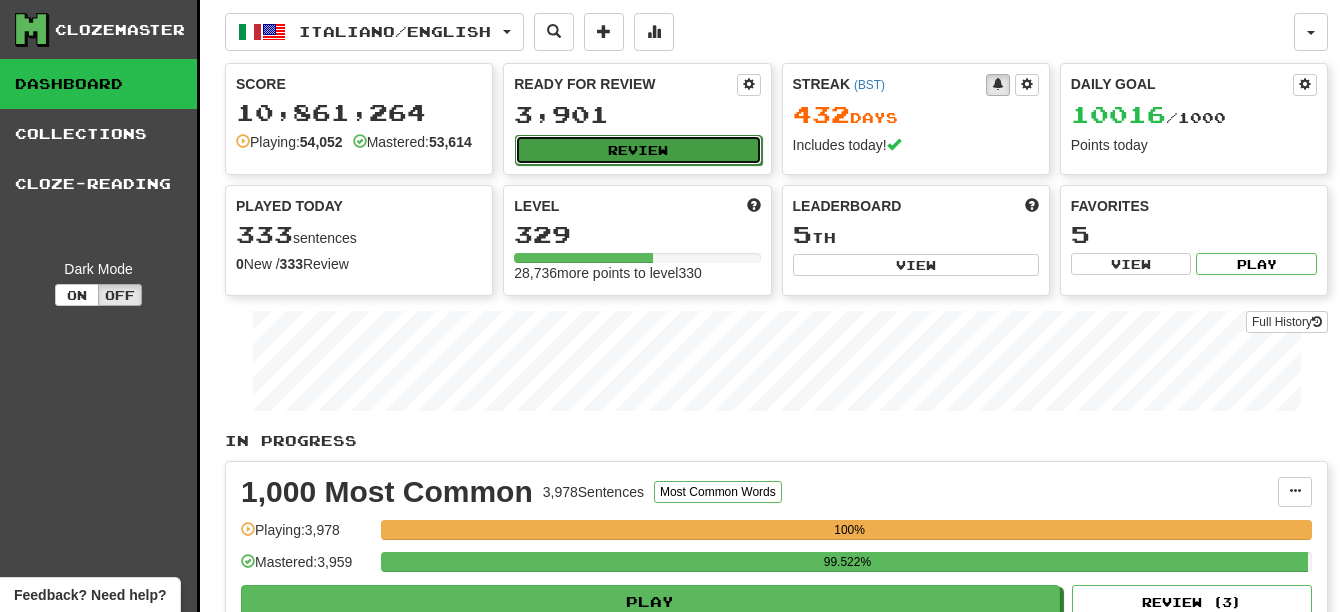 click on "Review" at bounding box center [638, 150] 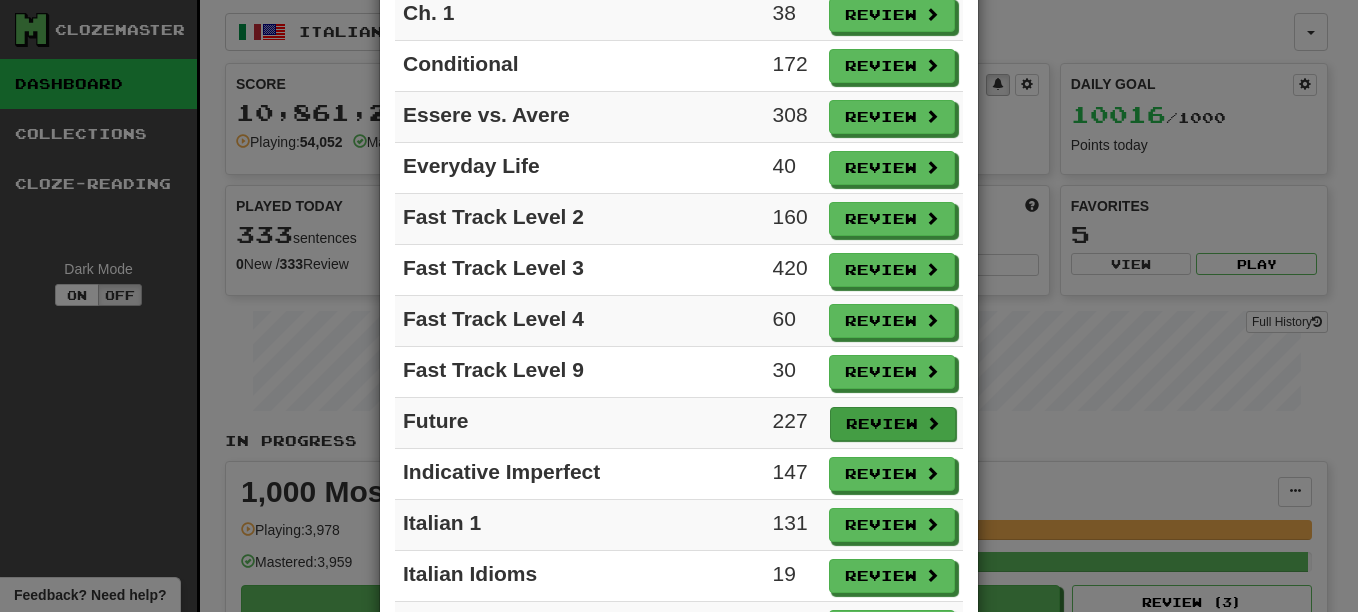 scroll, scrollTop: 800, scrollLeft: 0, axis: vertical 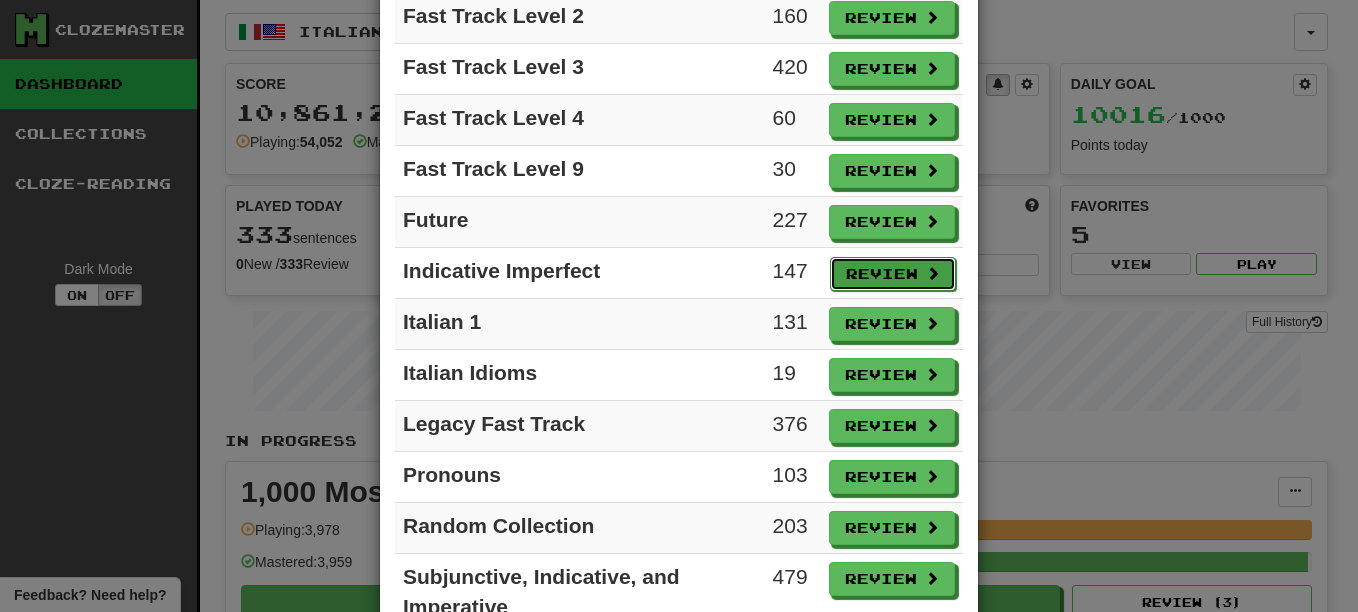 click on "Review" at bounding box center [893, 274] 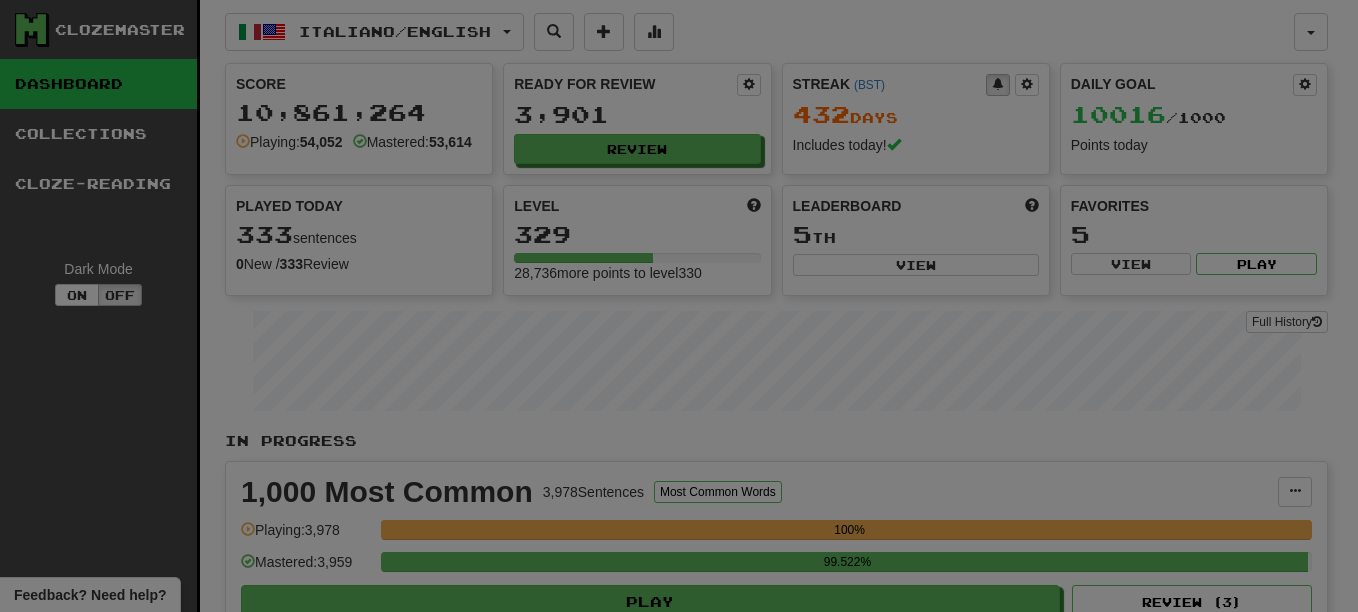 select on "**" 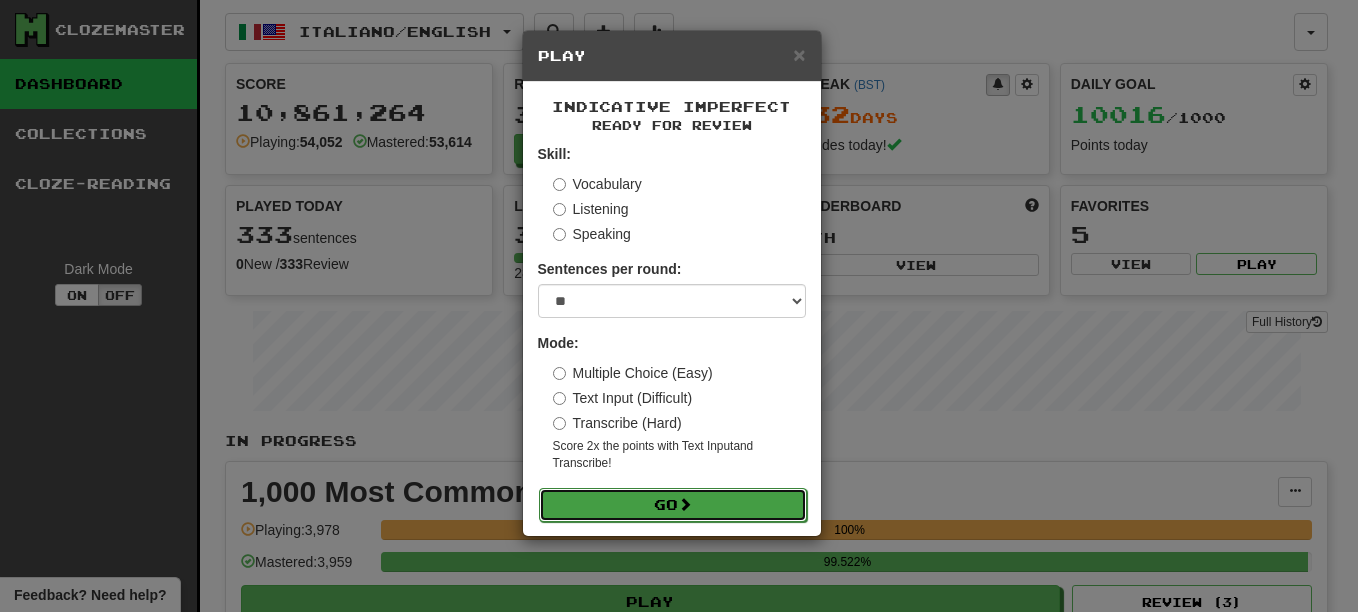 click on "Go" at bounding box center (673, 505) 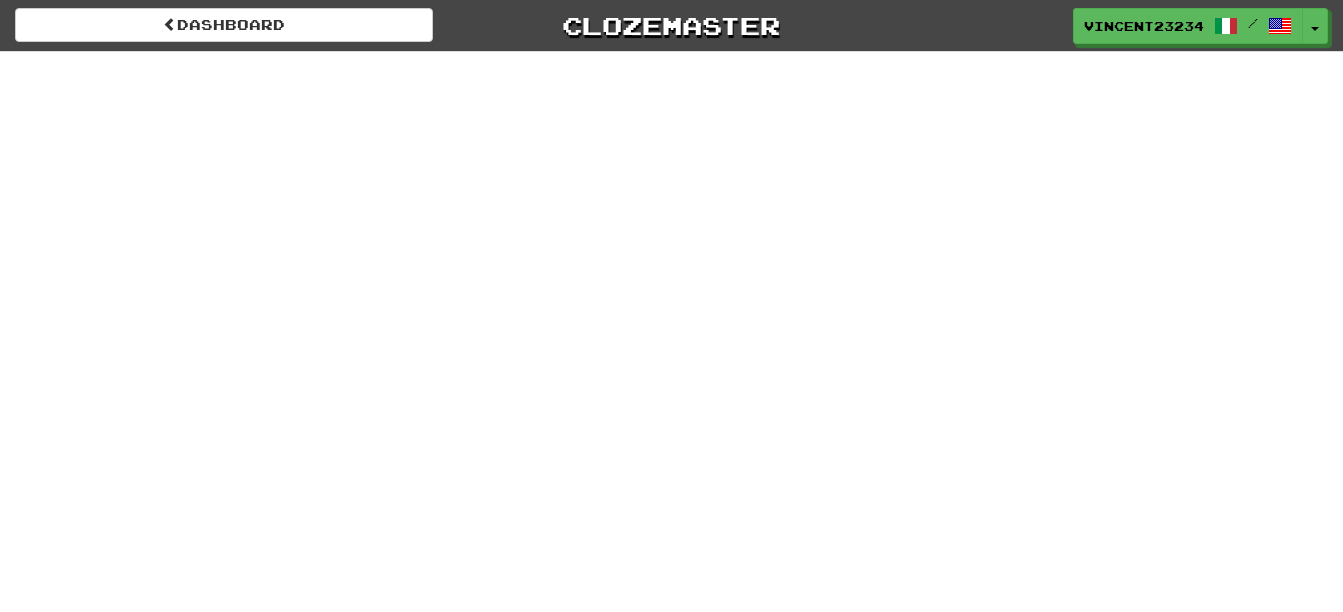 scroll, scrollTop: 0, scrollLeft: 0, axis: both 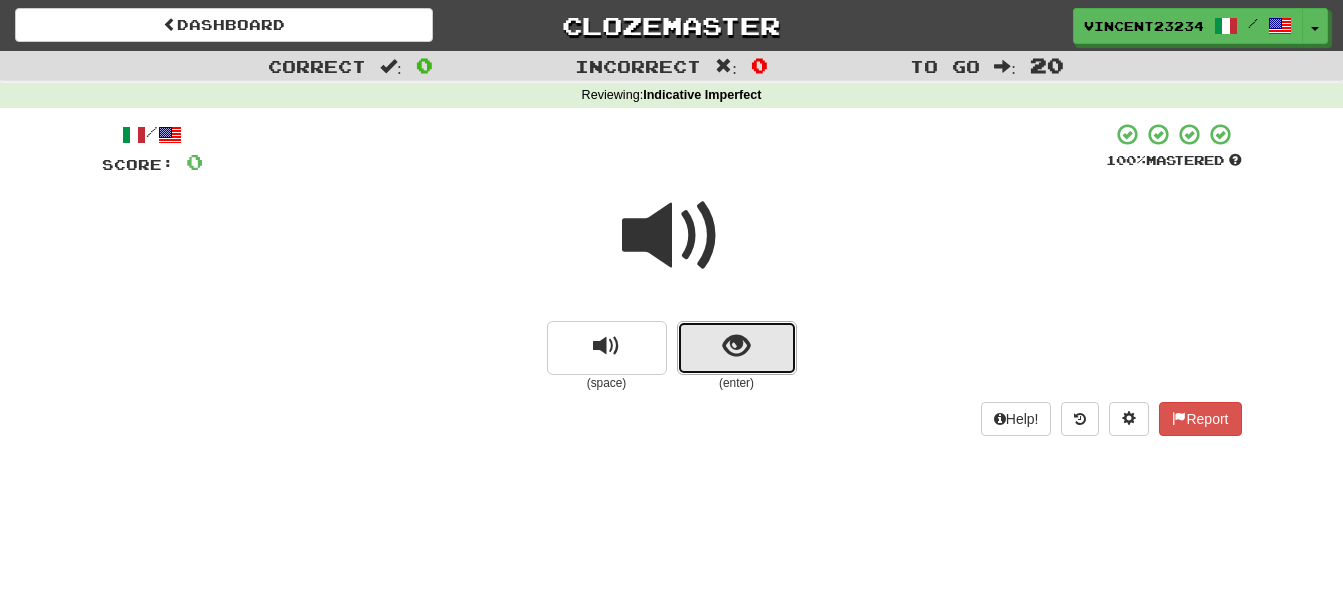 click at bounding box center (737, 348) 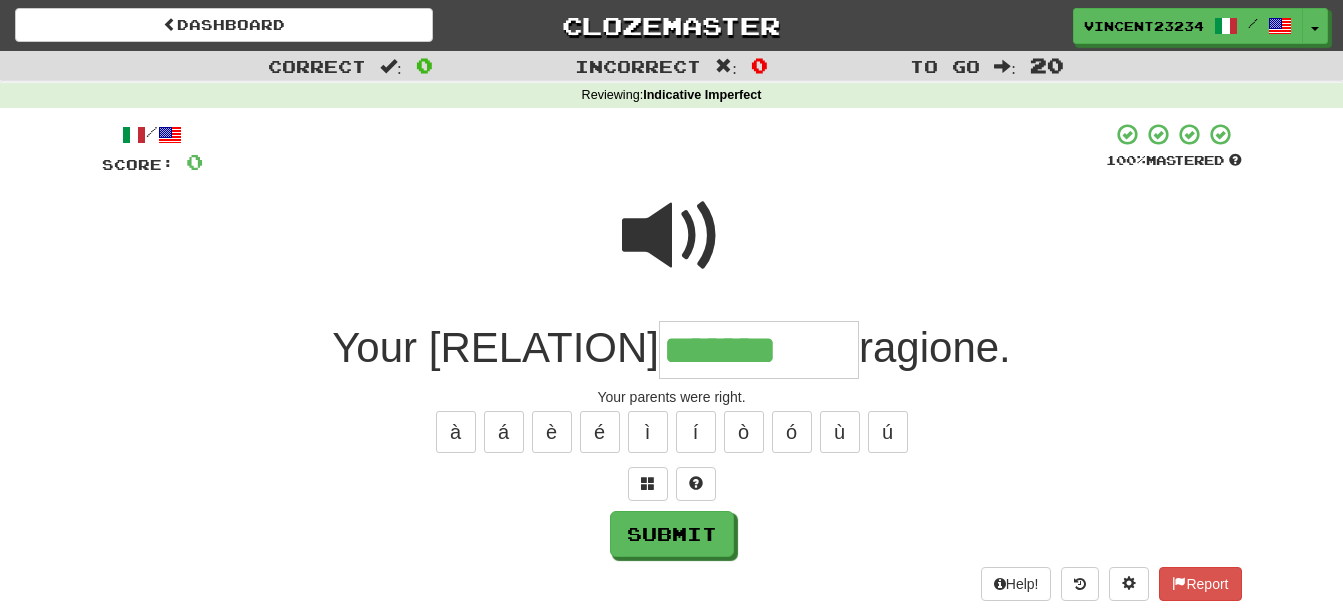 type on "*******" 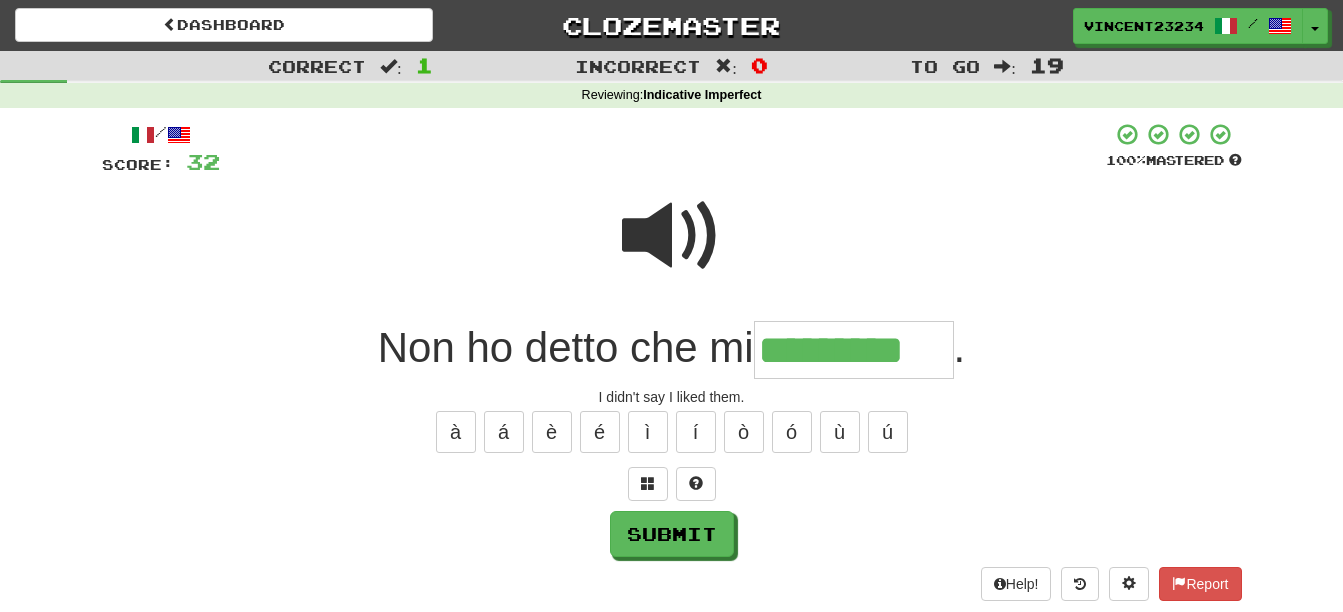type on "*********" 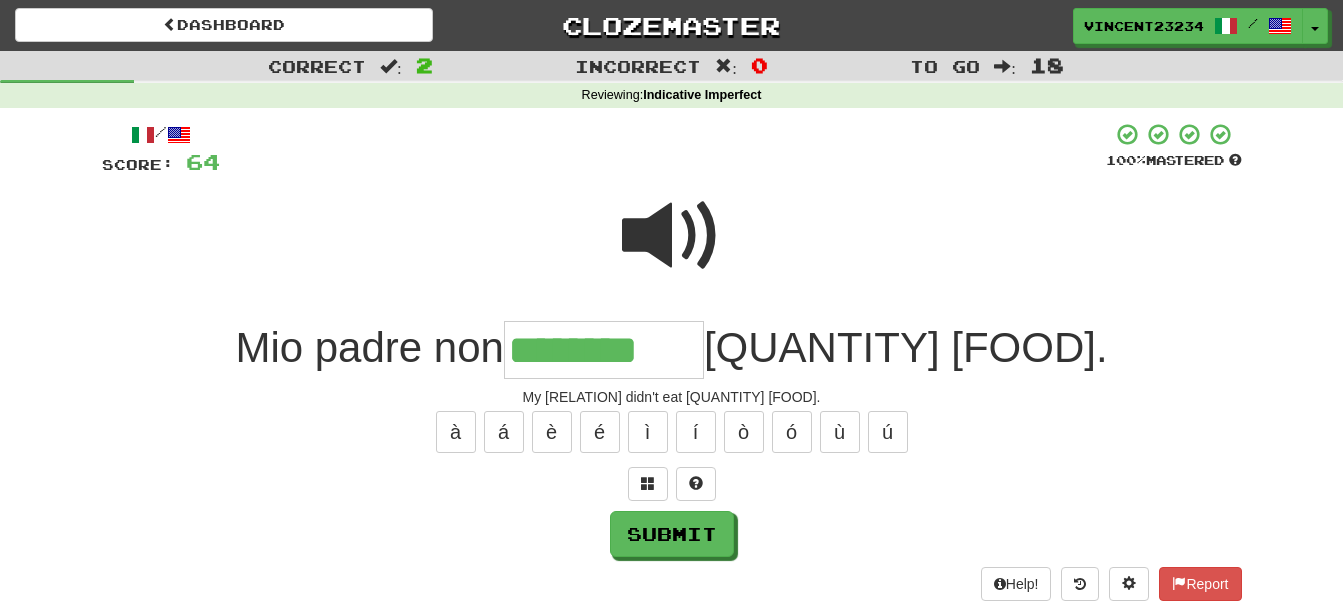 type on "********" 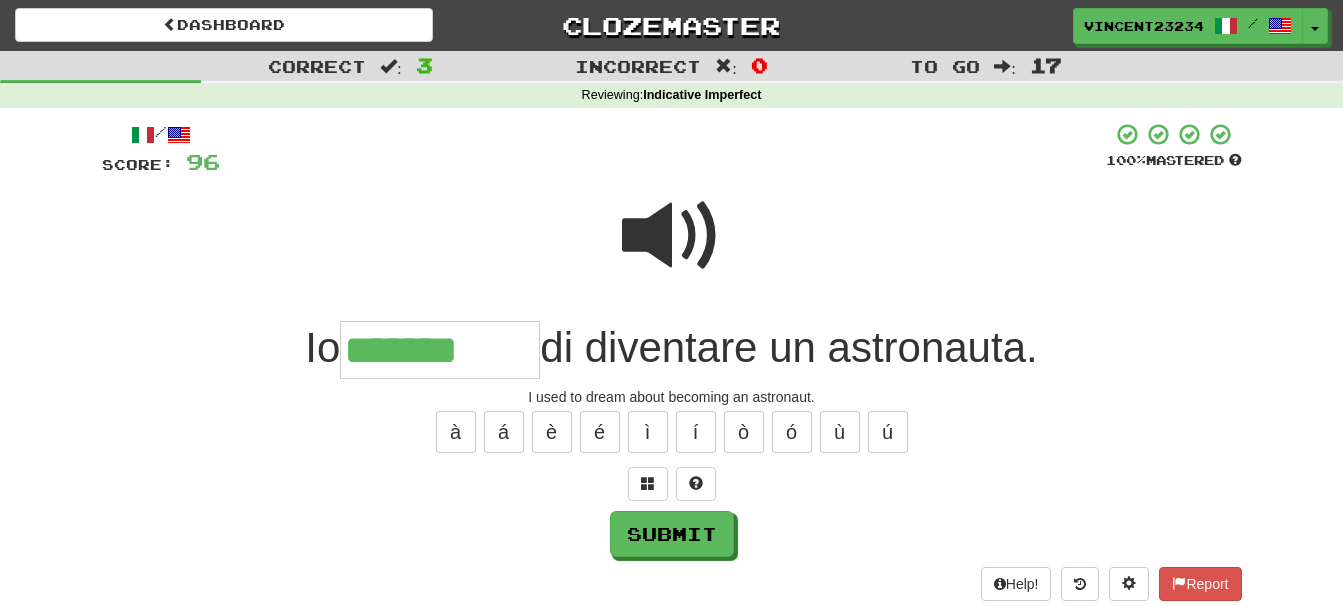 type on "*******" 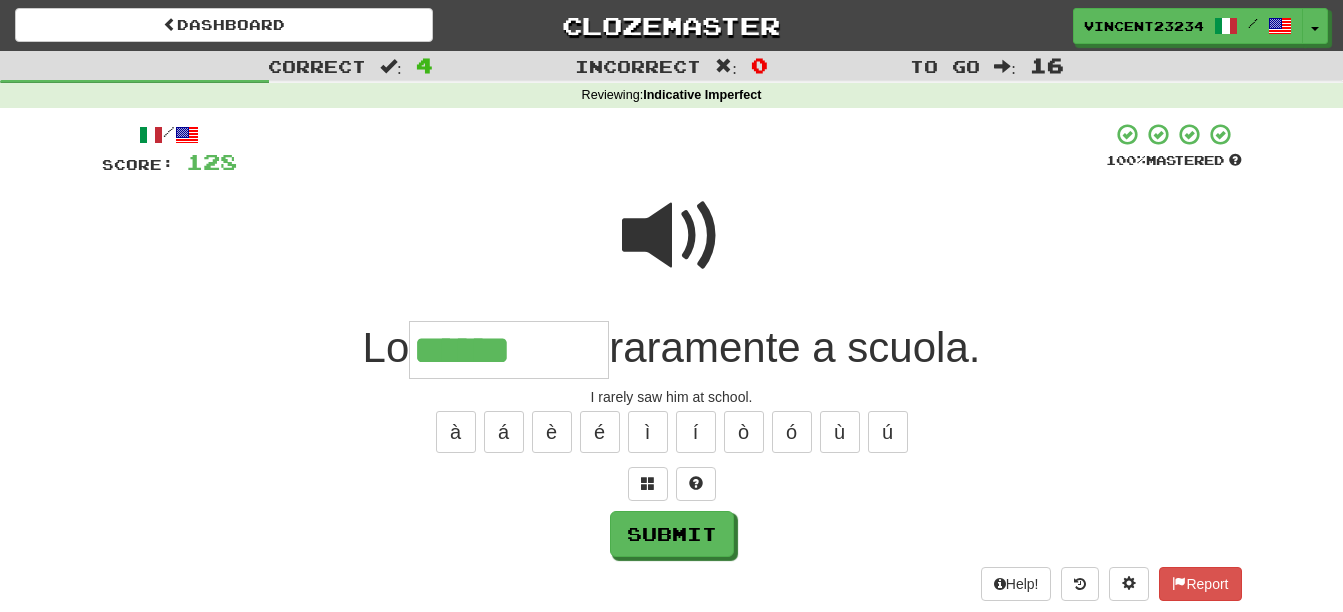 type on "******" 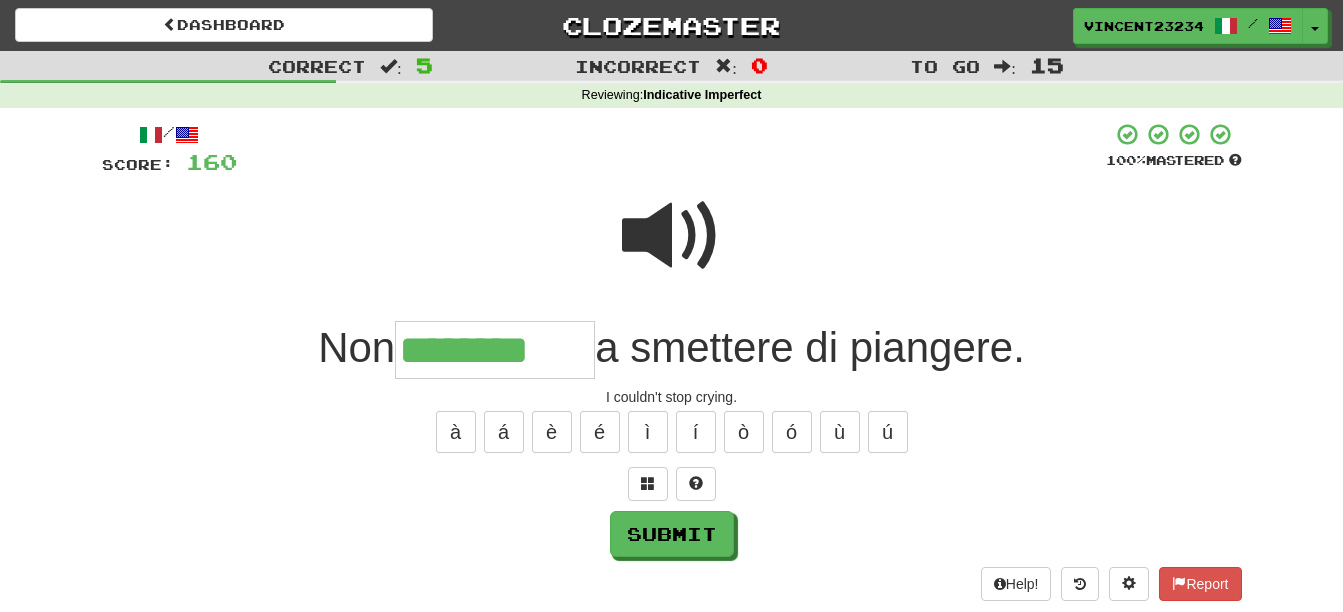 type on "********" 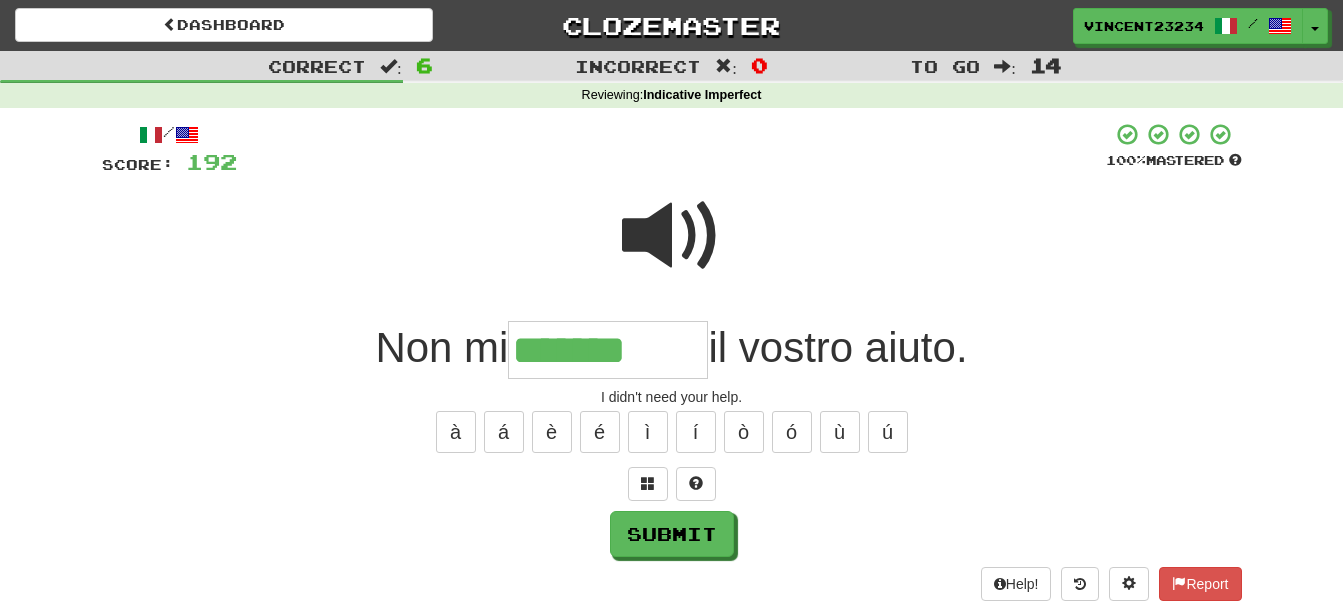 type on "*******" 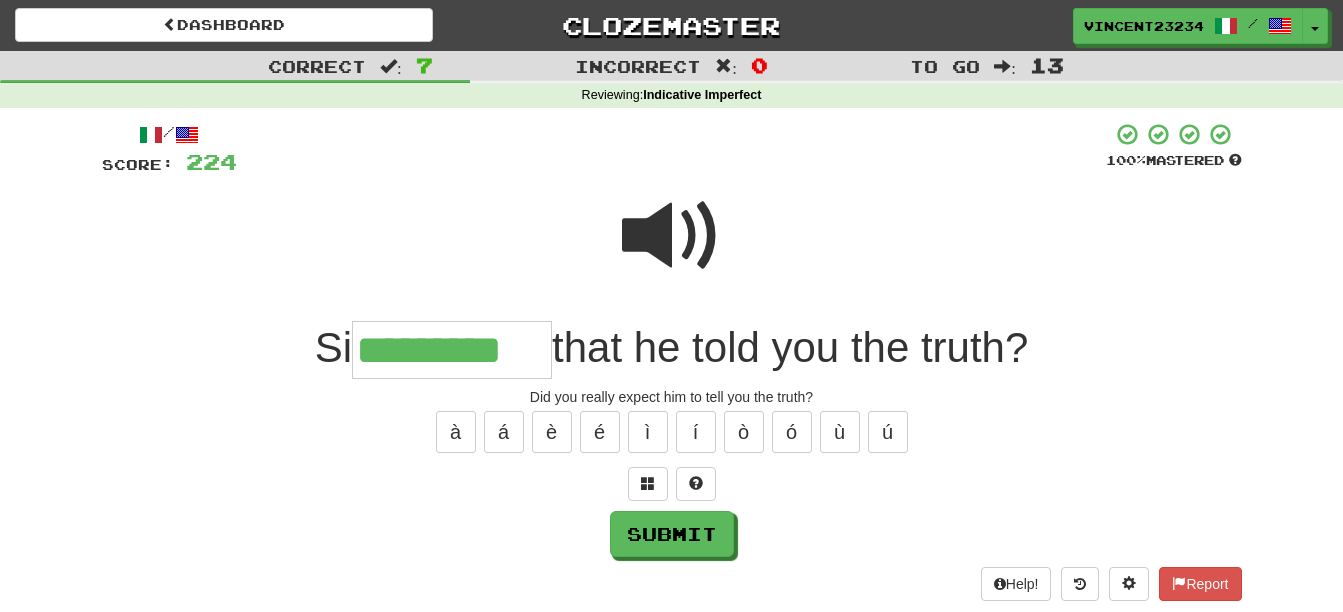 type on "*********" 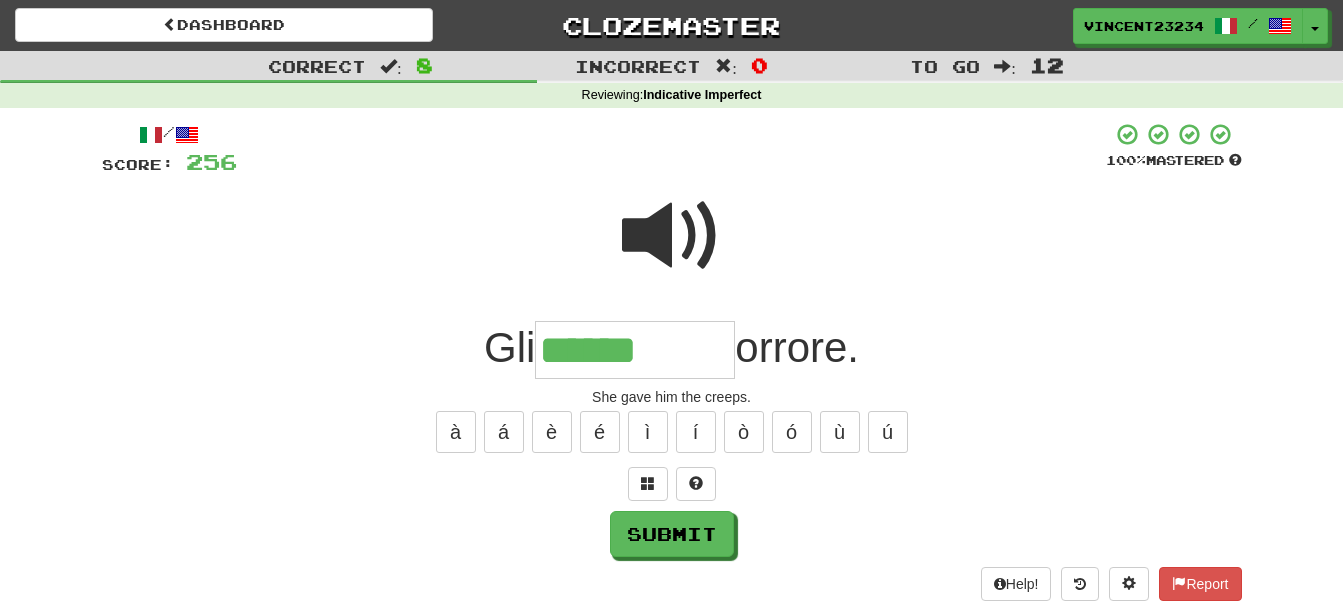 type on "******" 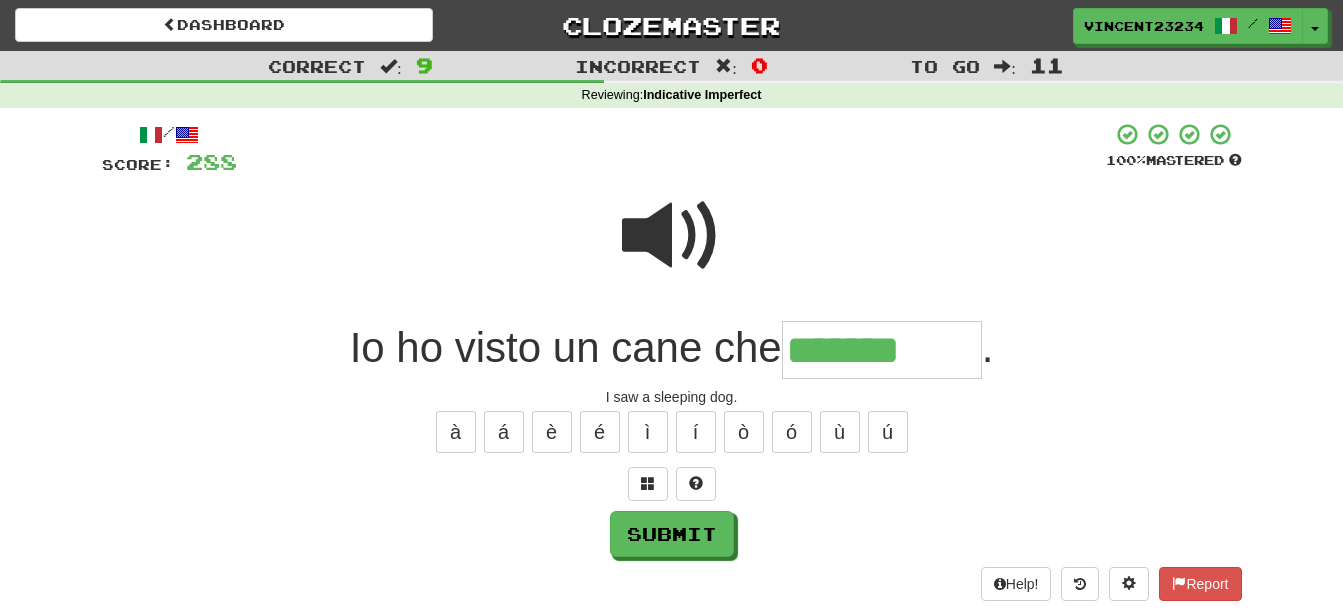 type on "*******" 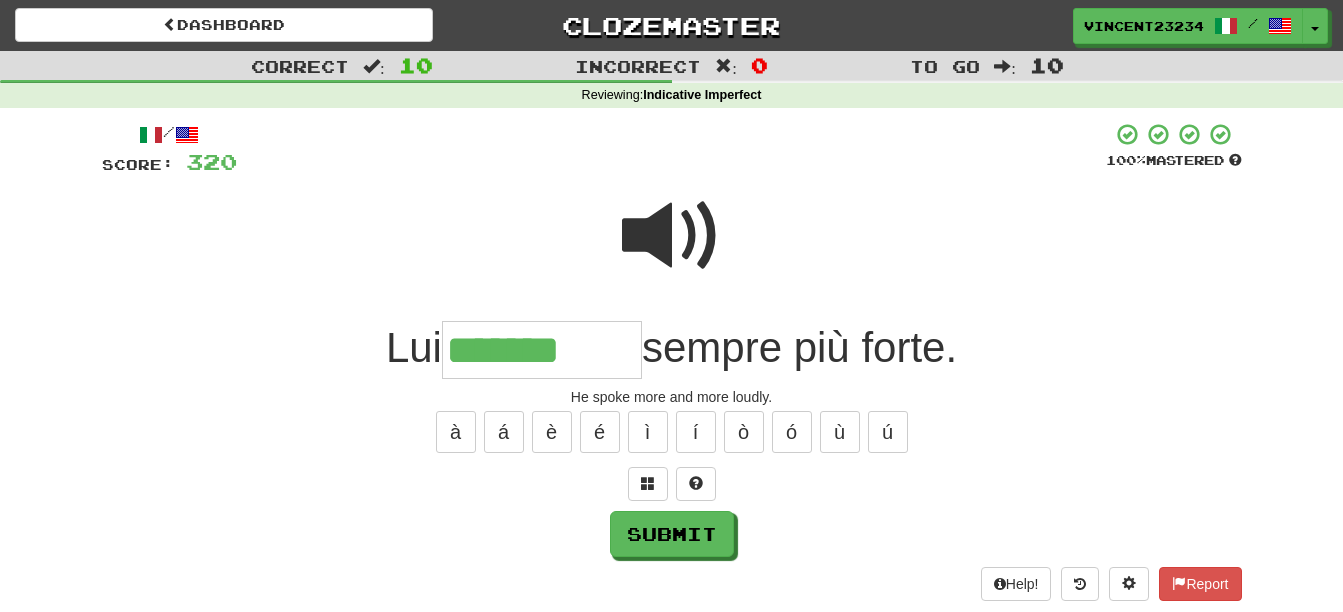 type on "*******" 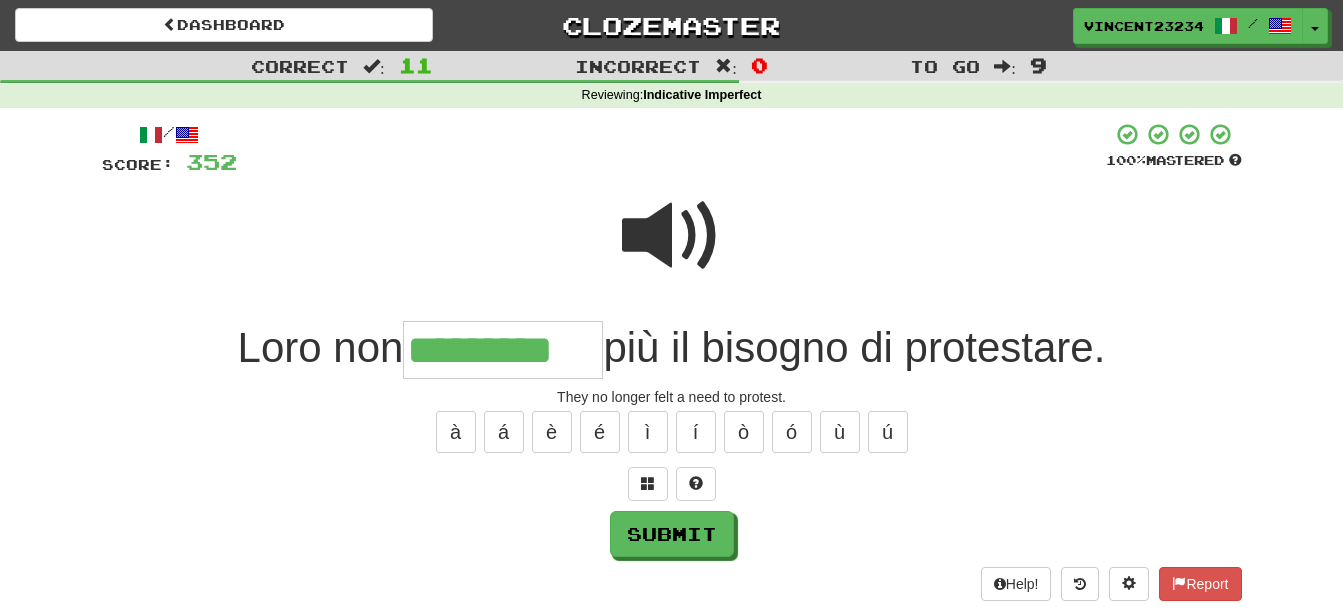 type on "*********" 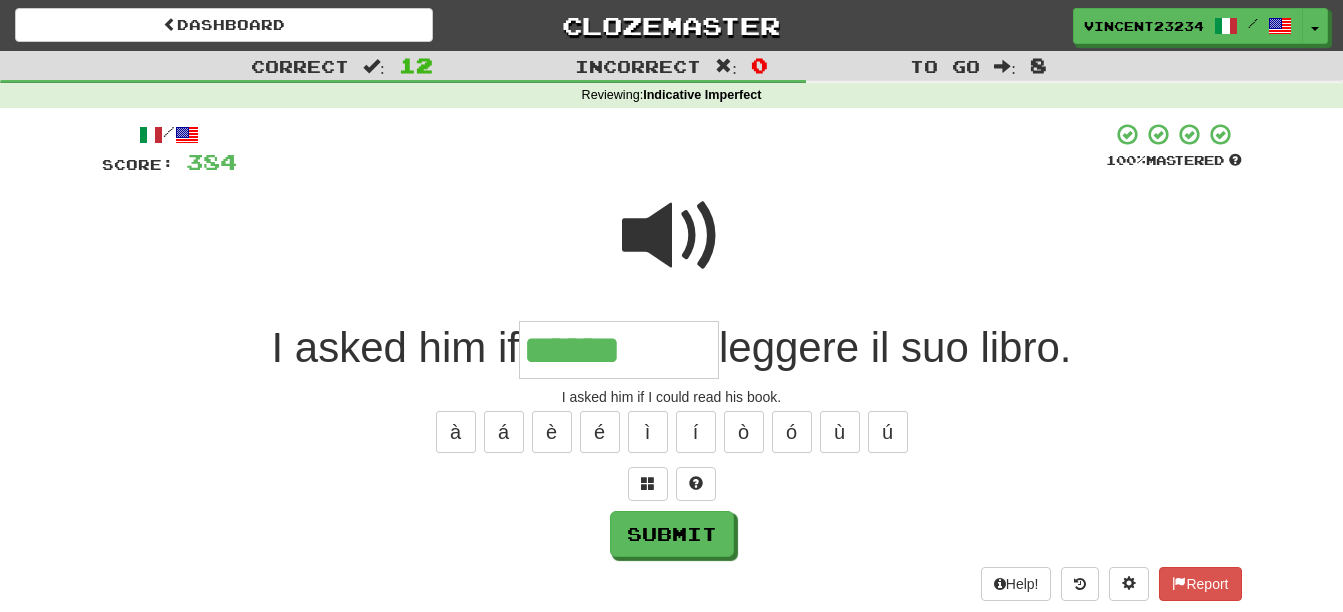 type on "******" 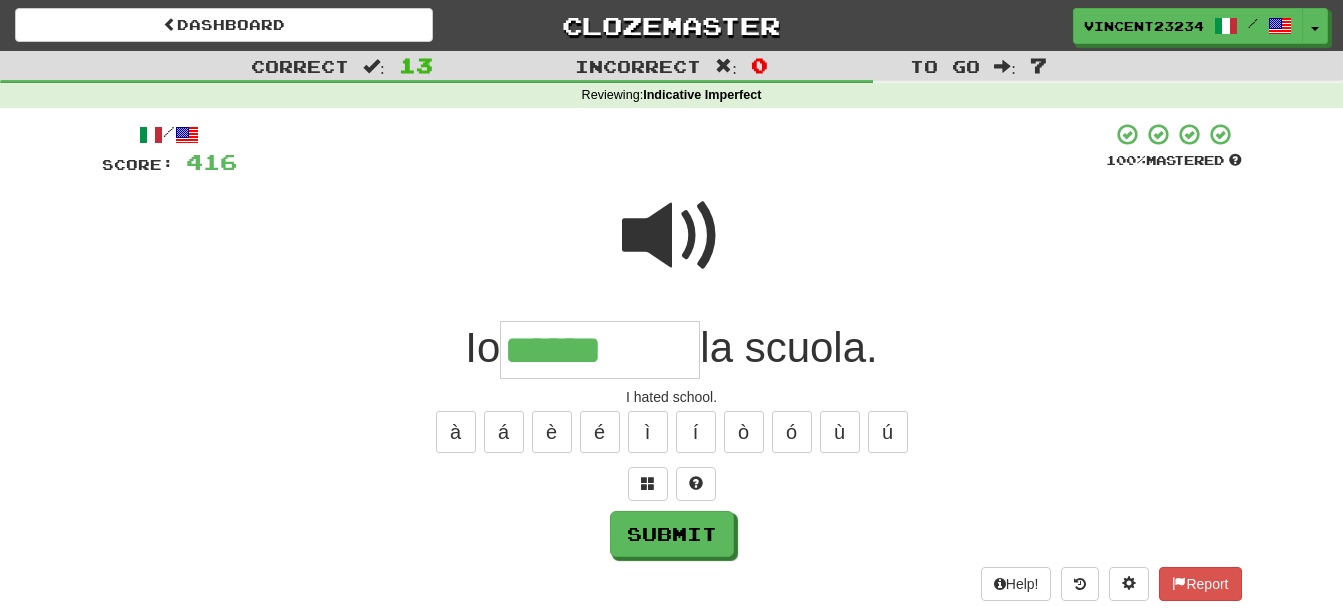 type on "******" 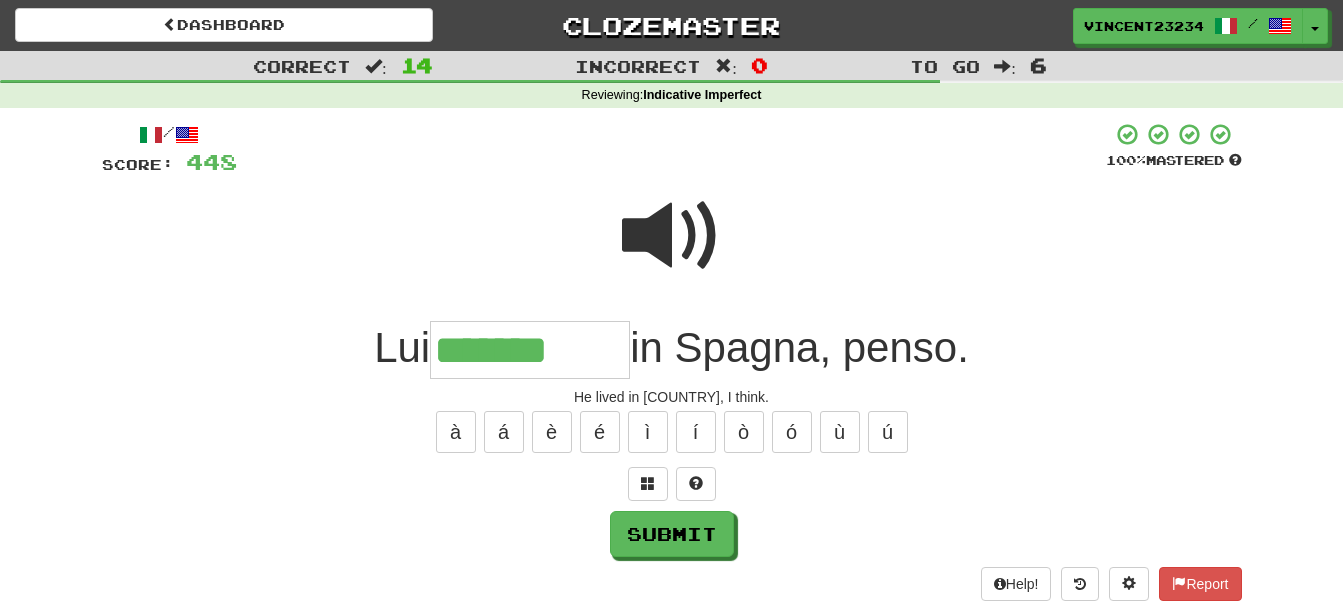 type on "*******" 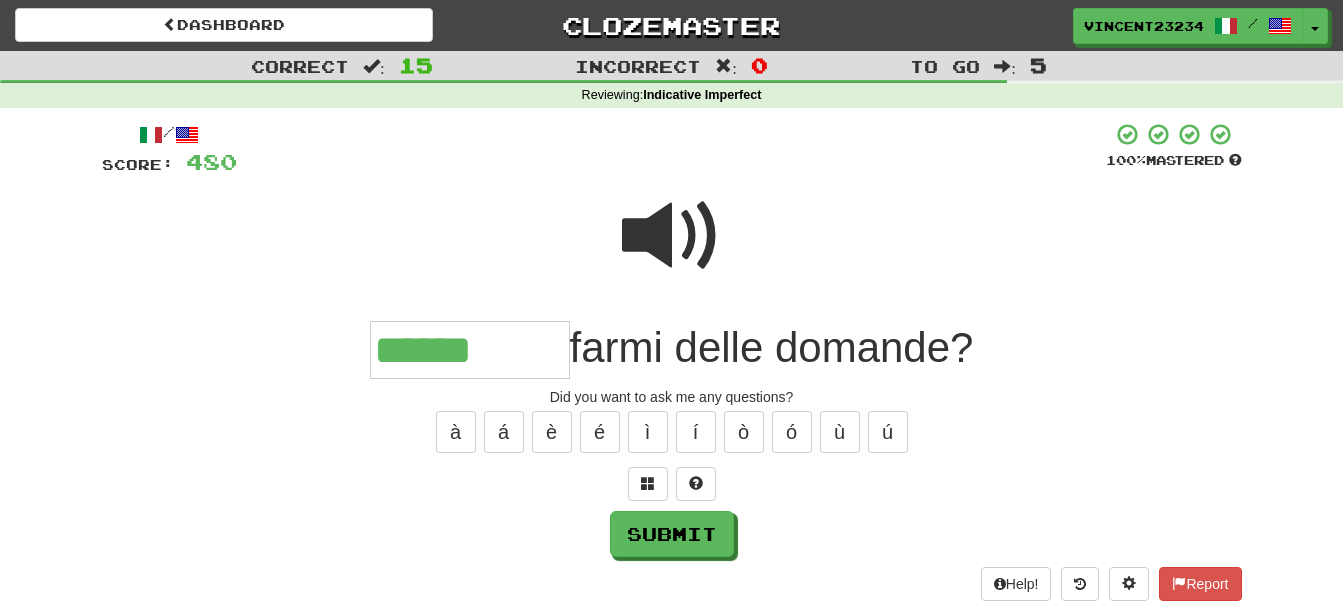 type on "******" 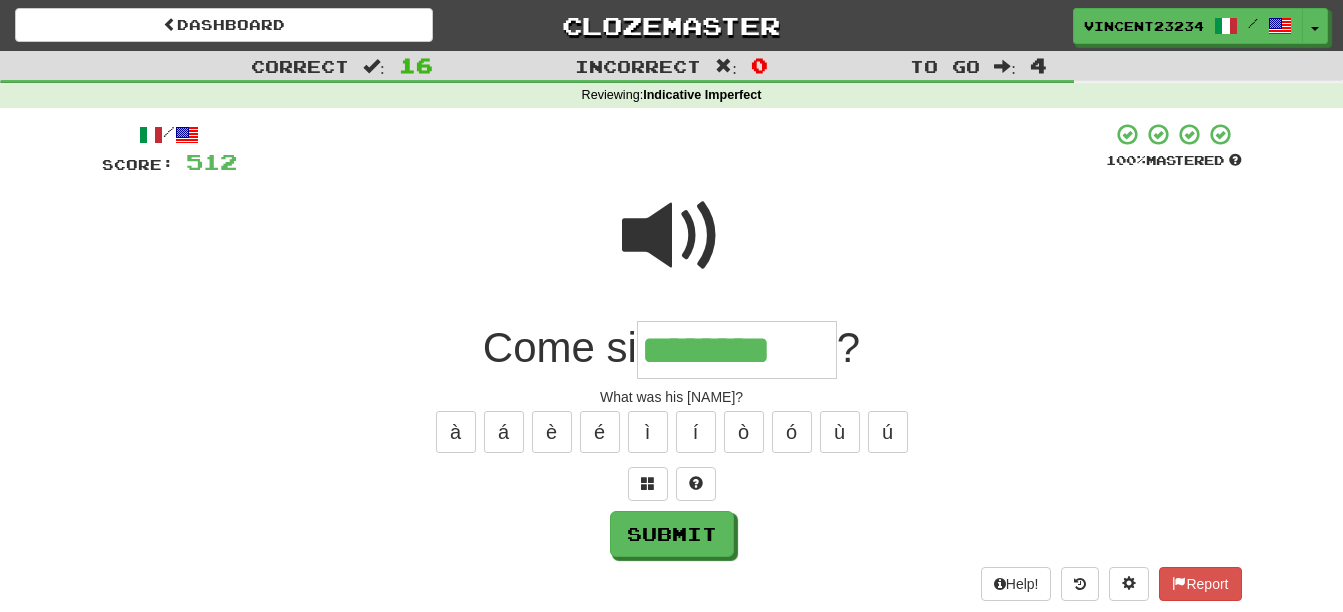 type on "********" 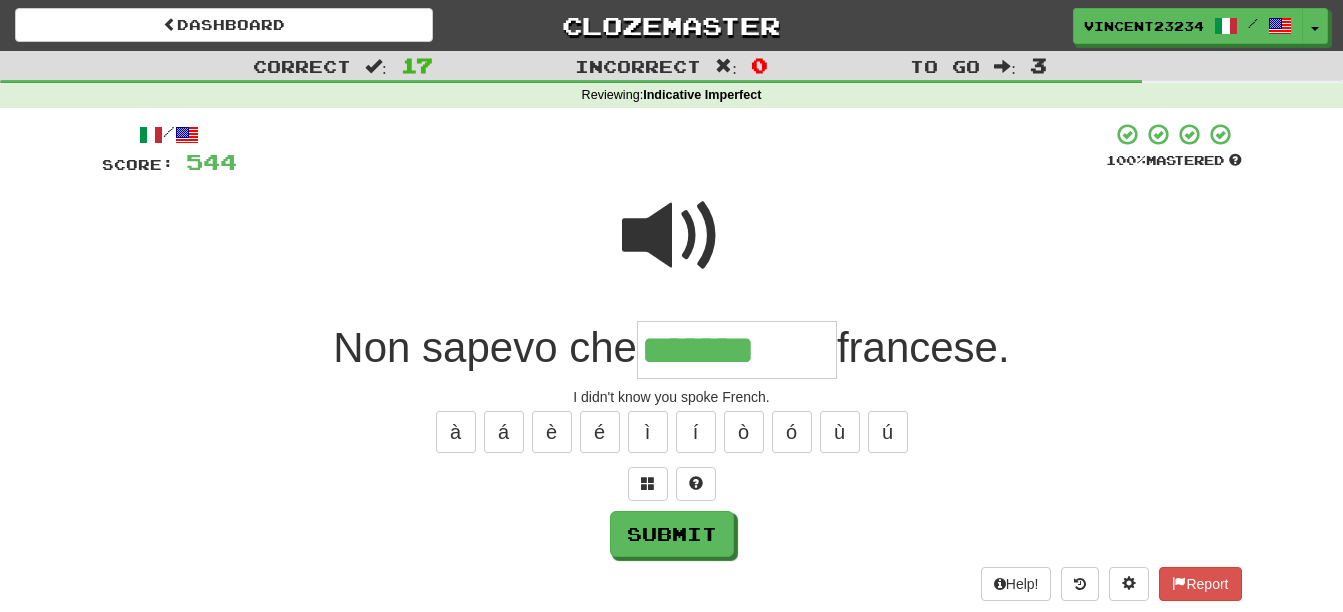 type on "*******" 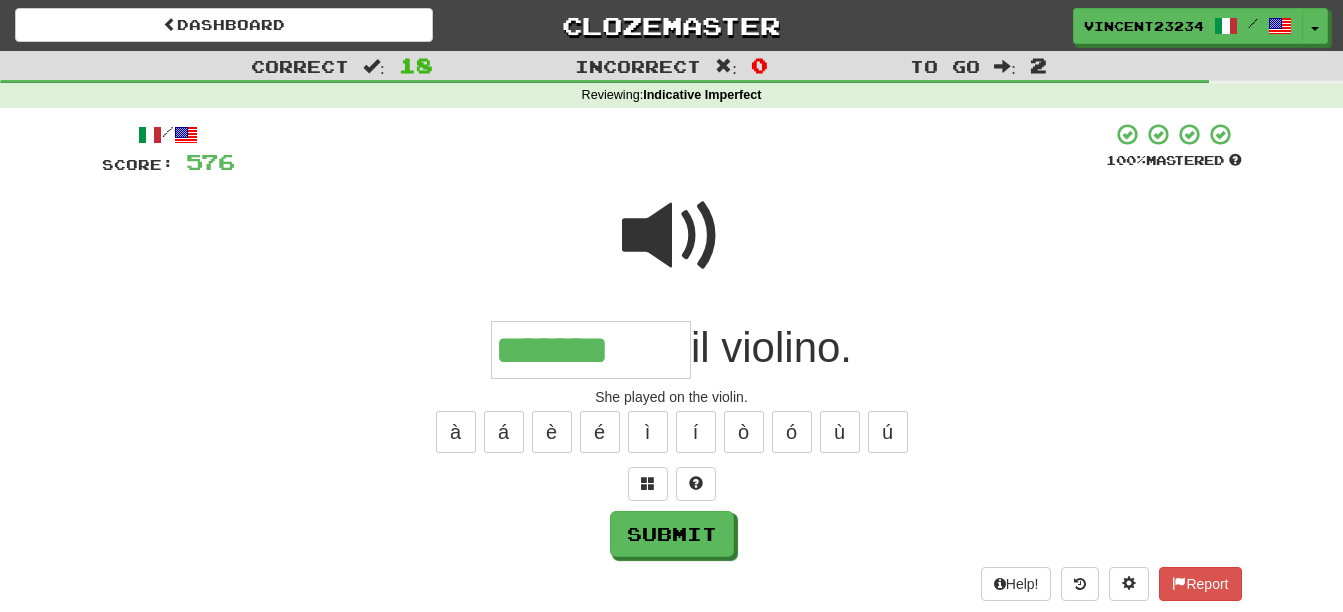 type on "*******" 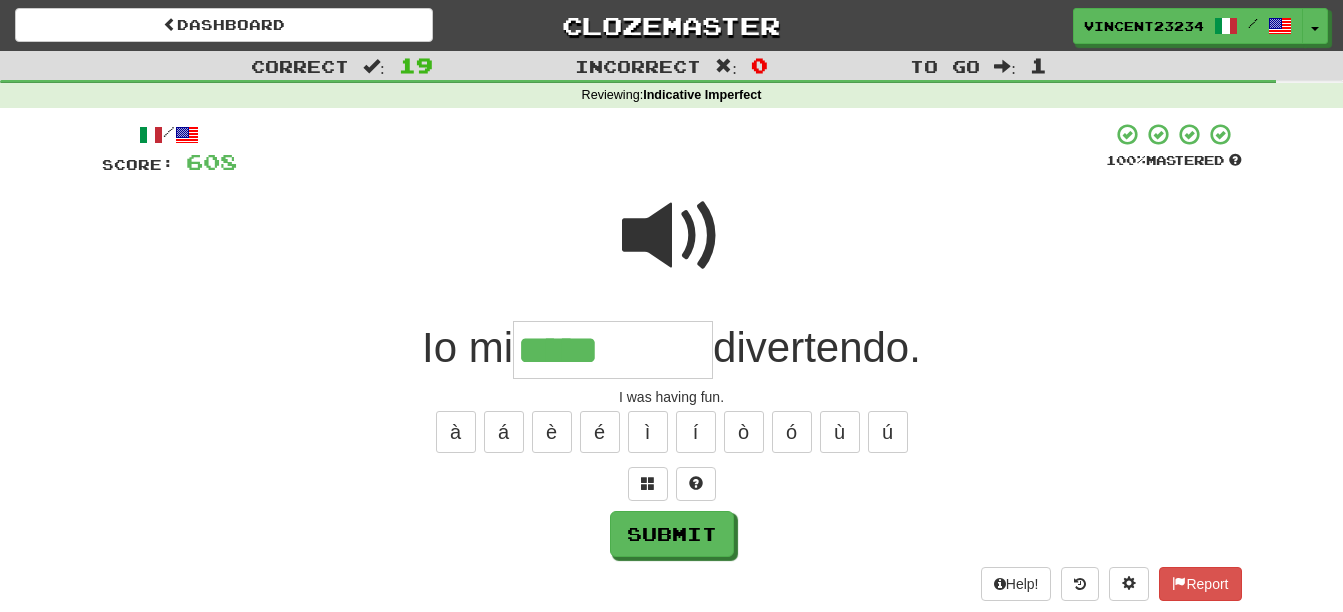 type on "*****" 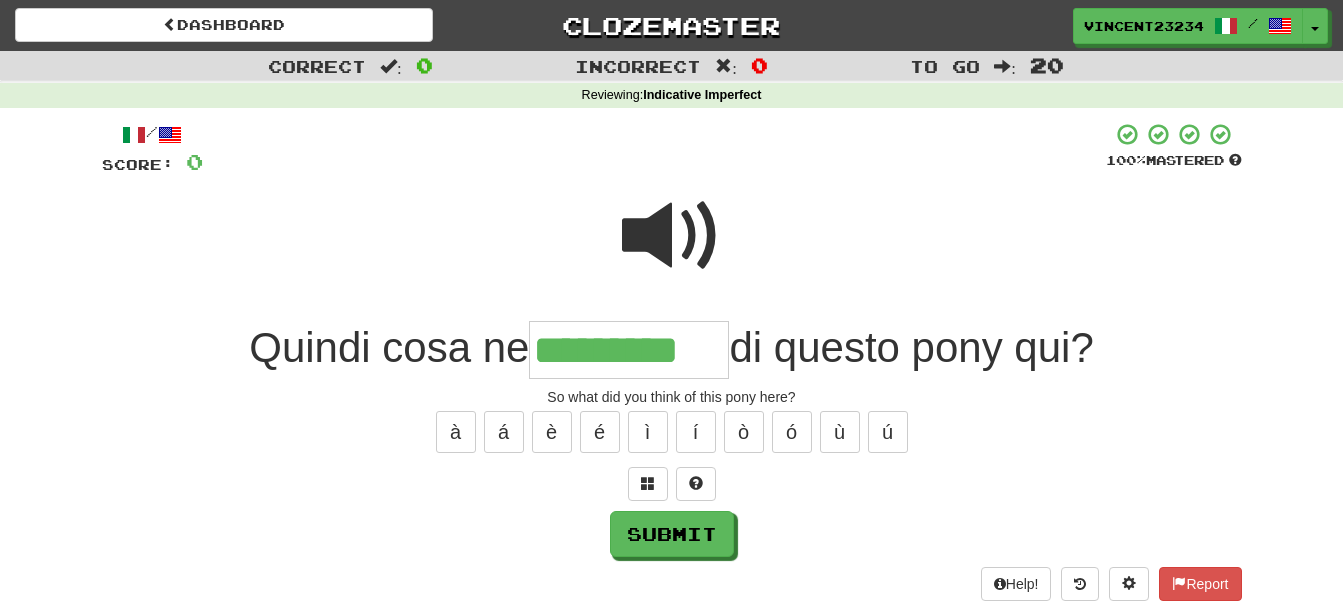 scroll, scrollTop: 0, scrollLeft: 2, axis: horizontal 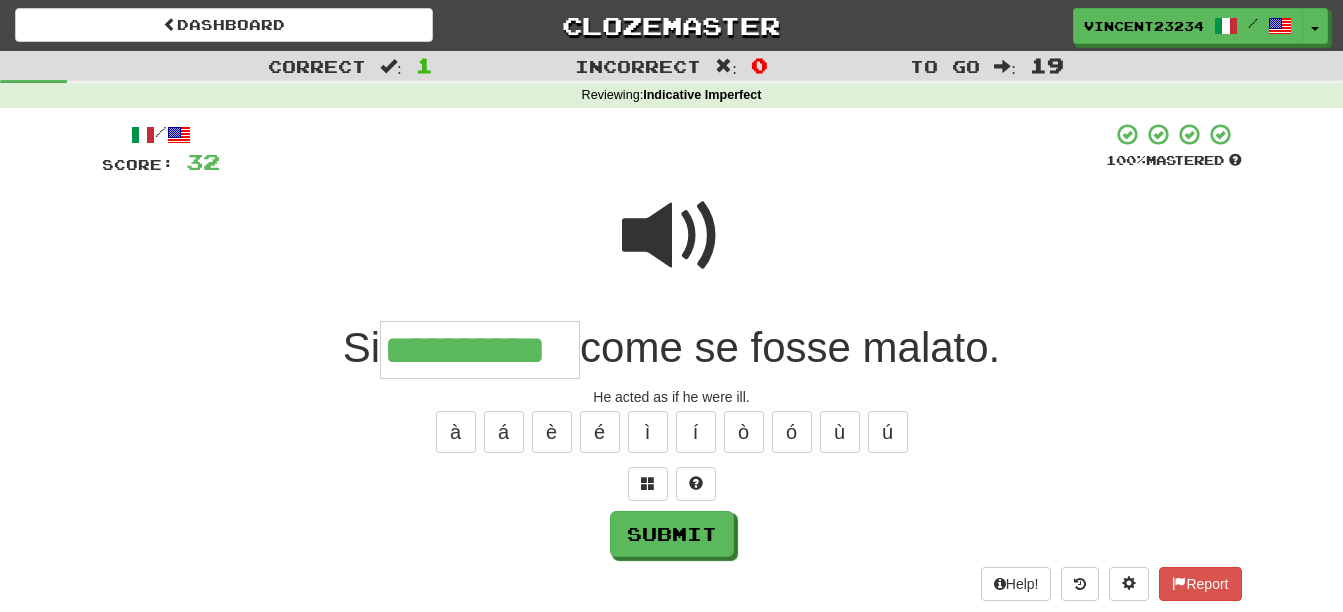 type on "**********" 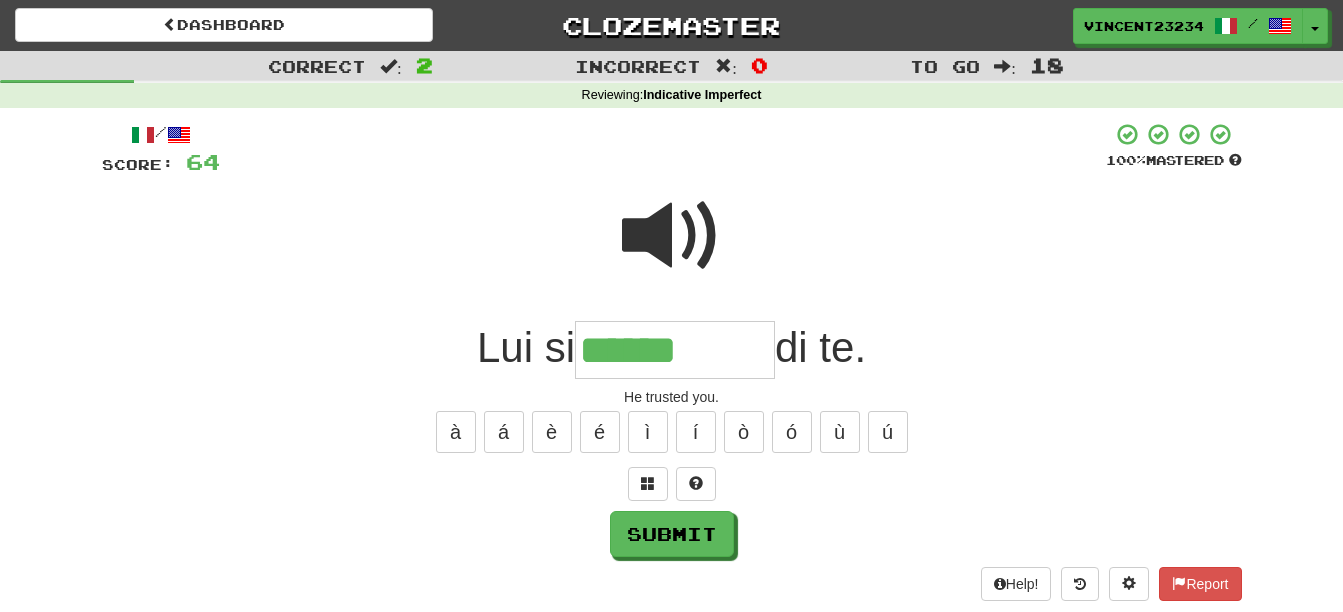 type on "******" 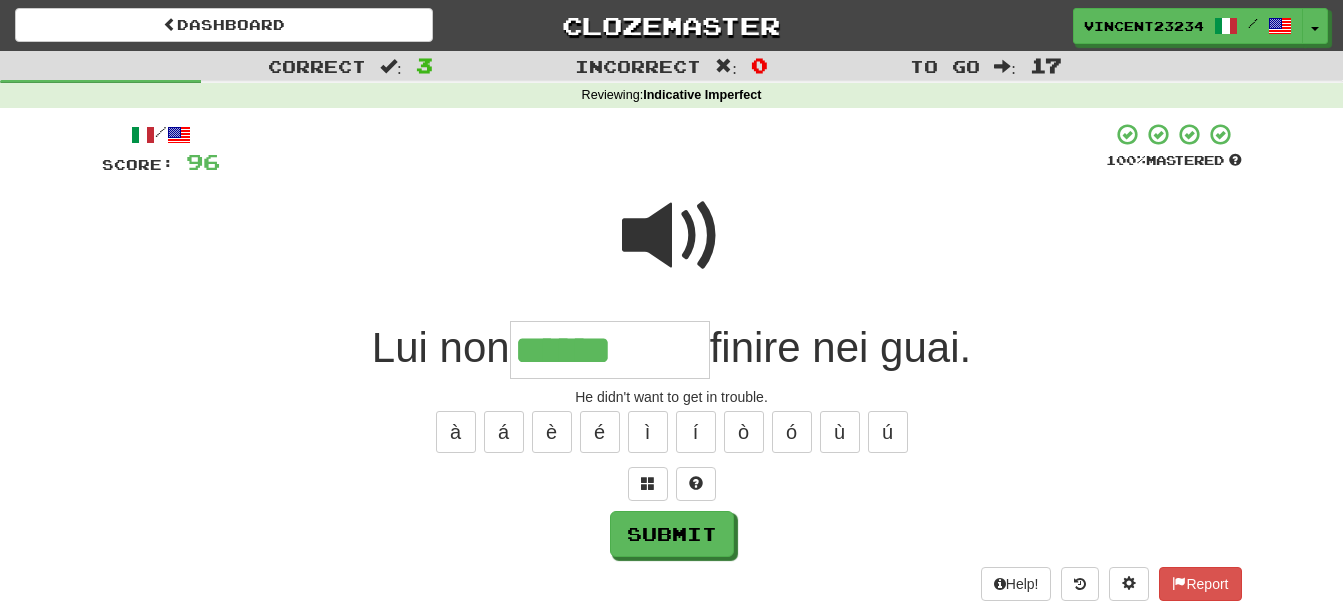 type on "******" 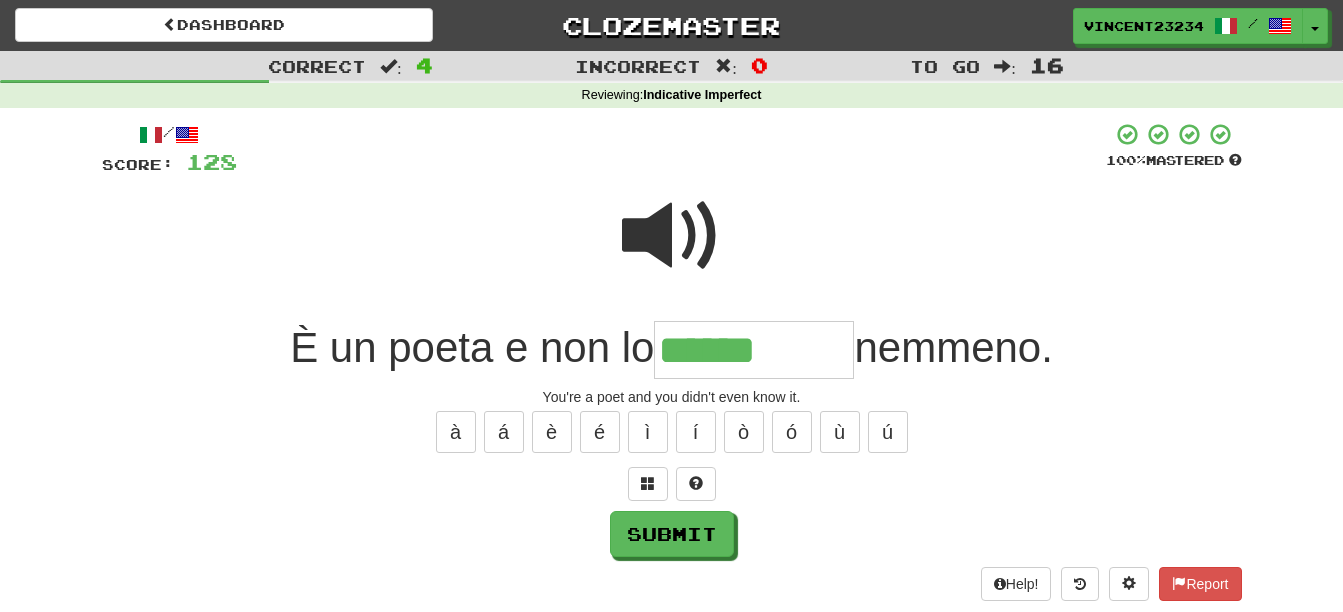 type on "******" 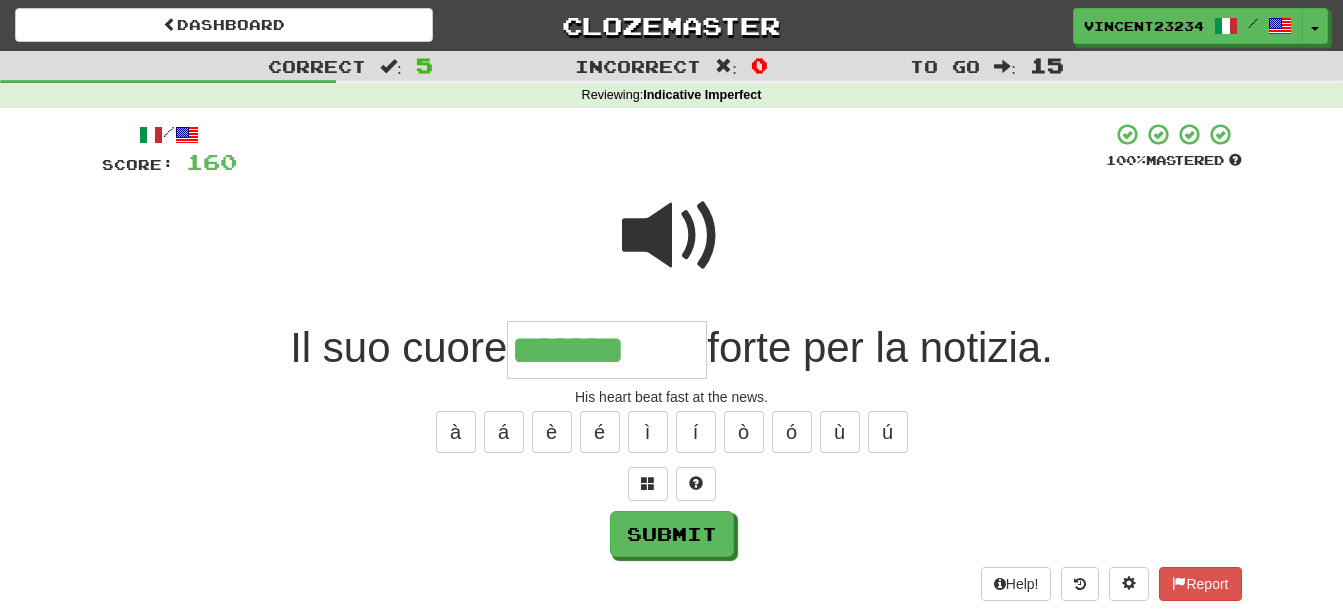 type on "*******" 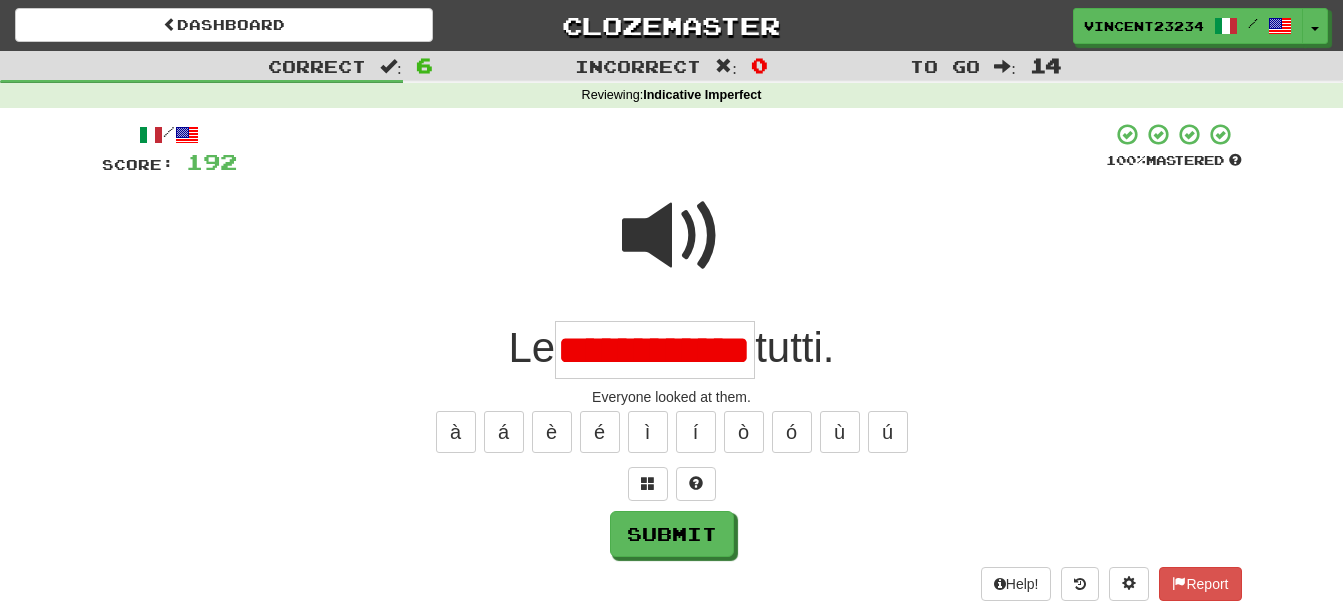 scroll, scrollTop: 0, scrollLeft: 74, axis: horizontal 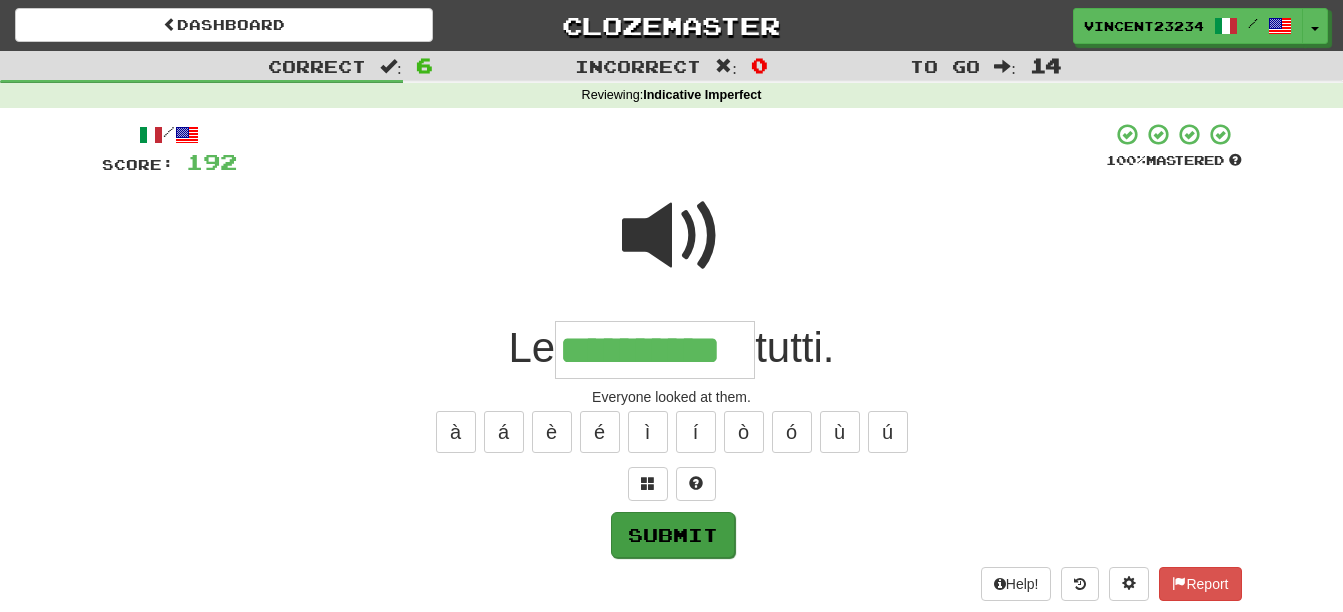 type on "**********" 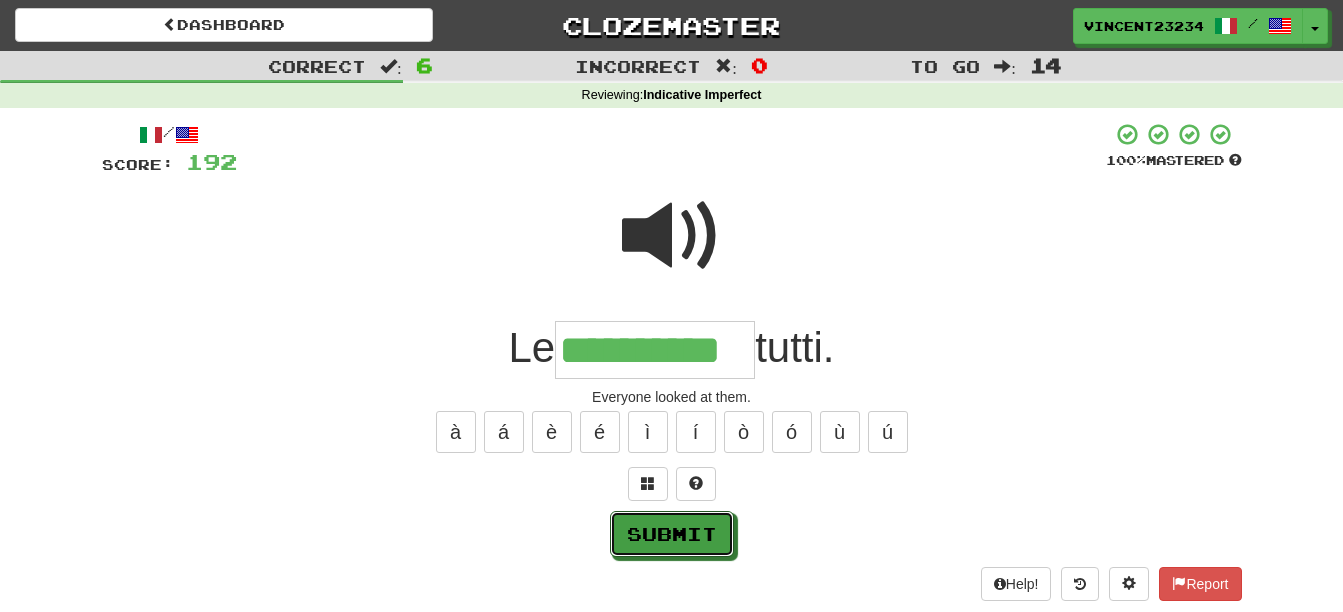 click on "Submit" at bounding box center [672, 534] 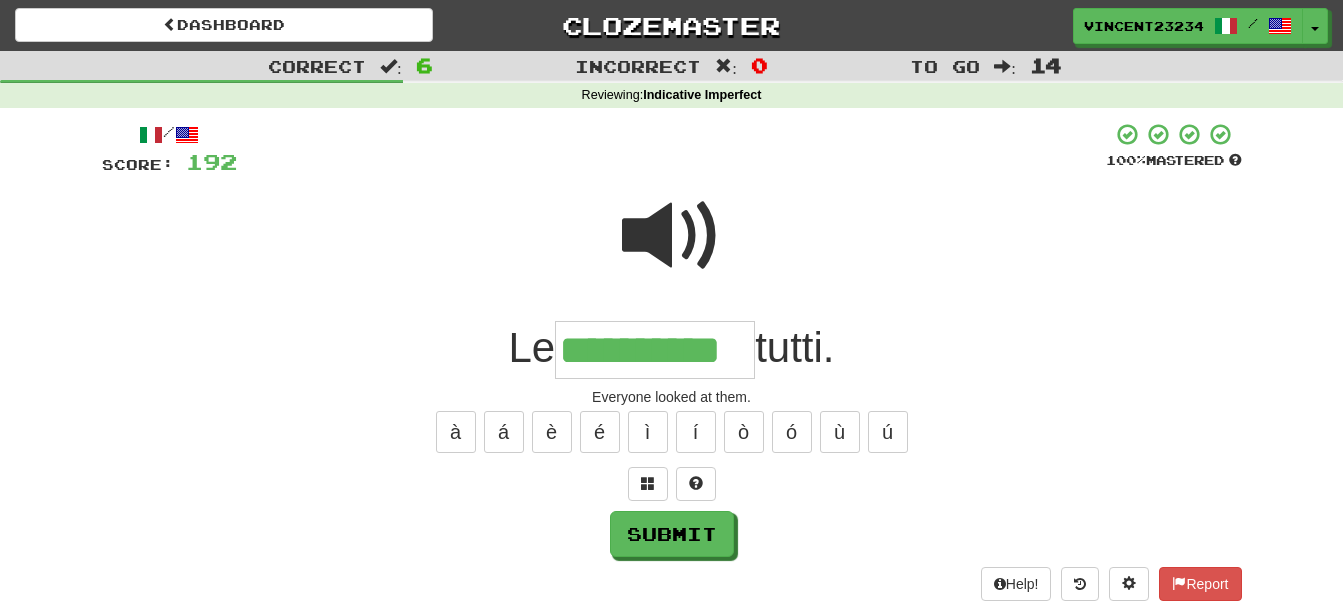 scroll, scrollTop: 0, scrollLeft: 0, axis: both 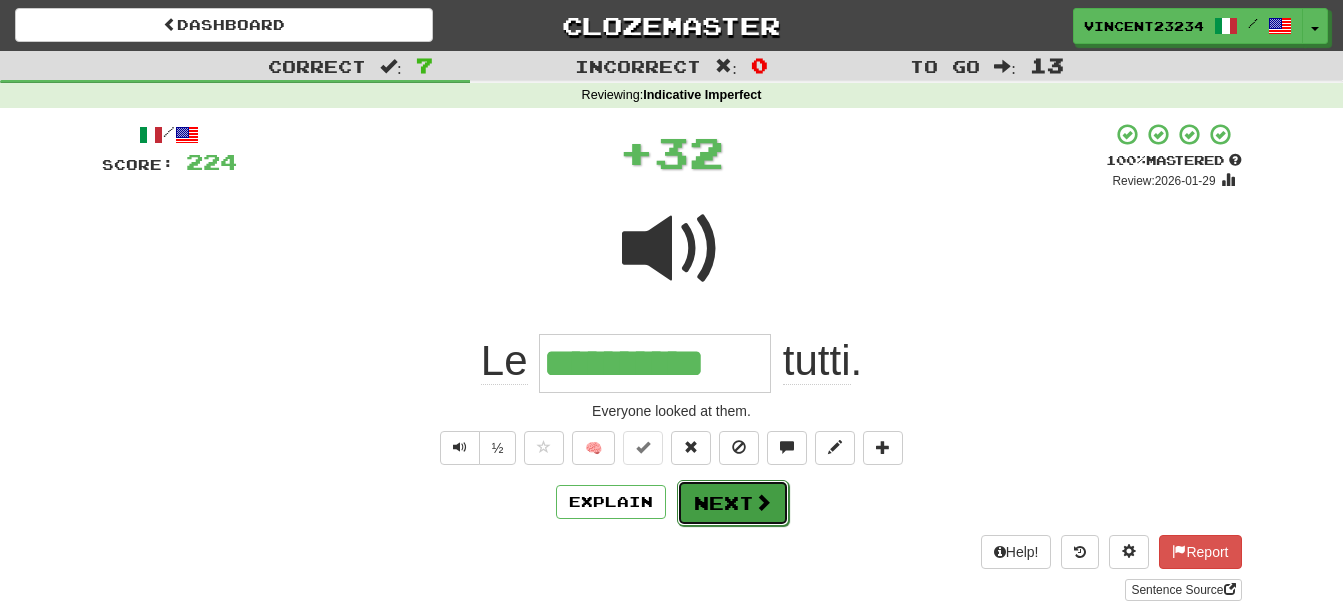 click on "Next" at bounding box center (733, 503) 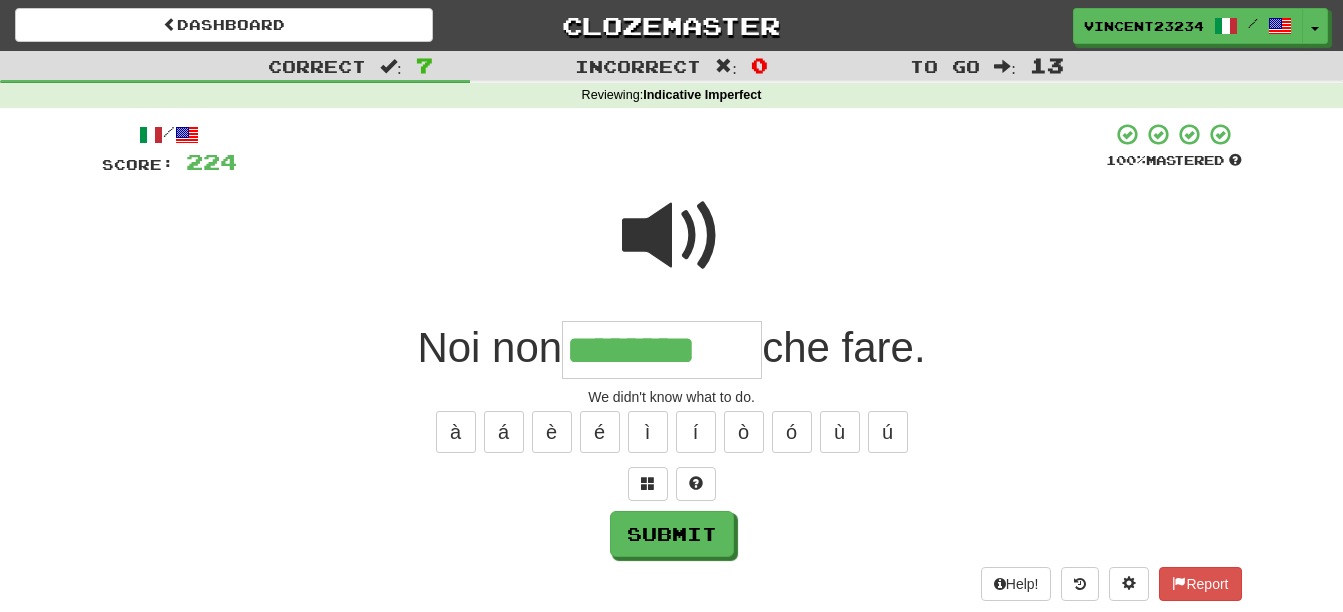 scroll, scrollTop: 0, scrollLeft: 2, axis: horizontal 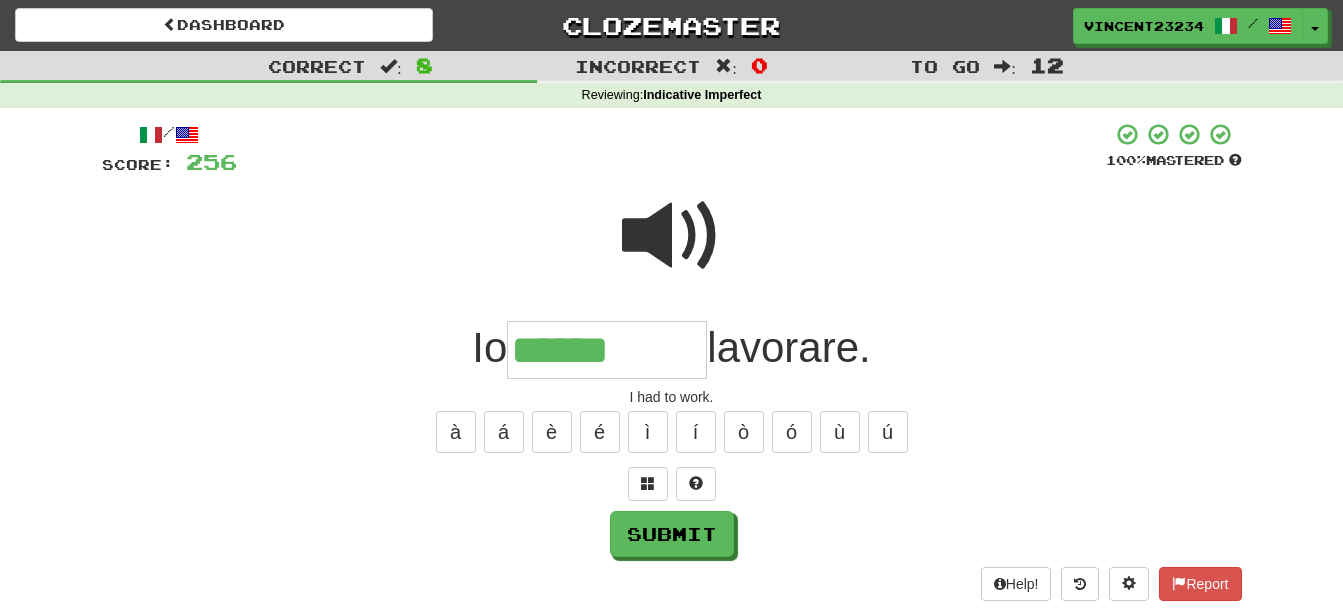type on "******" 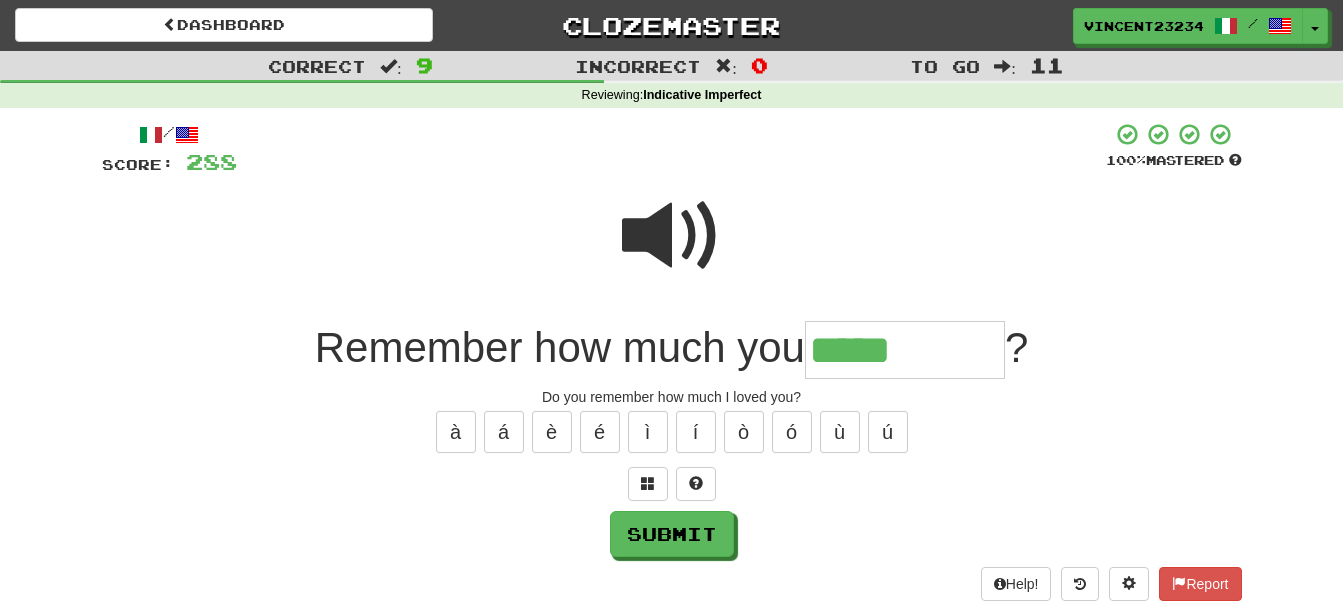 type on "*****" 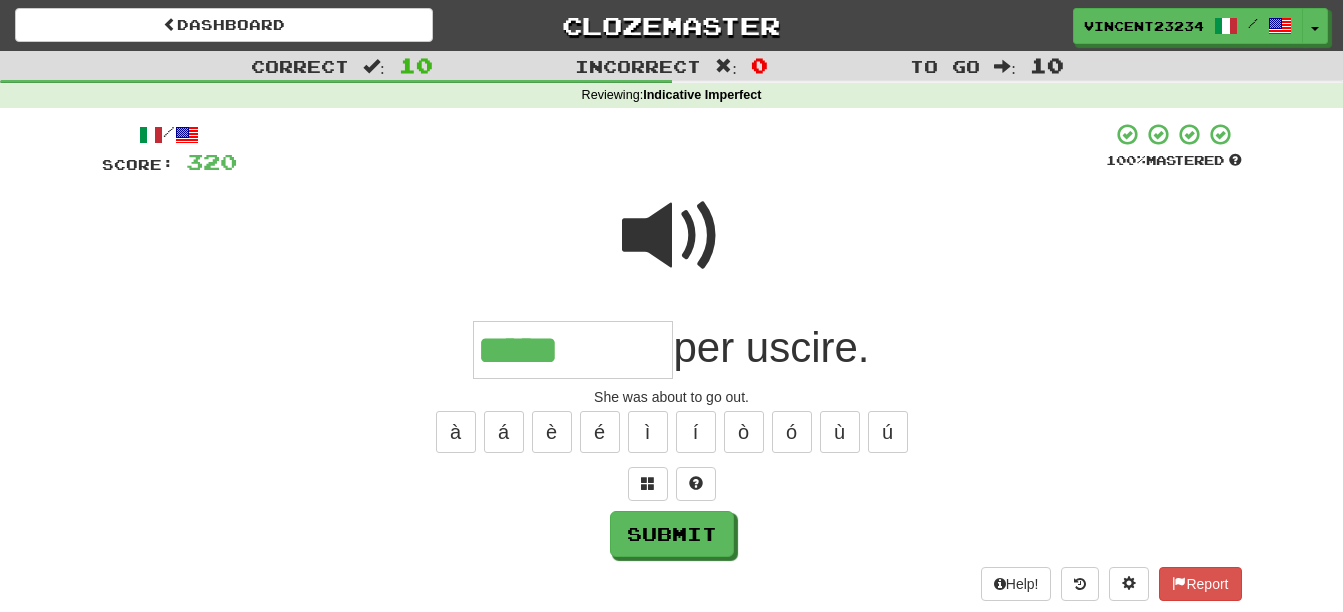 type on "*****" 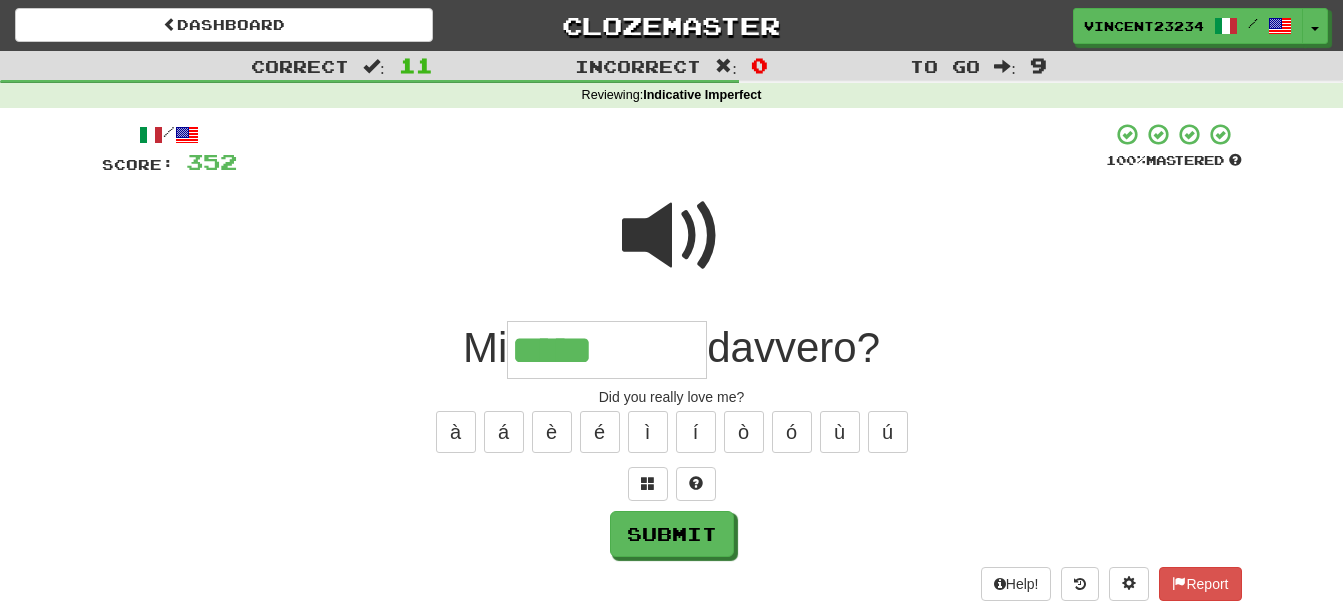 type on "*****" 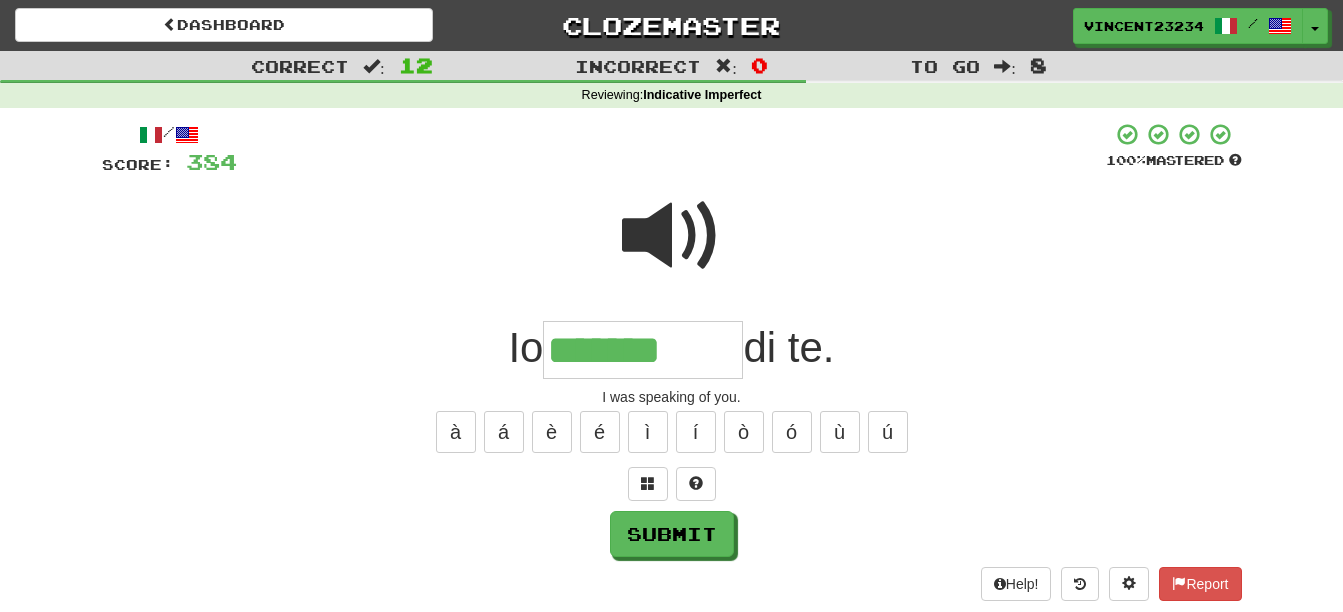 type on "*******" 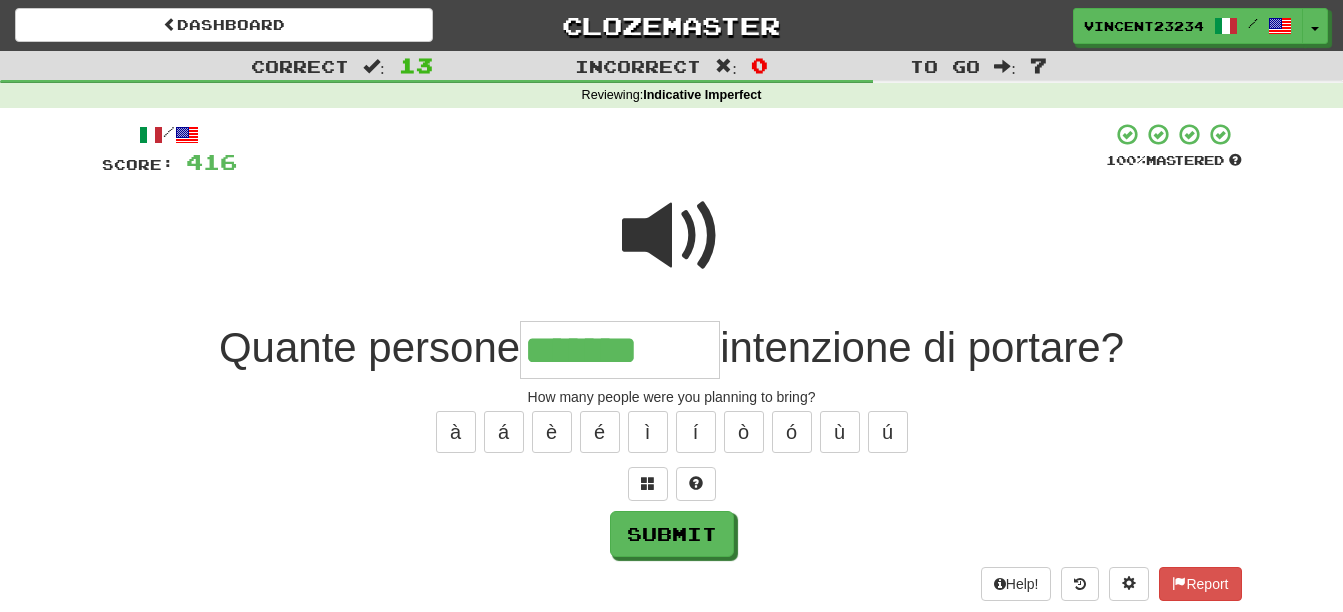 type on "*******" 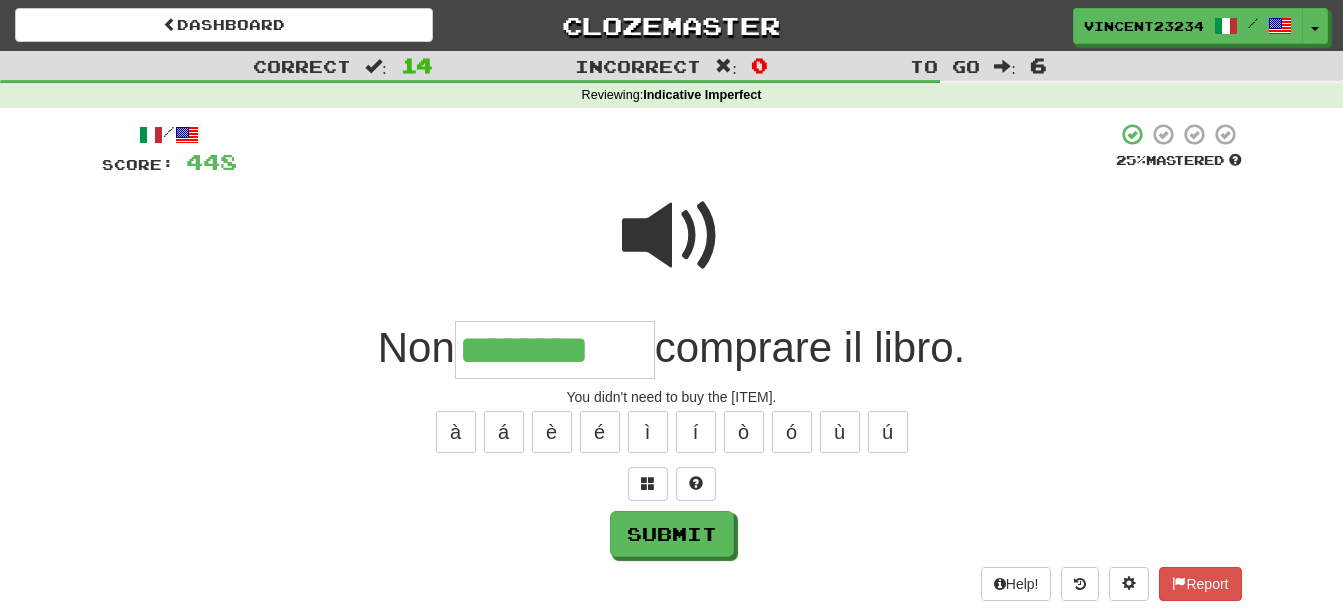 type on "********" 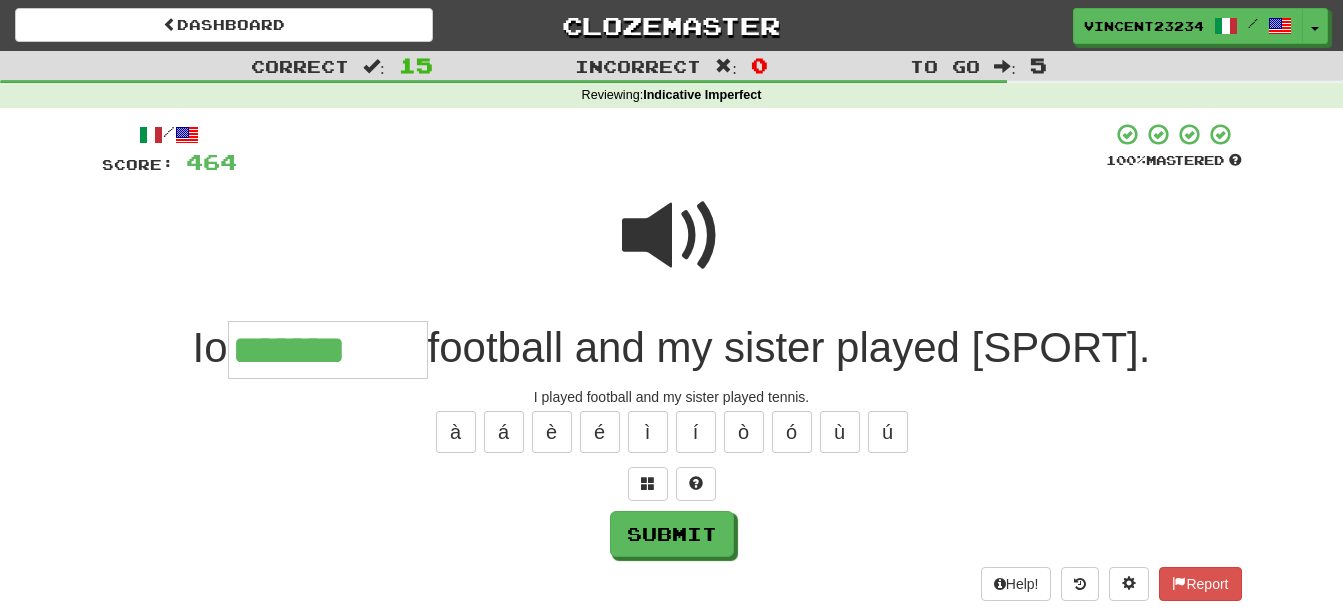 type on "*******" 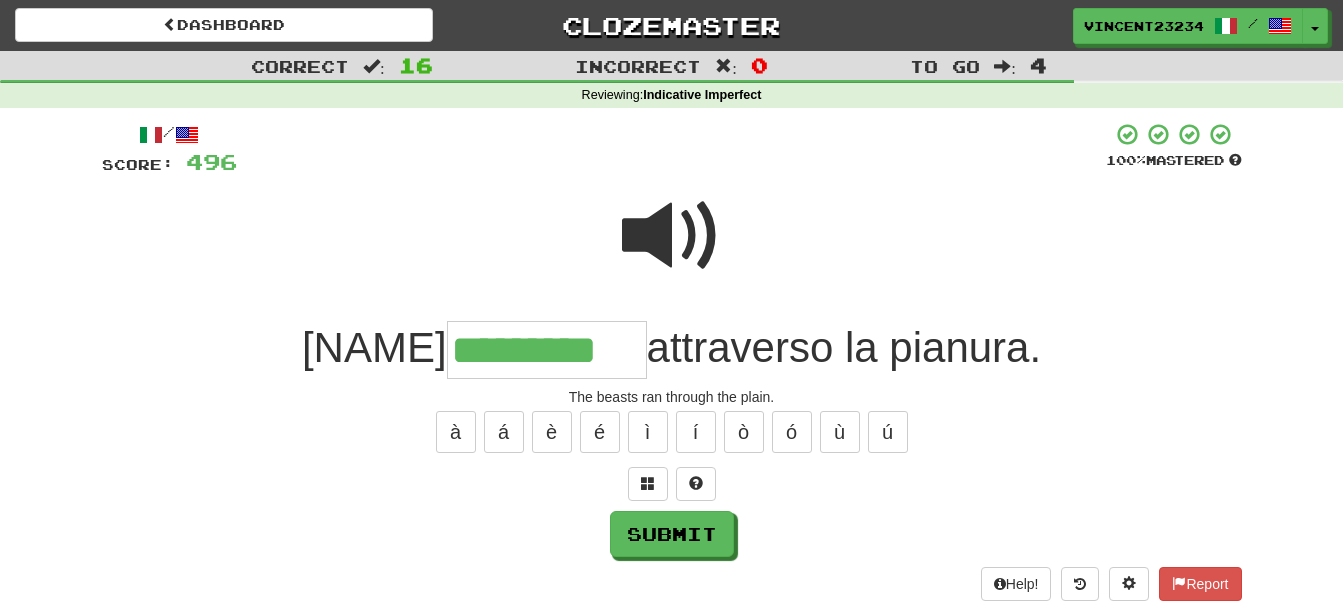 type on "*********" 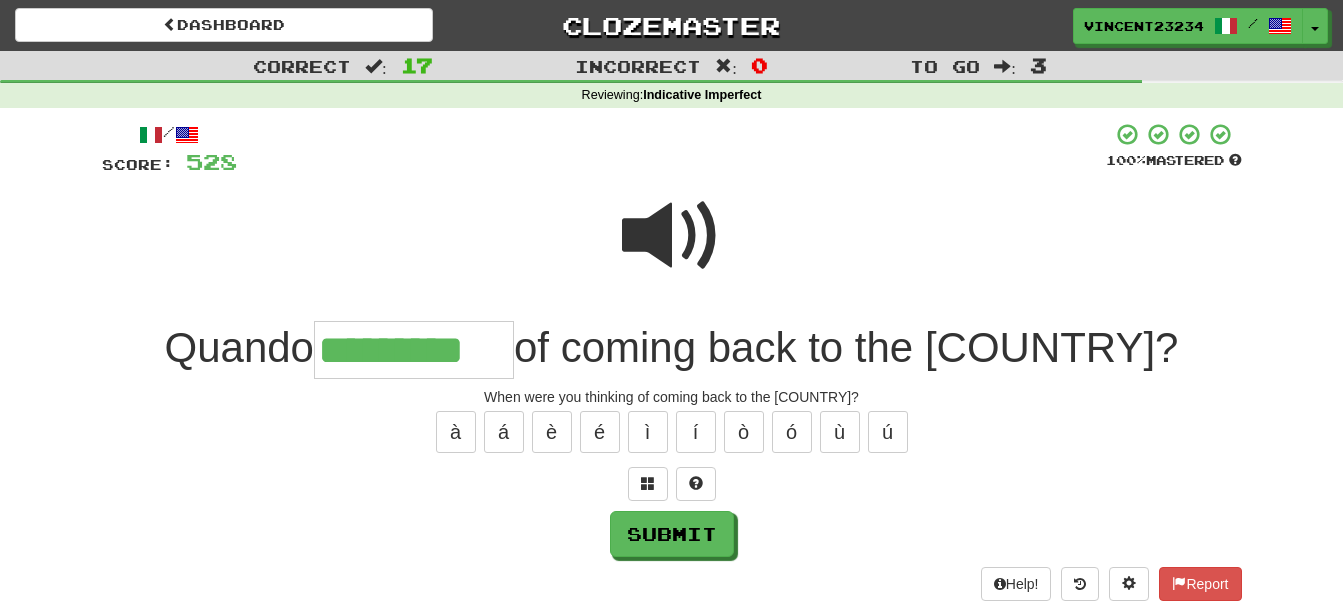 scroll, scrollTop: 0, scrollLeft: 2, axis: horizontal 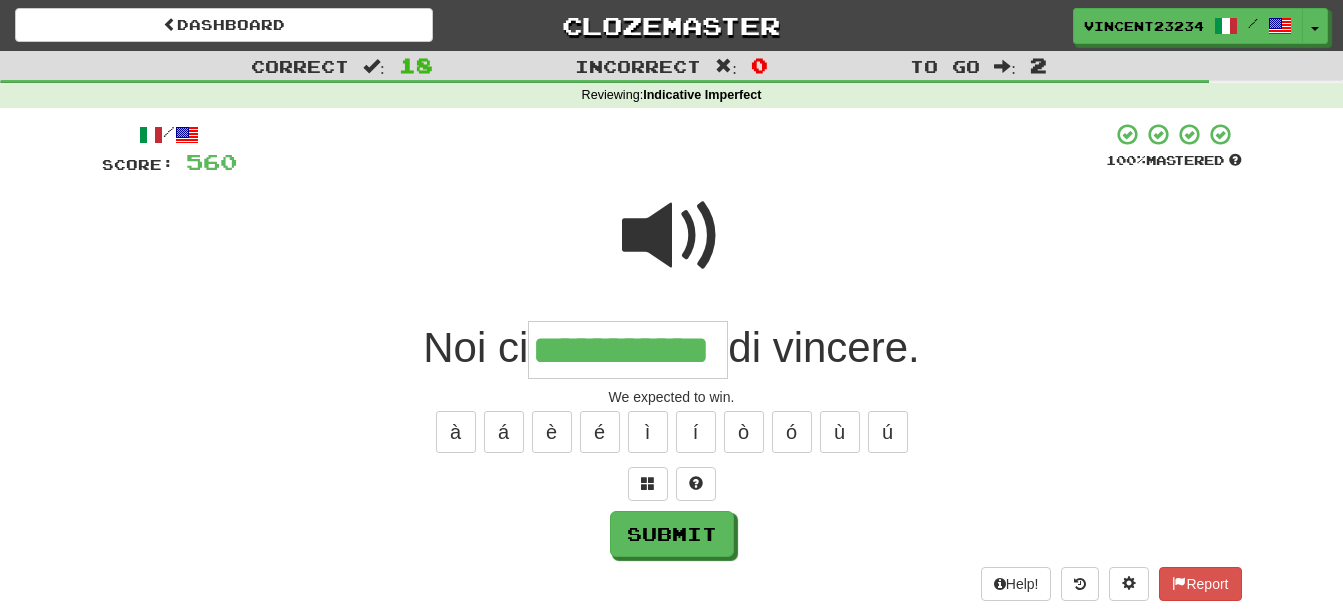 type on "**********" 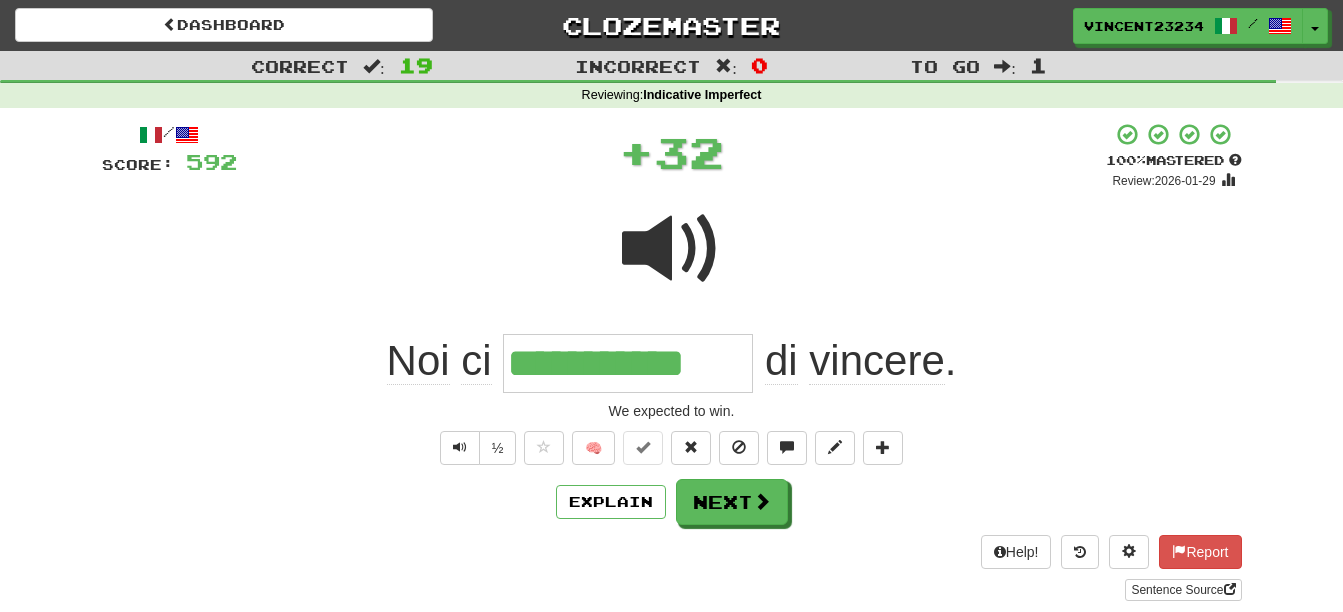 scroll, scrollTop: 0, scrollLeft: 0, axis: both 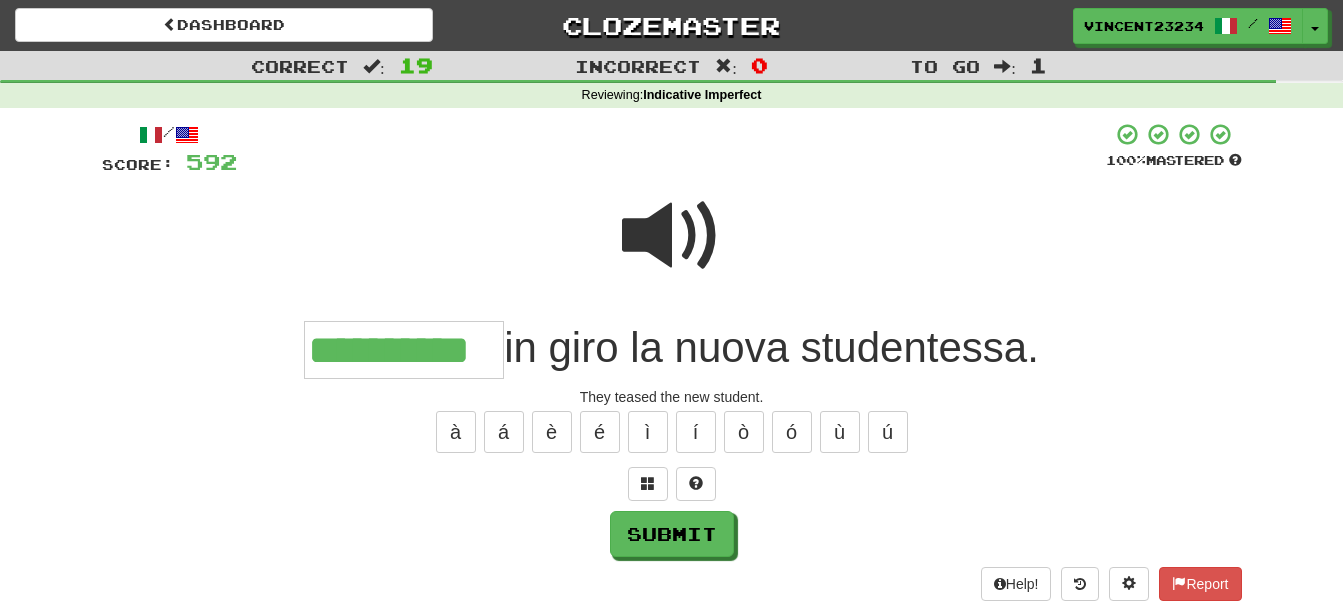 type on "**********" 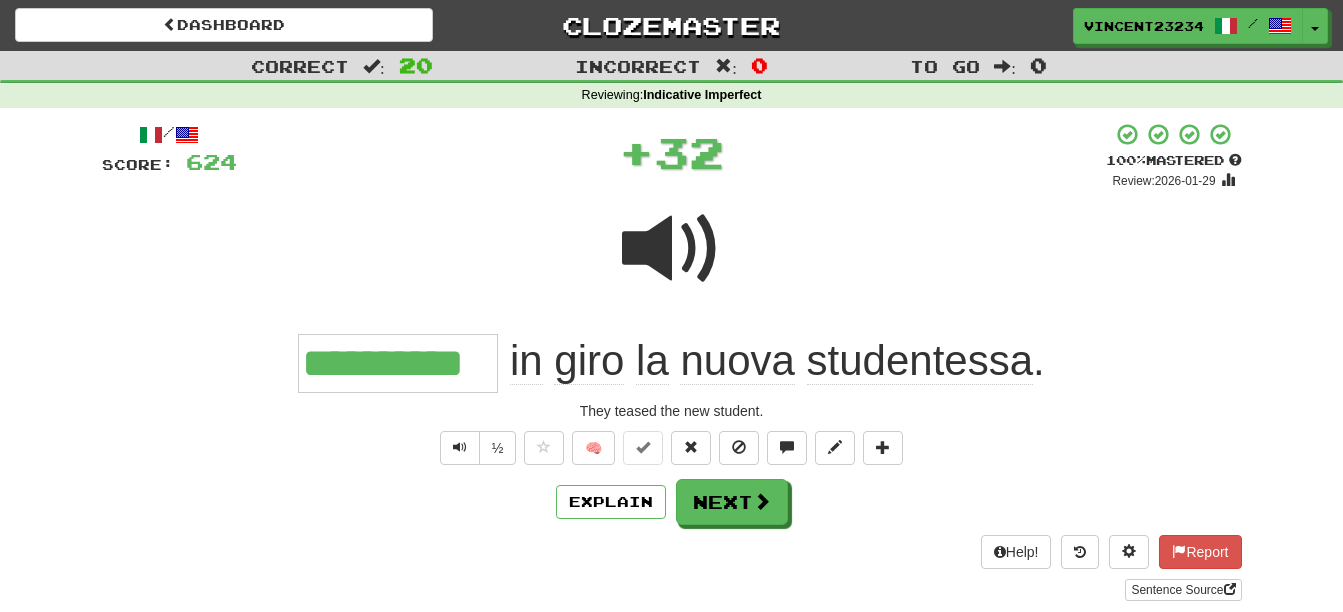 scroll, scrollTop: 0, scrollLeft: 0, axis: both 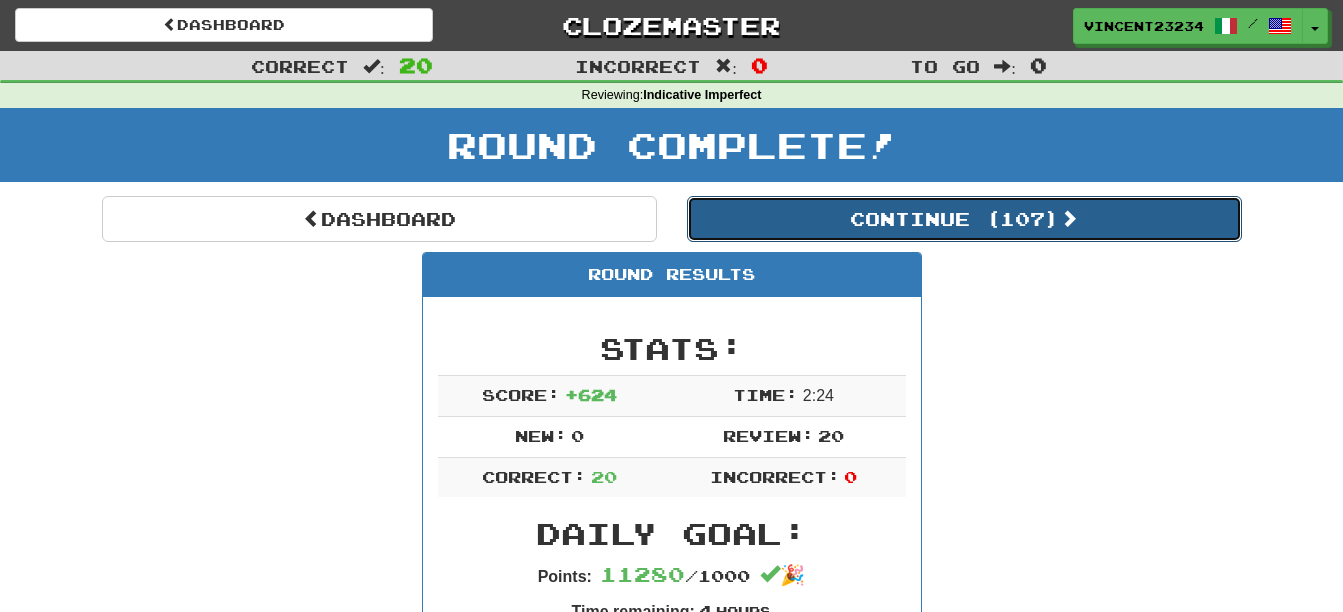 click on "Continue ( 107 )" at bounding box center (964, 219) 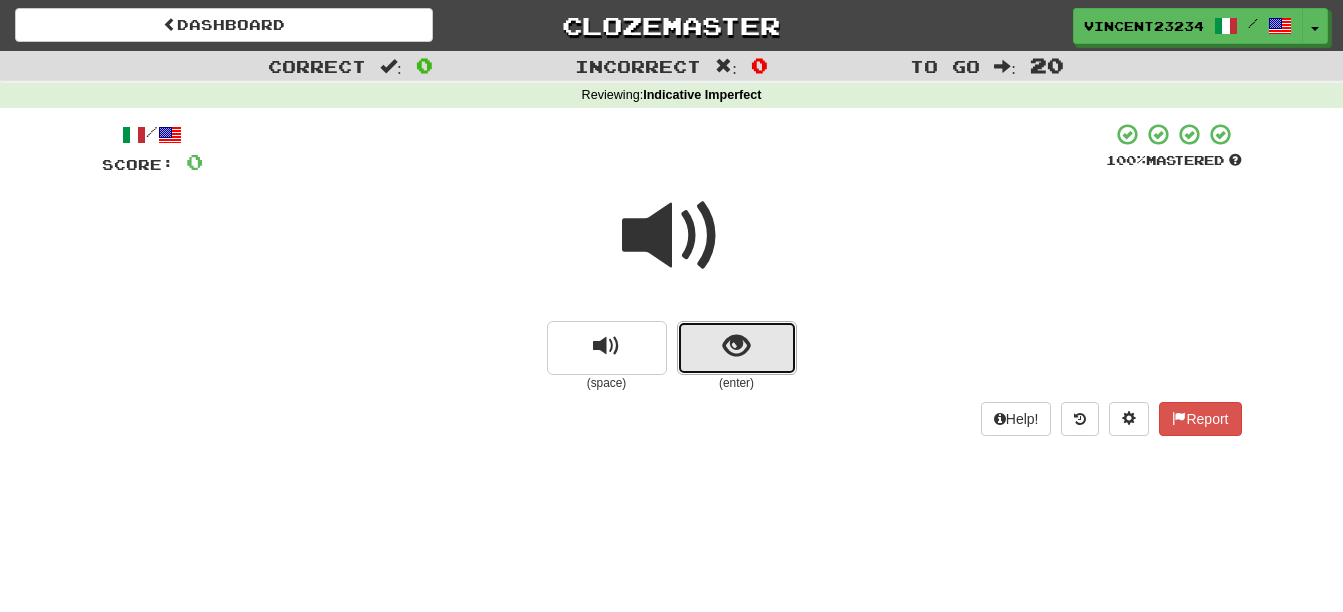 click at bounding box center (737, 348) 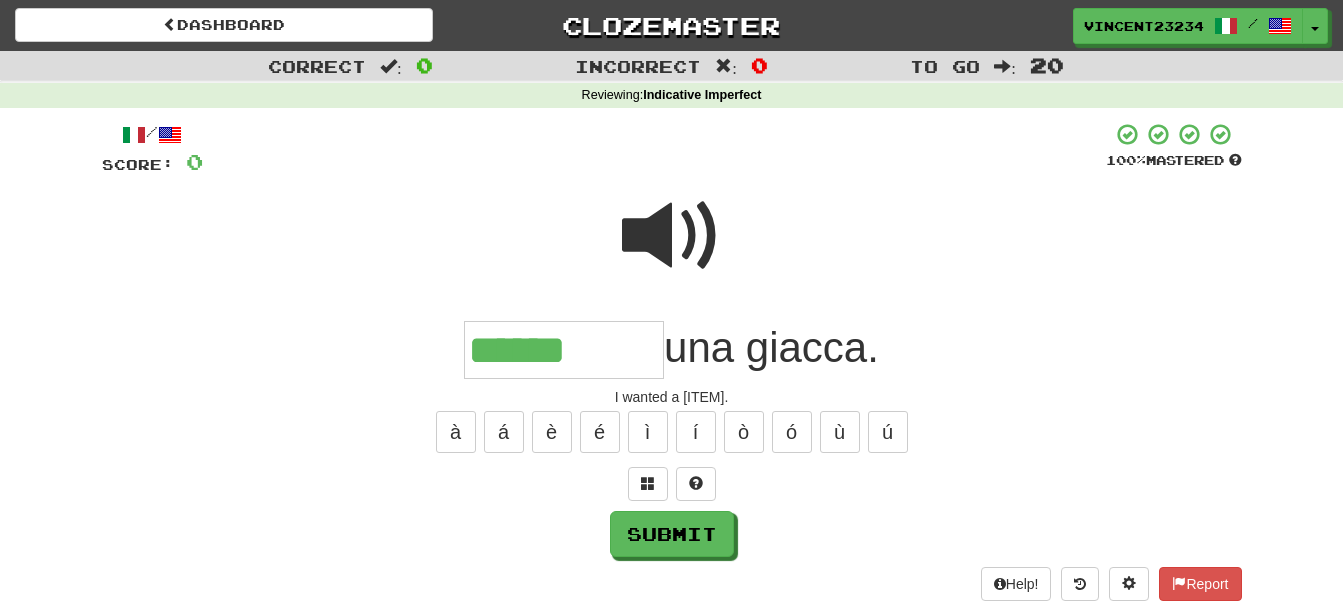 type on "******" 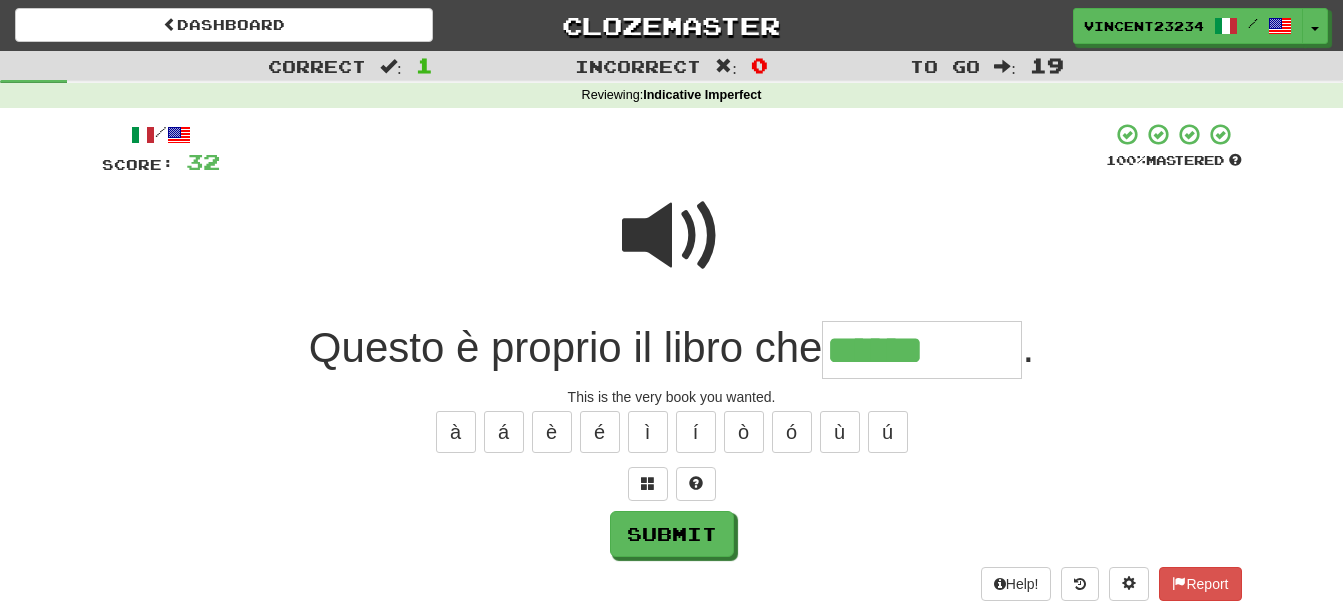 type on "******" 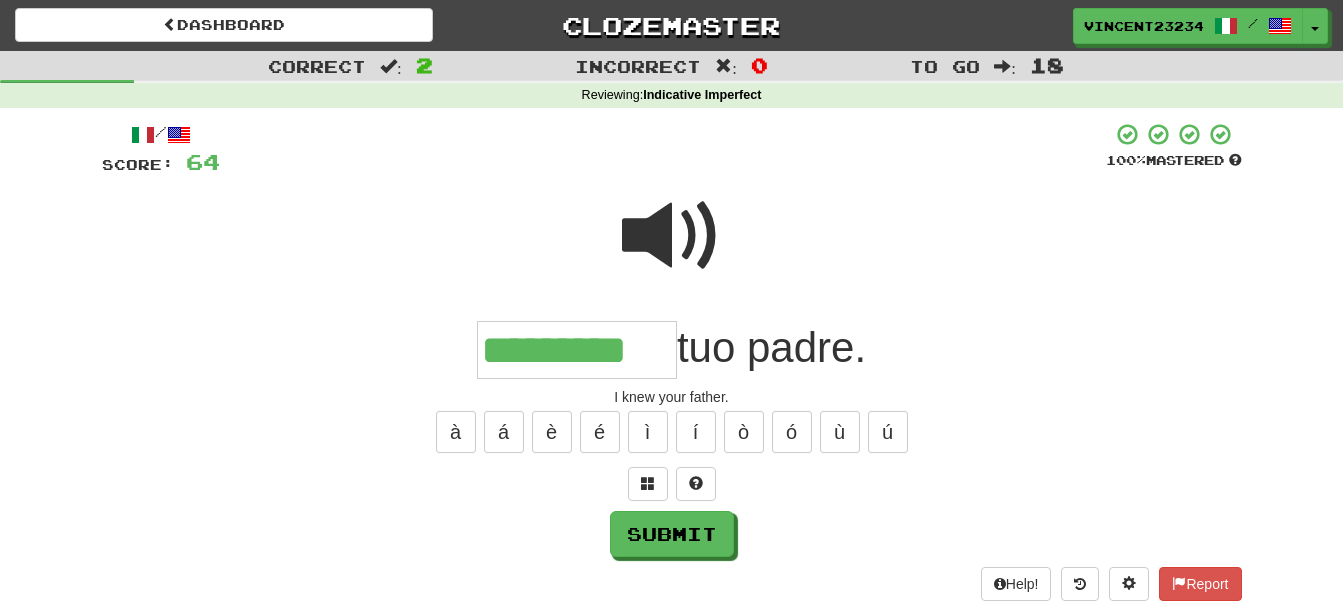 scroll, scrollTop: 0, scrollLeft: 9, axis: horizontal 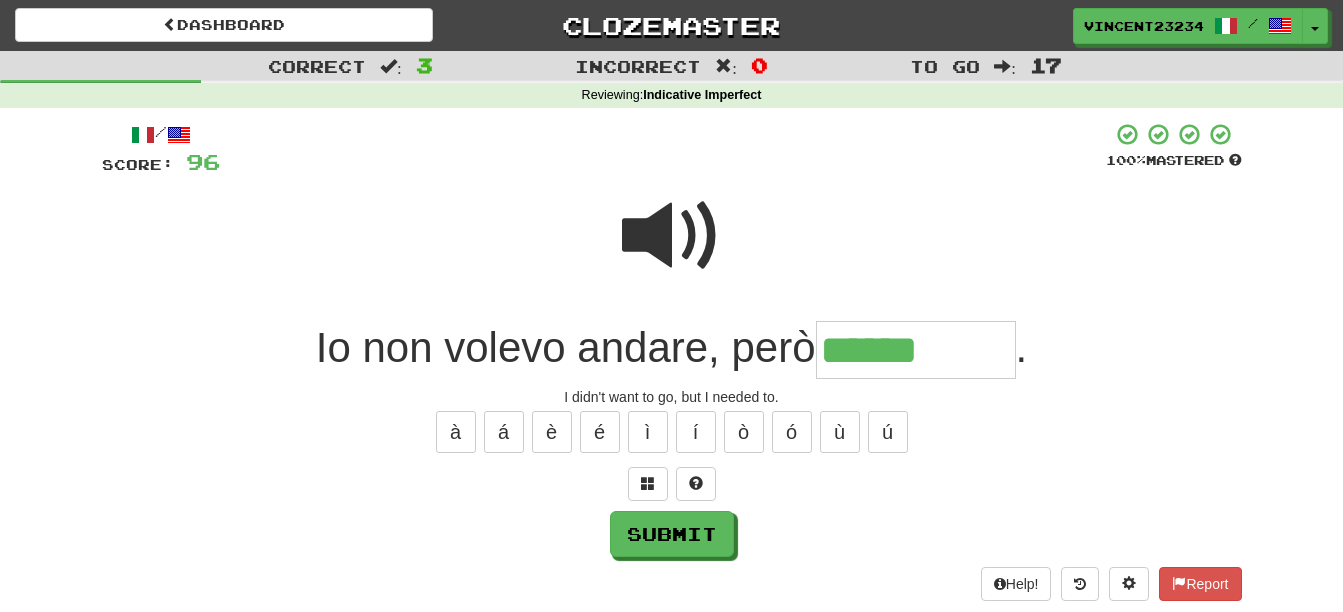 type on "******" 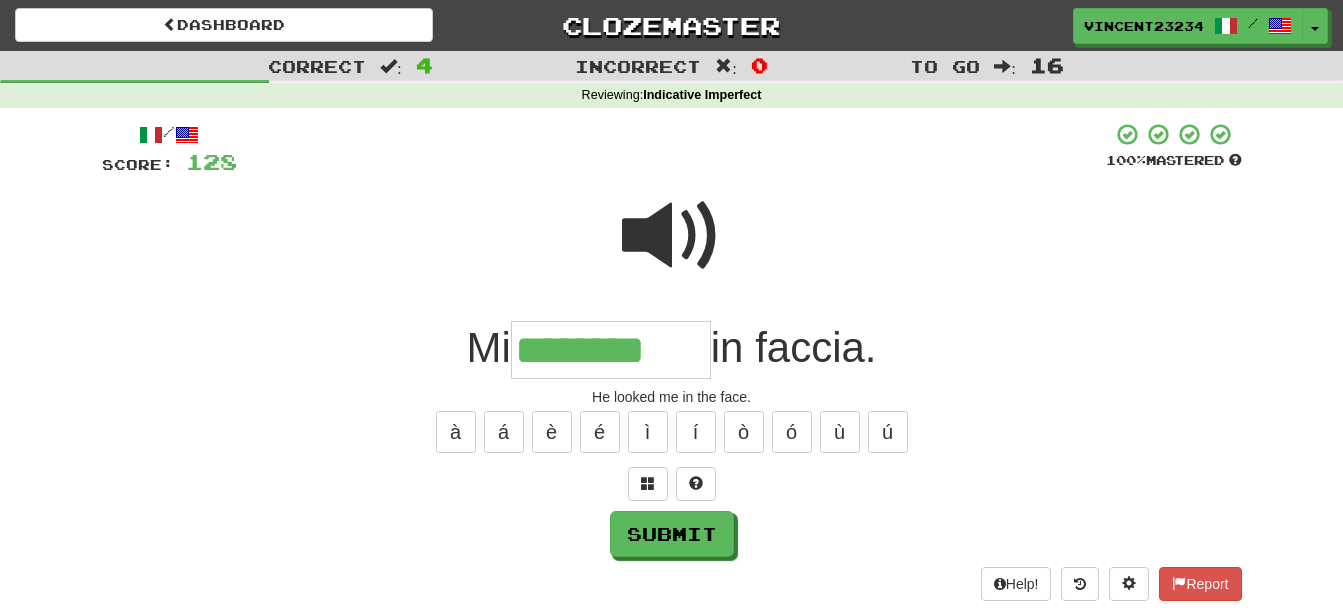 type on "********" 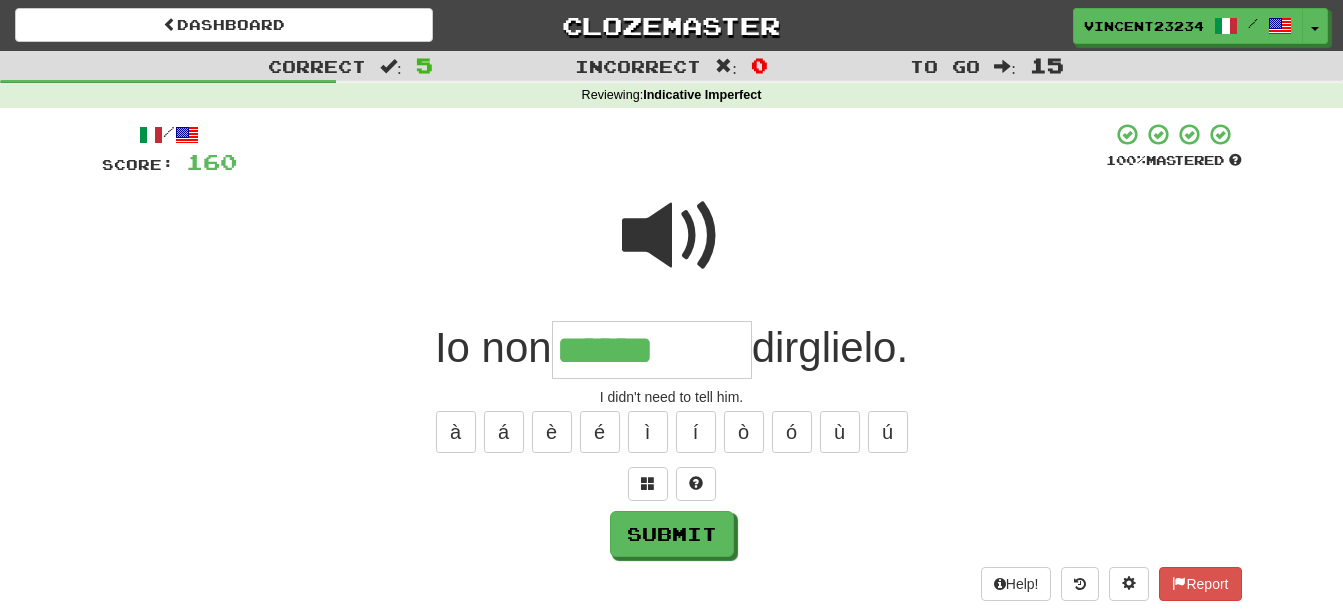type on "******" 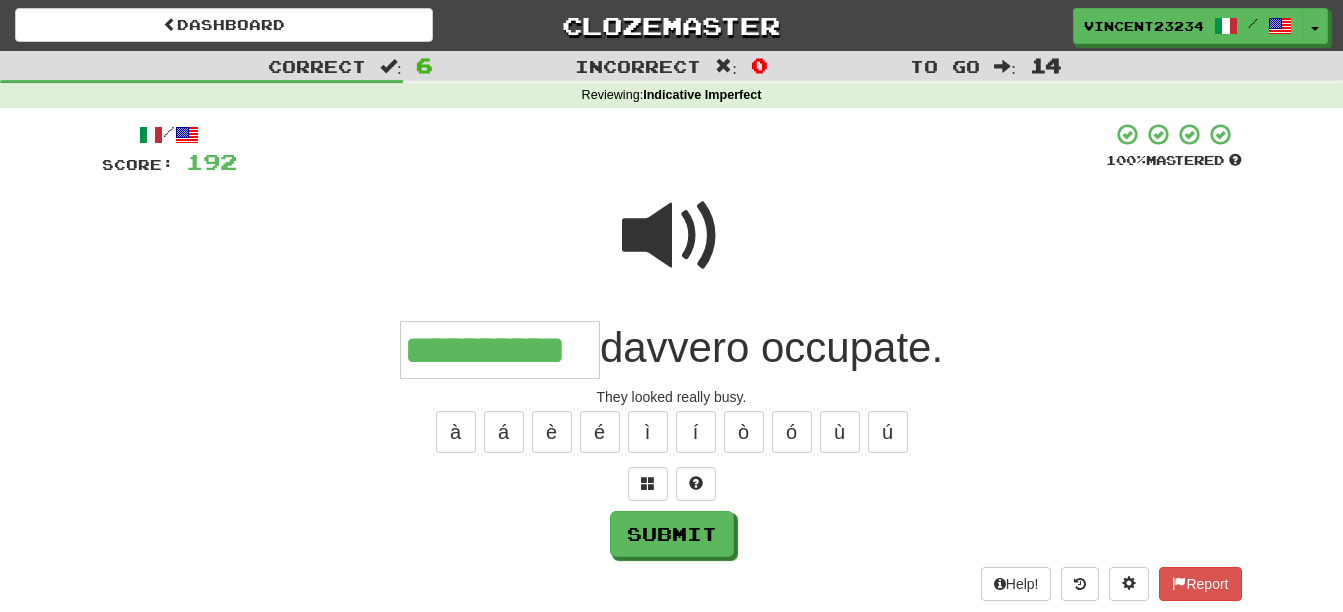 scroll, scrollTop: 0, scrollLeft: 39, axis: horizontal 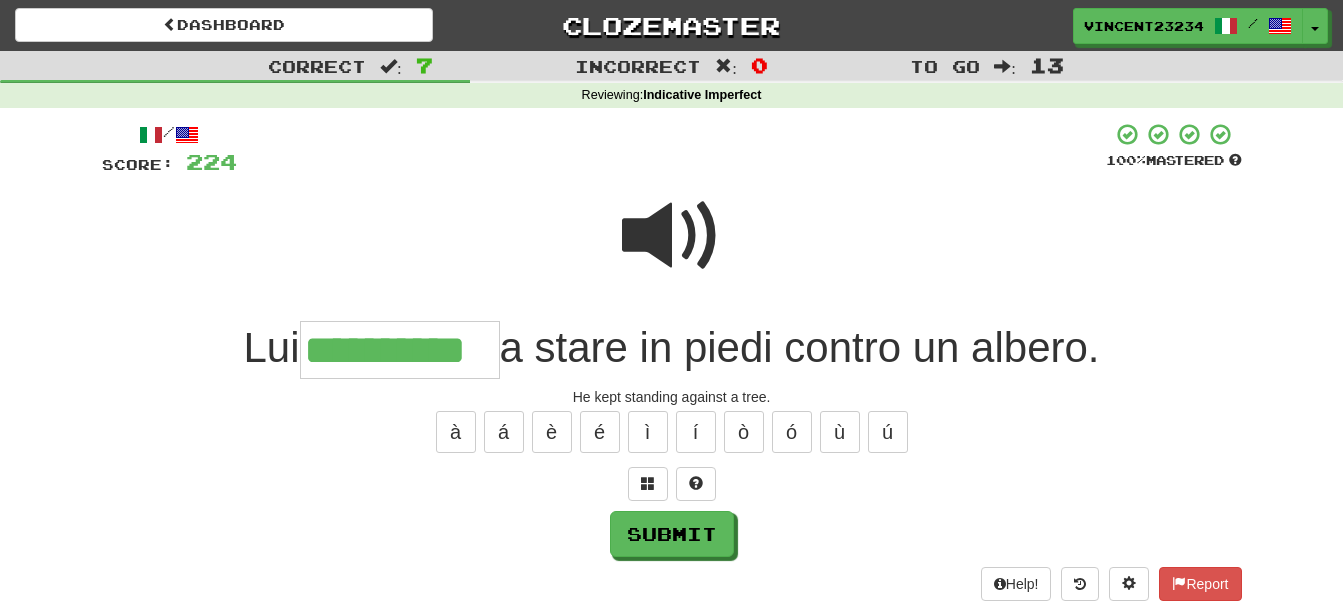 type on "**********" 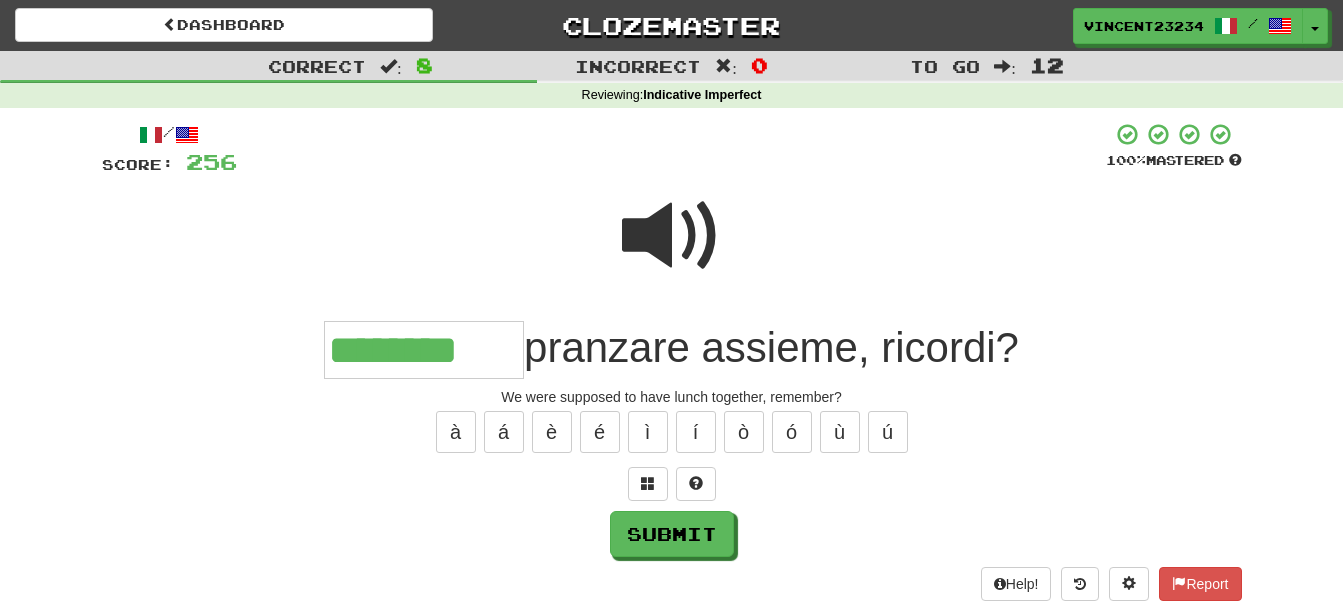 scroll, scrollTop: 0, scrollLeft: 2, axis: horizontal 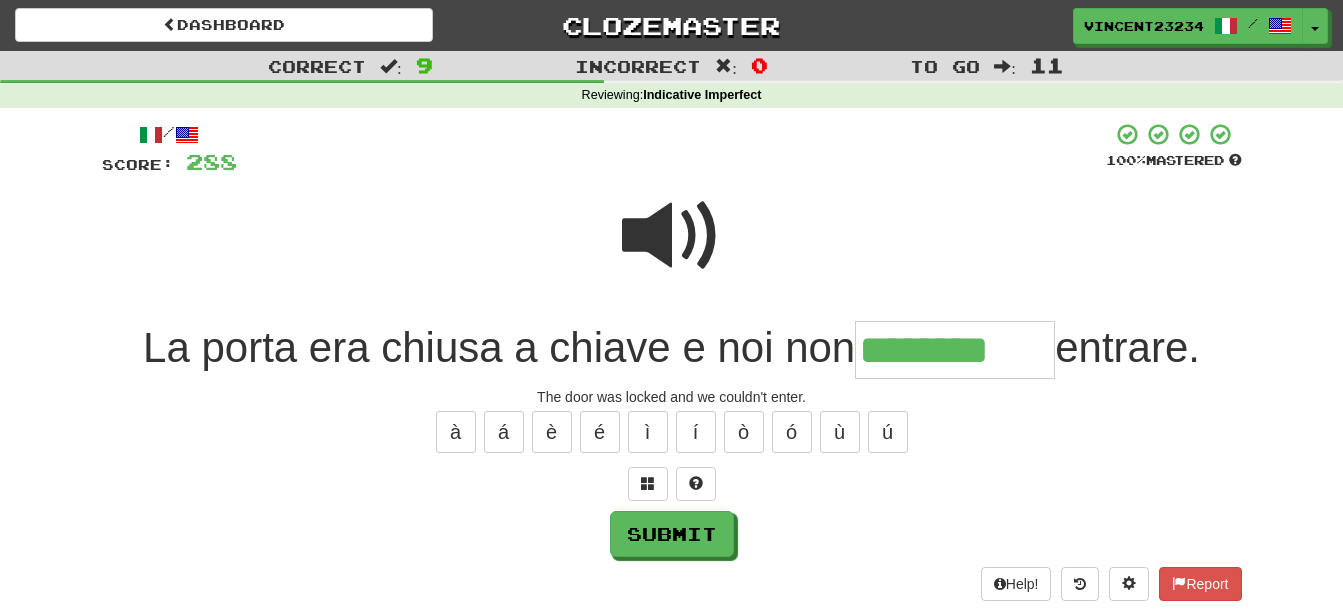 type on "********" 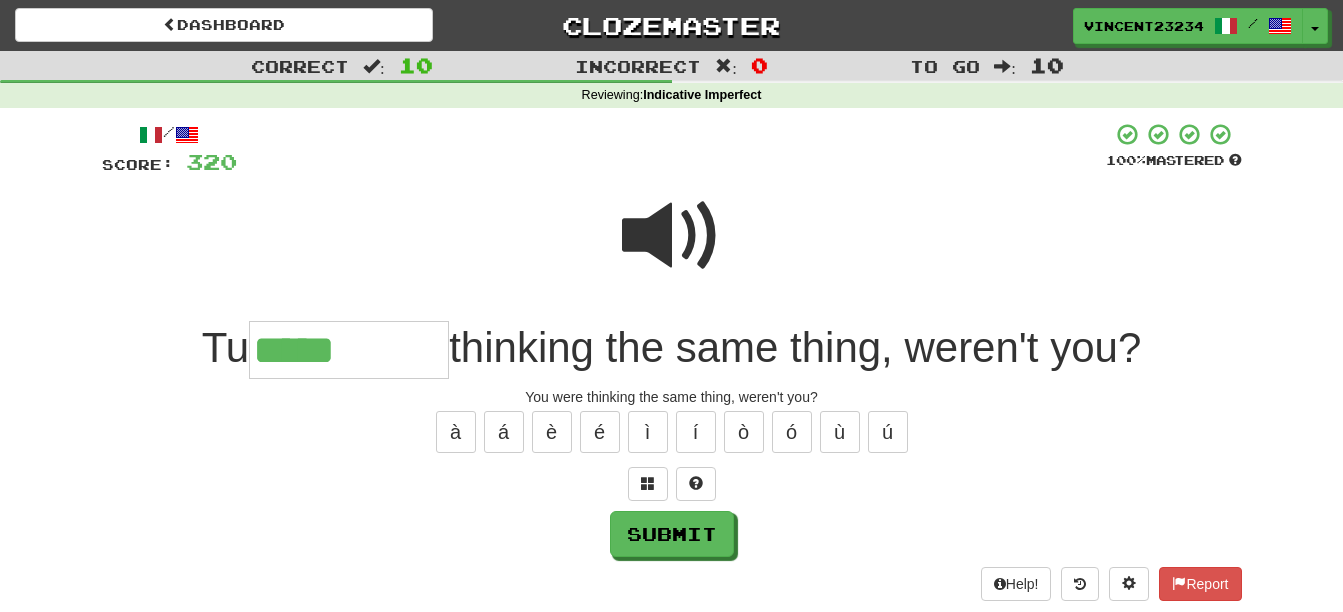 type on "*****" 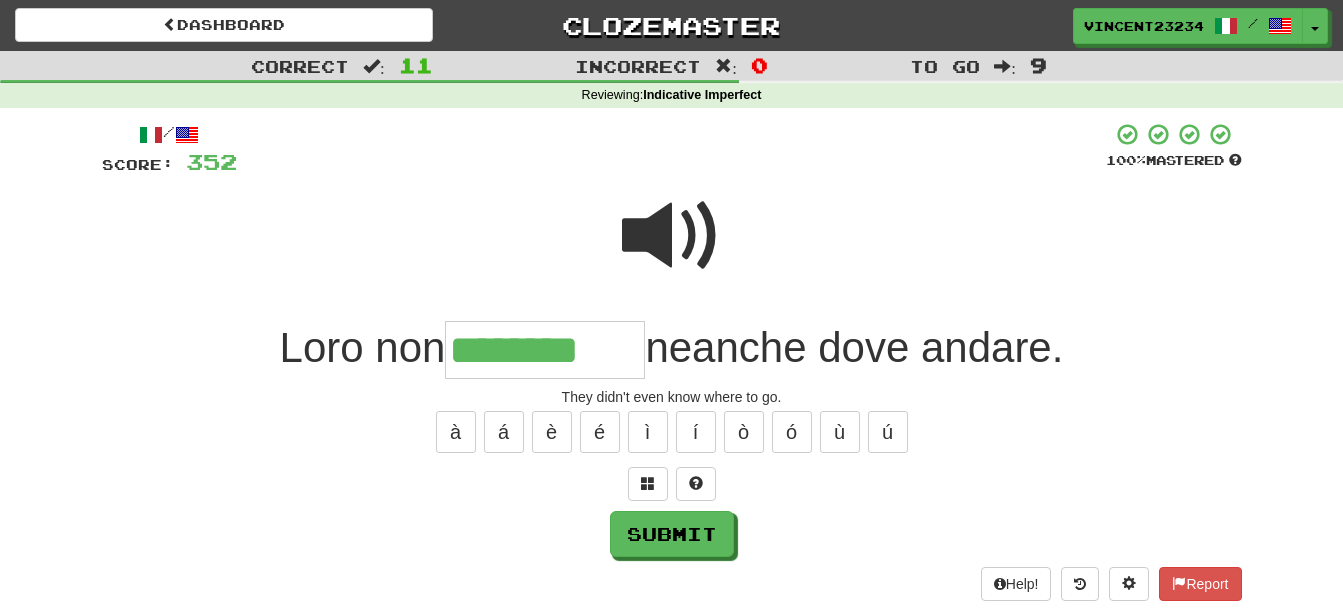 type on "********" 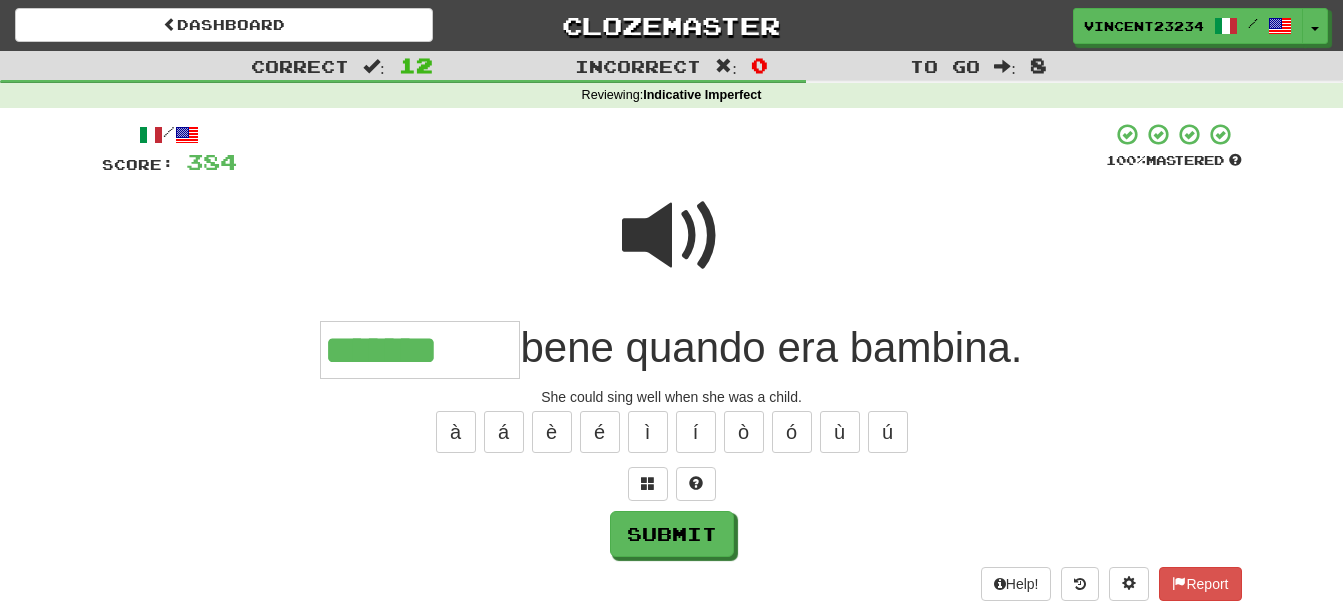 type on "*******" 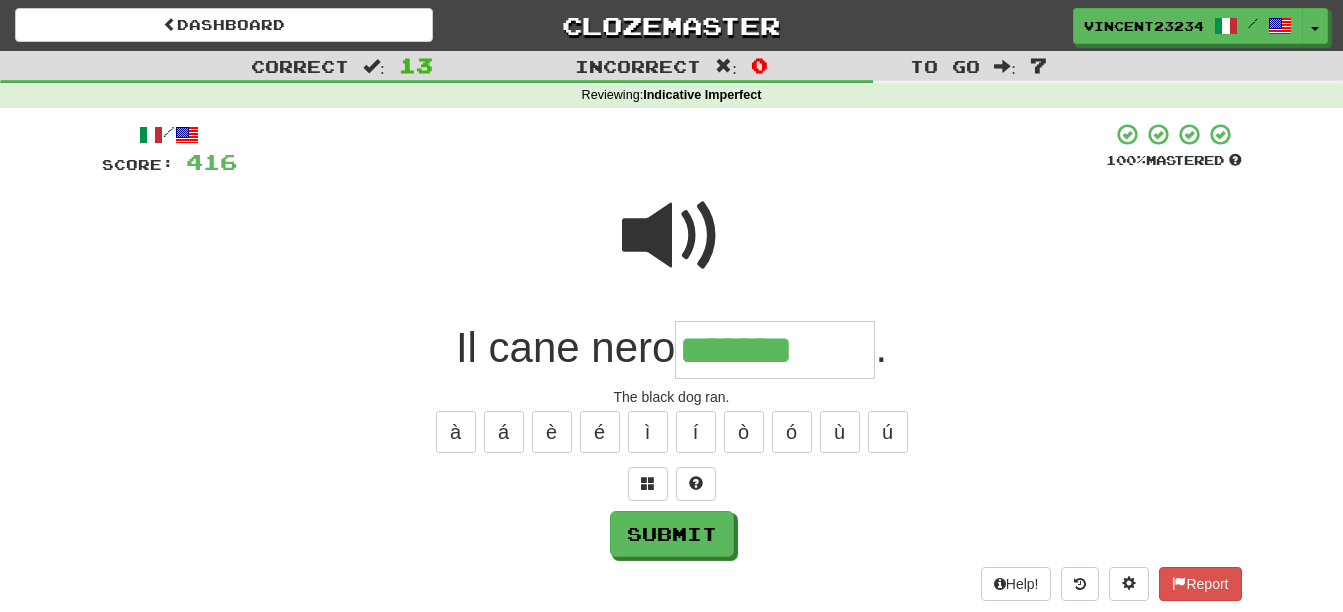 type on "*******" 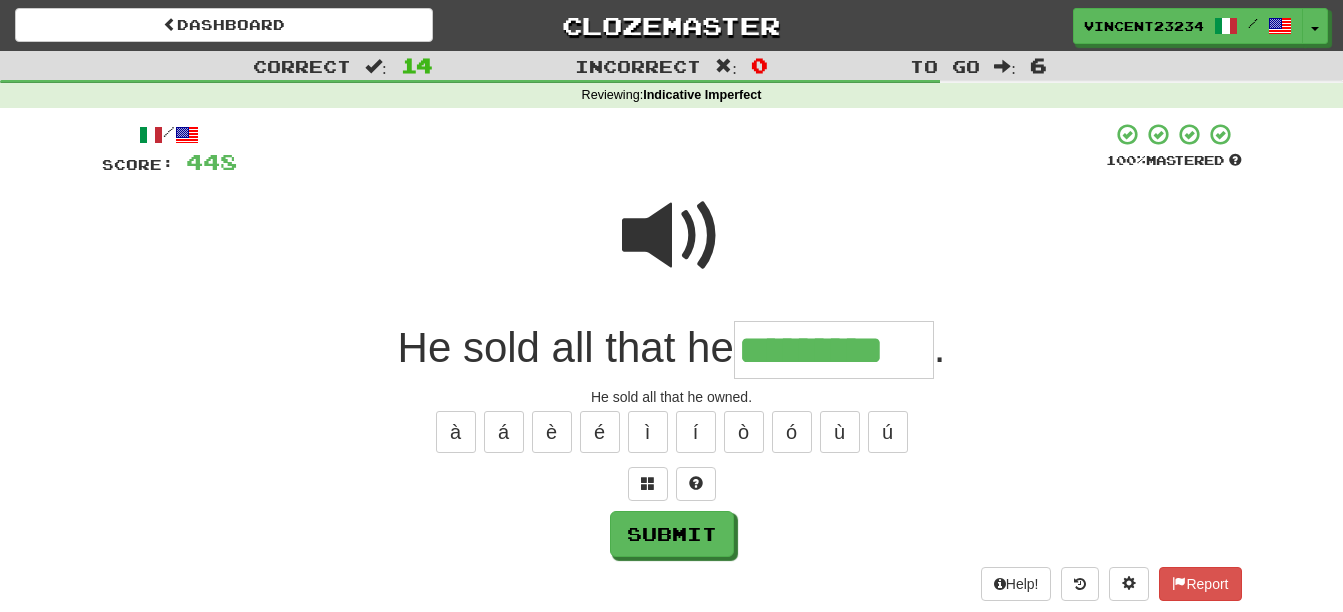 scroll, scrollTop: 0, scrollLeft: 11, axis: horizontal 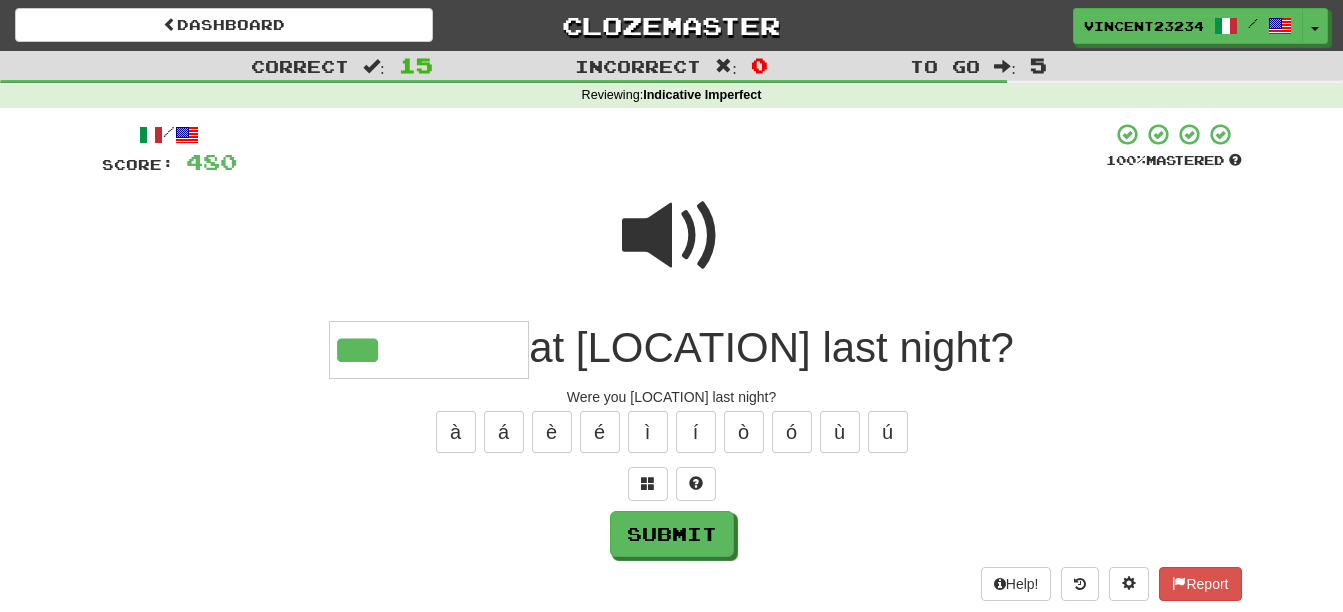 type on "***" 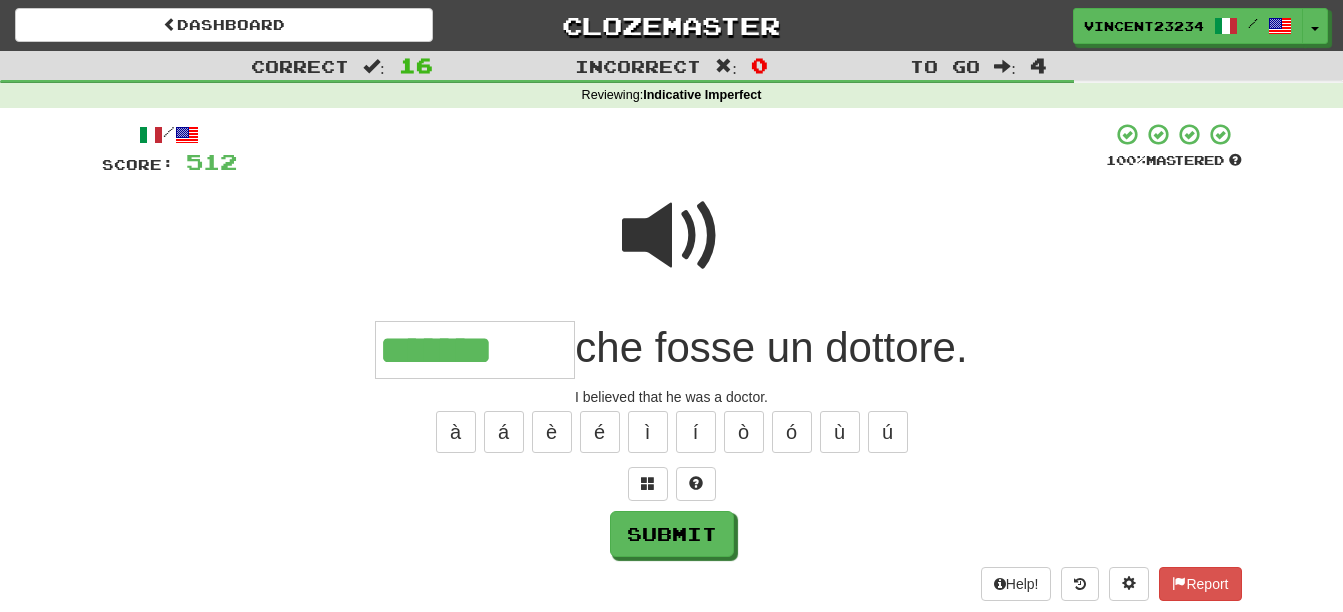 type on "*******" 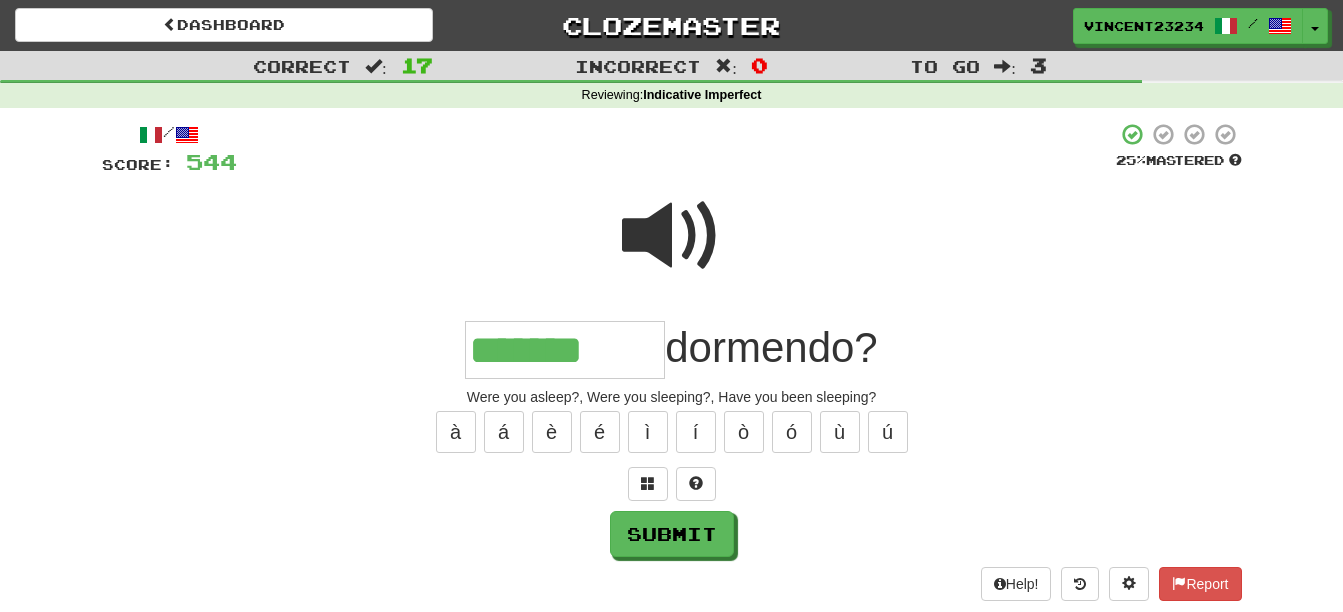 type on "*******" 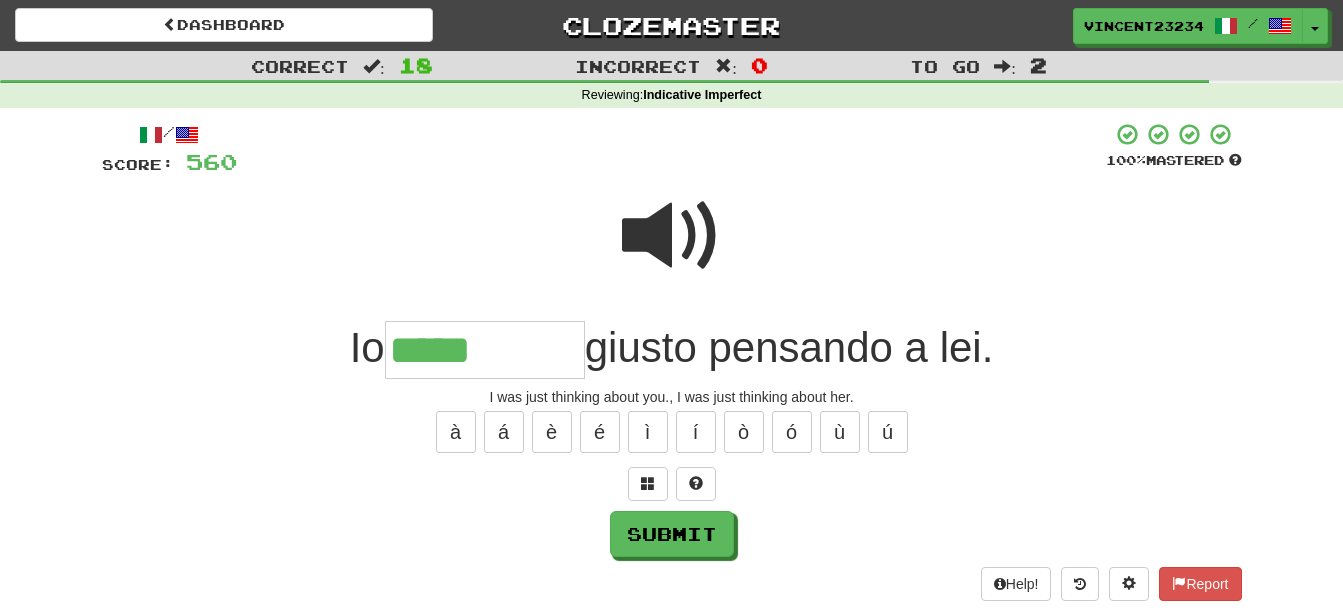 type on "*****" 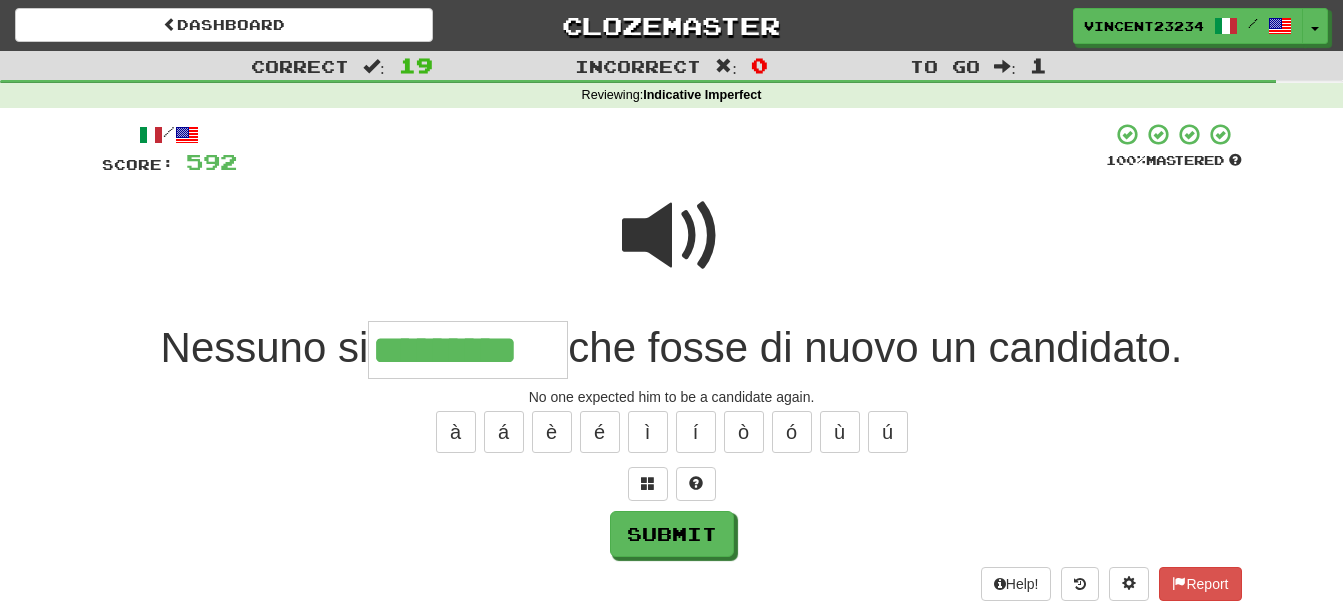 type on "*********" 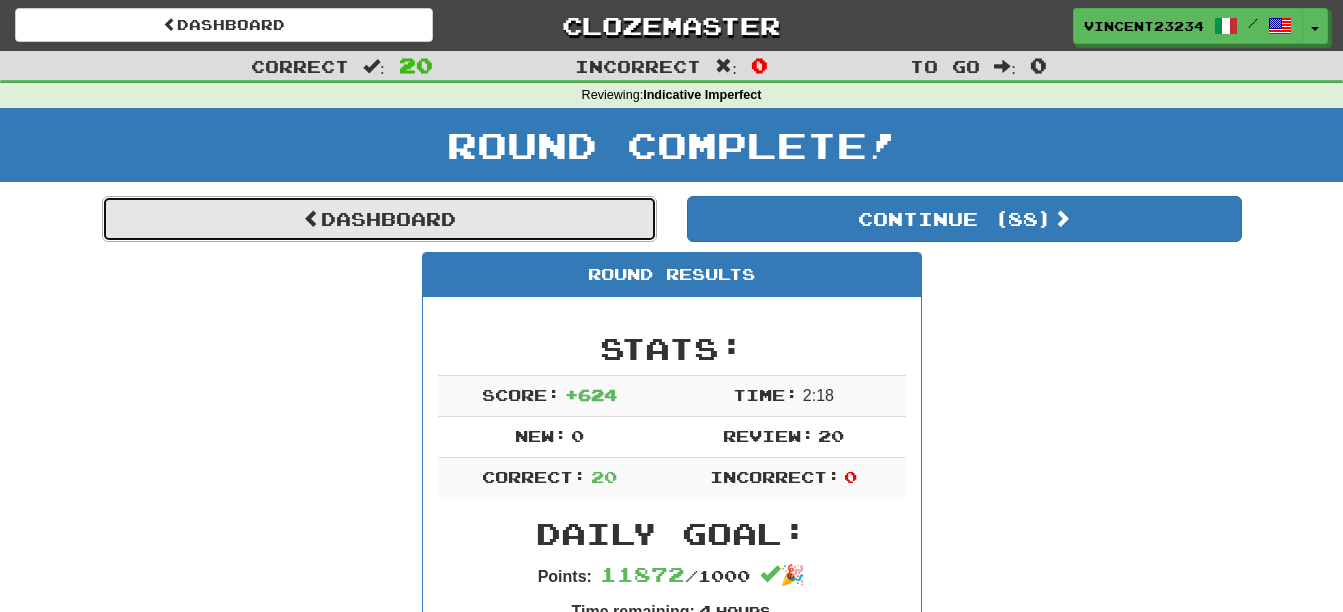 click on "Dashboard" at bounding box center (379, 219) 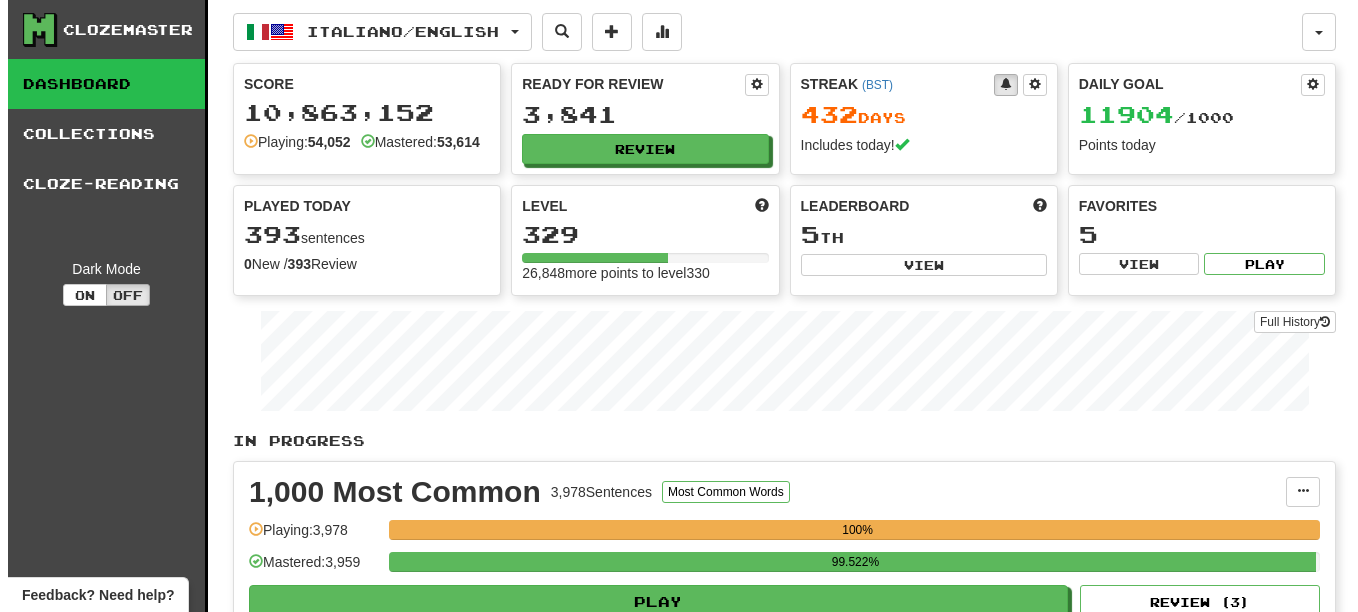 scroll, scrollTop: 0, scrollLeft: 0, axis: both 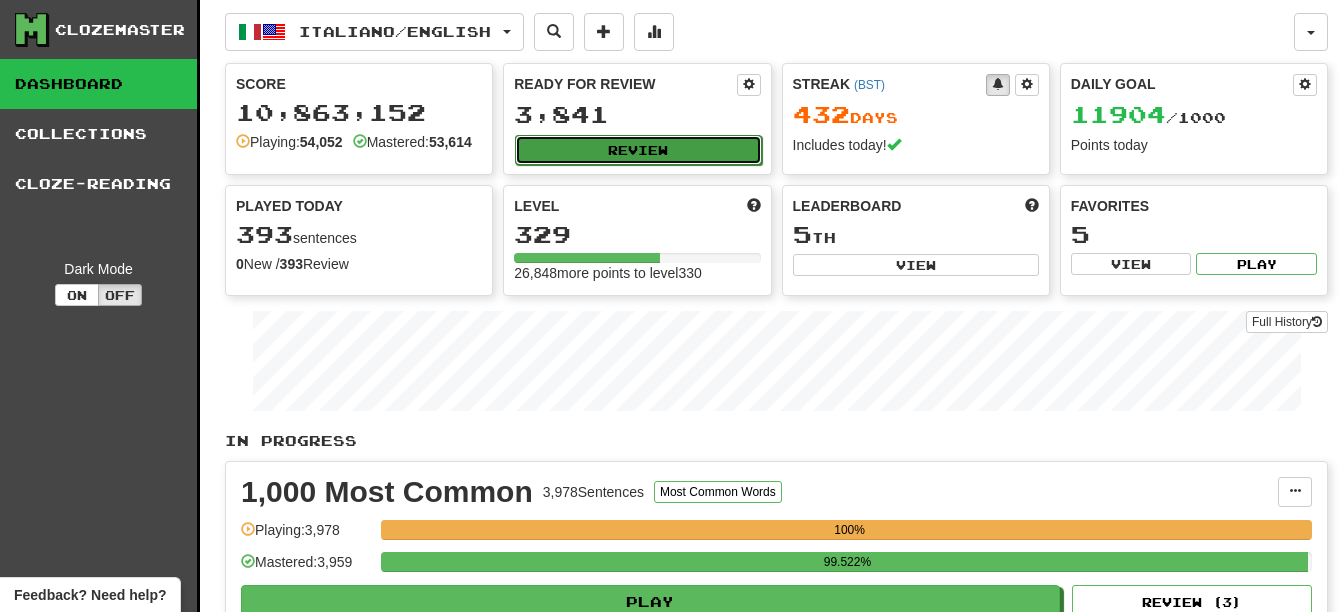 click on "Review" at bounding box center [638, 150] 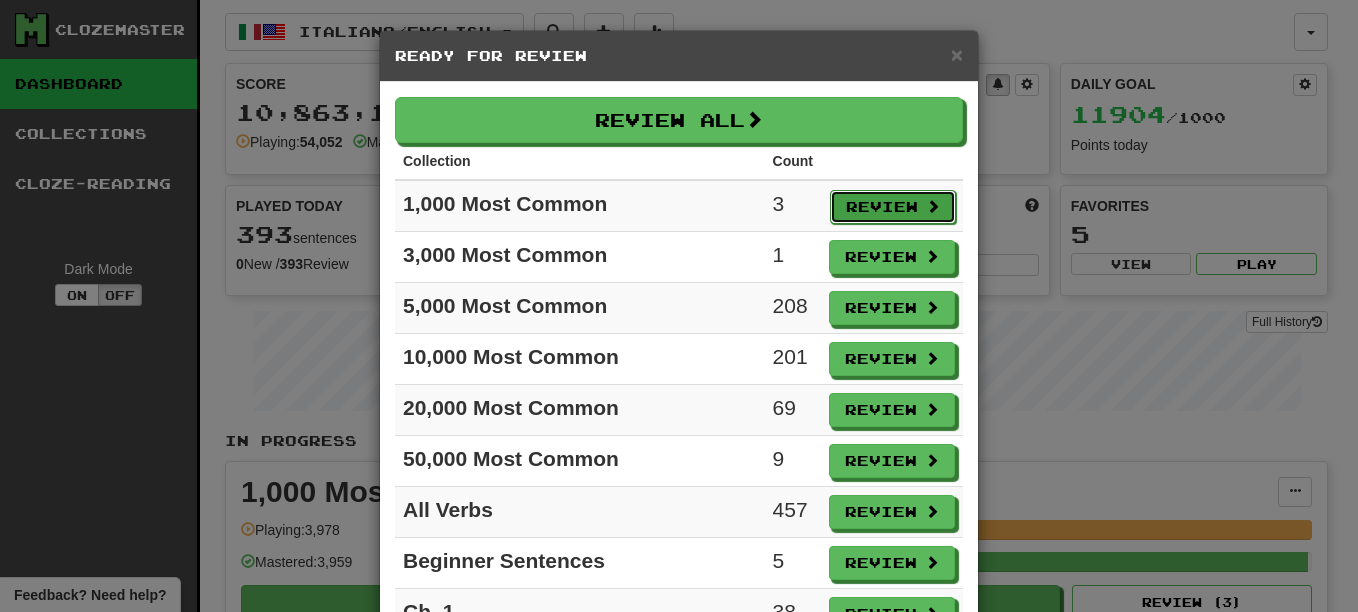 click on "Review" at bounding box center [893, 207] 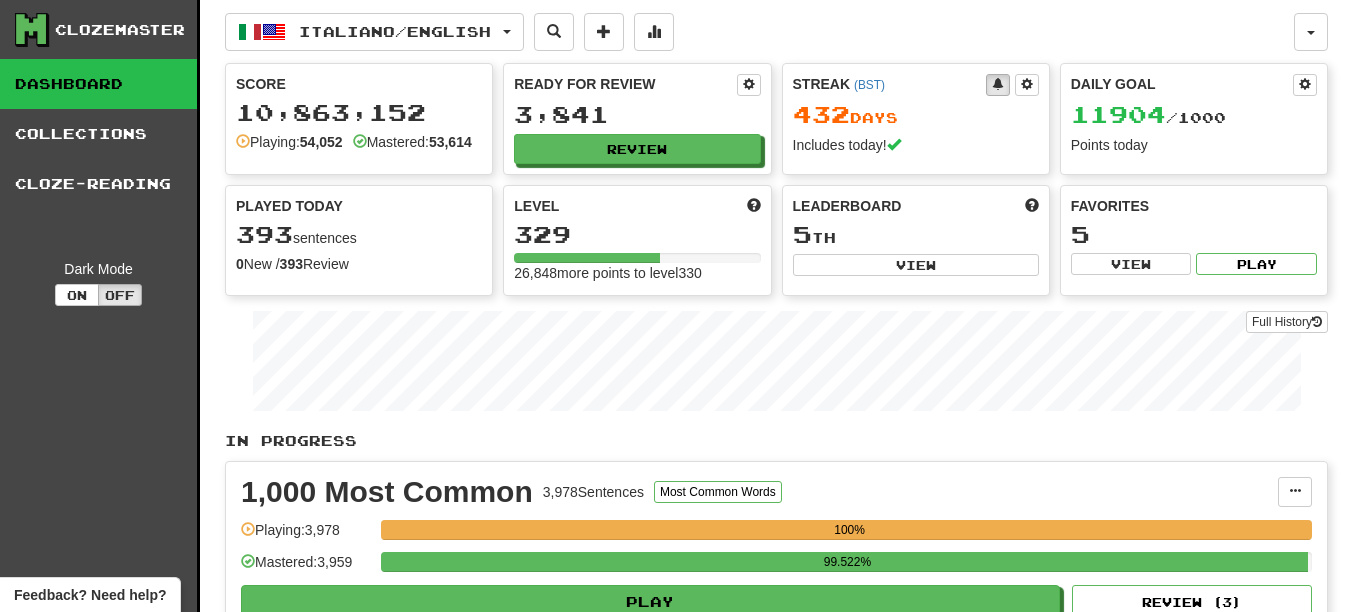select on "**" 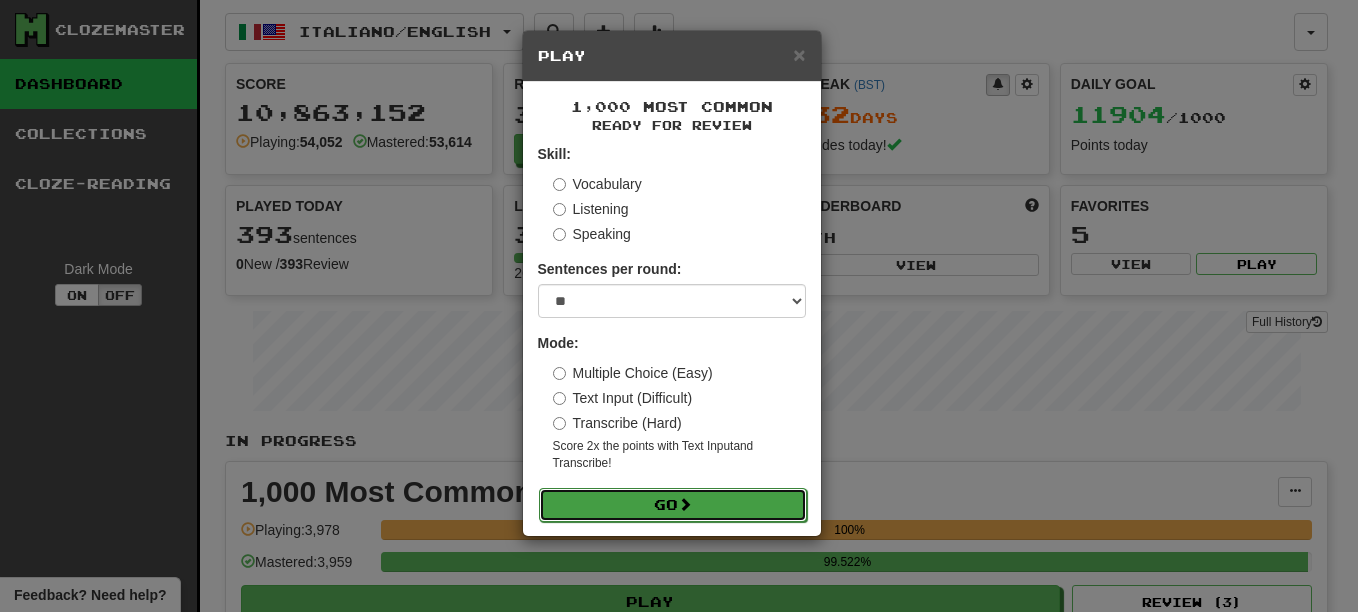 click on "Go" at bounding box center [673, 505] 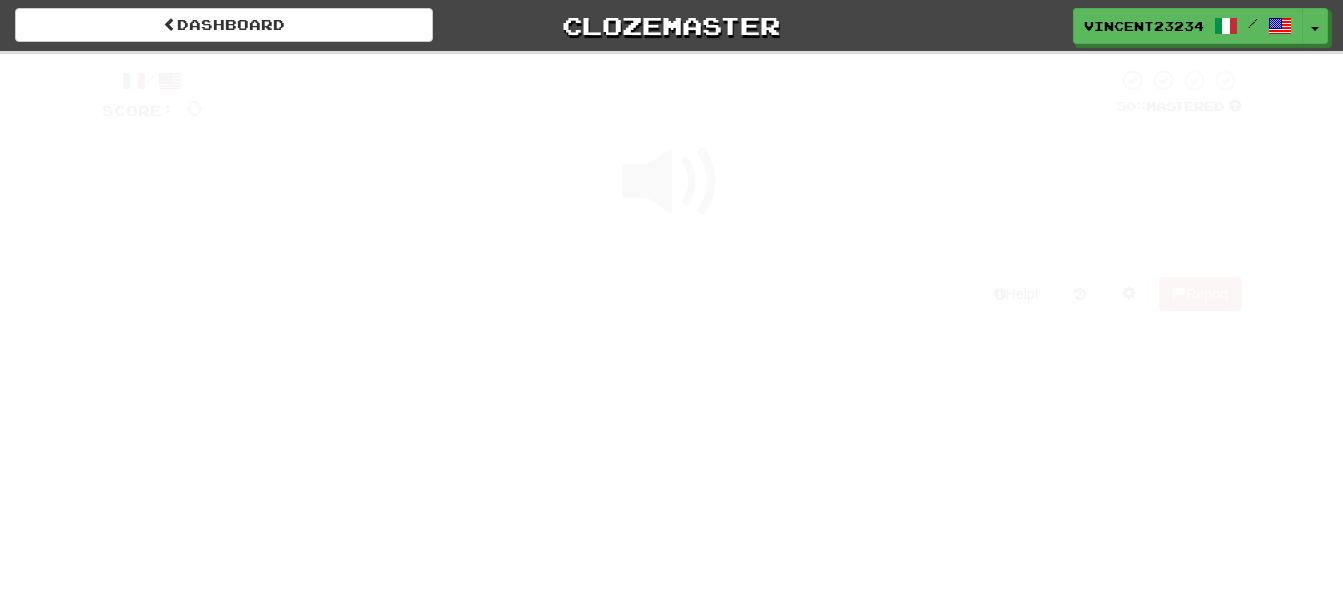 scroll, scrollTop: 0, scrollLeft: 0, axis: both 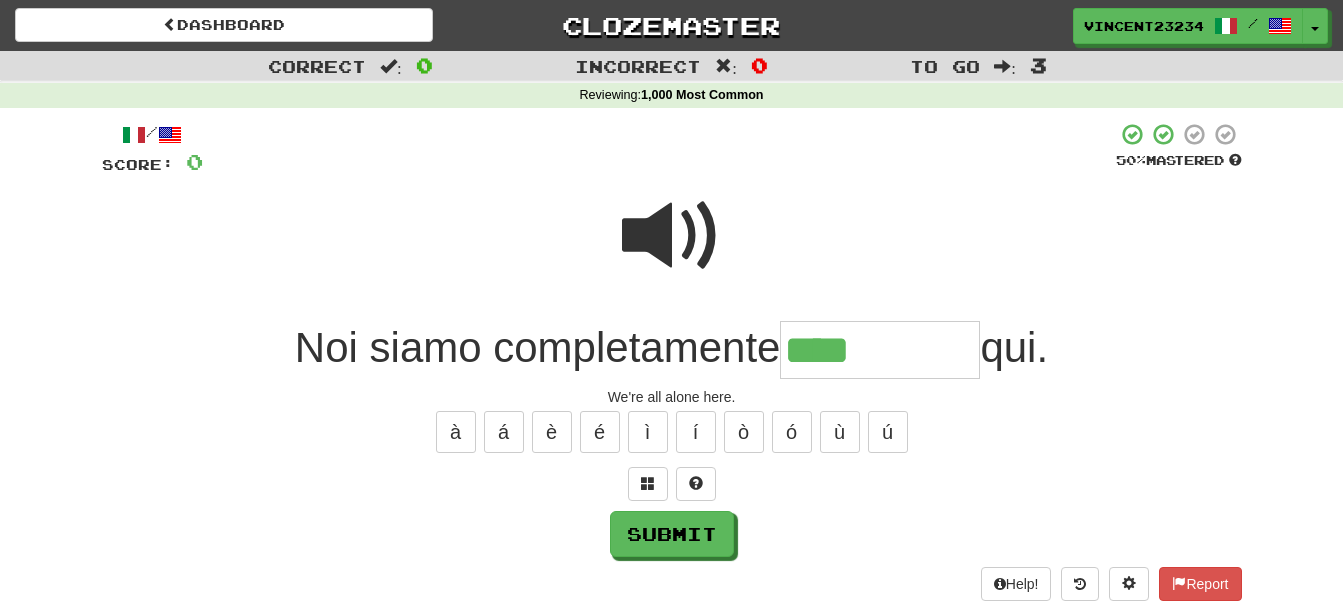 type on "****" 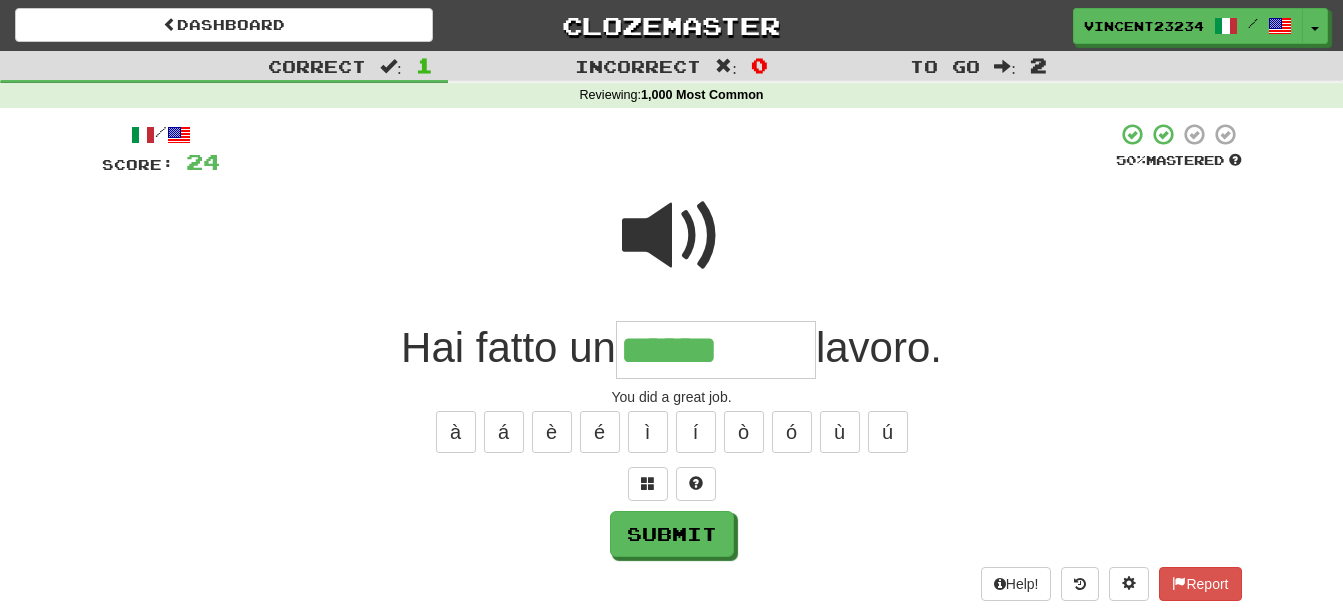 type on "******" 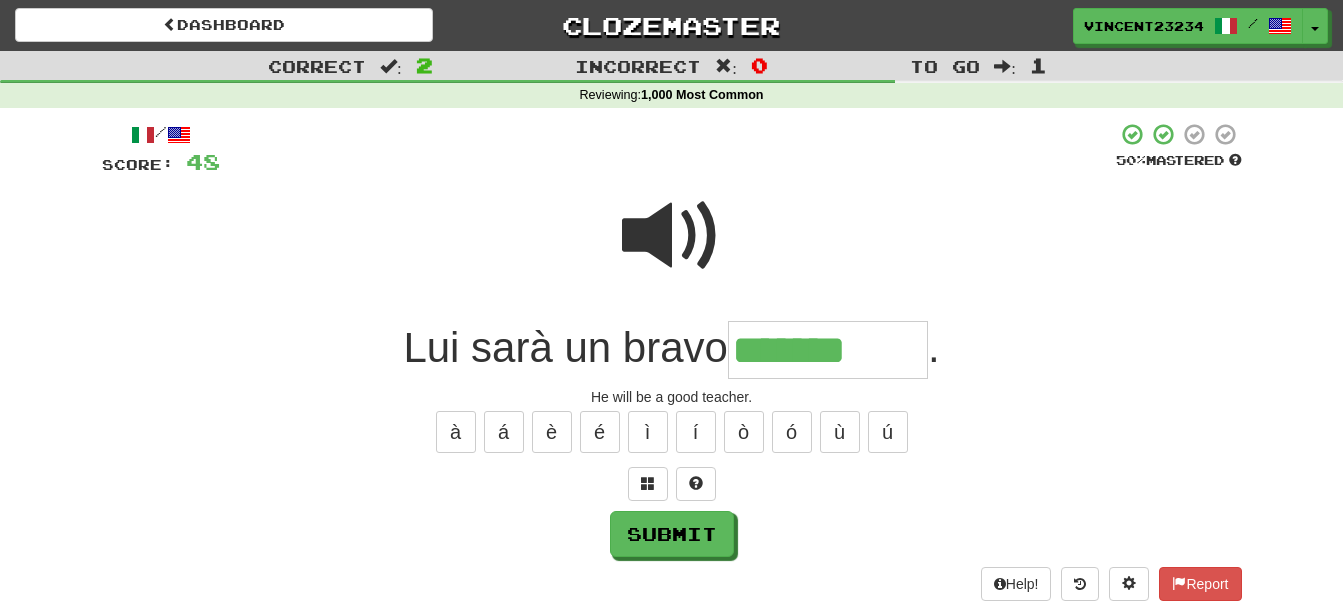 type on "*******" 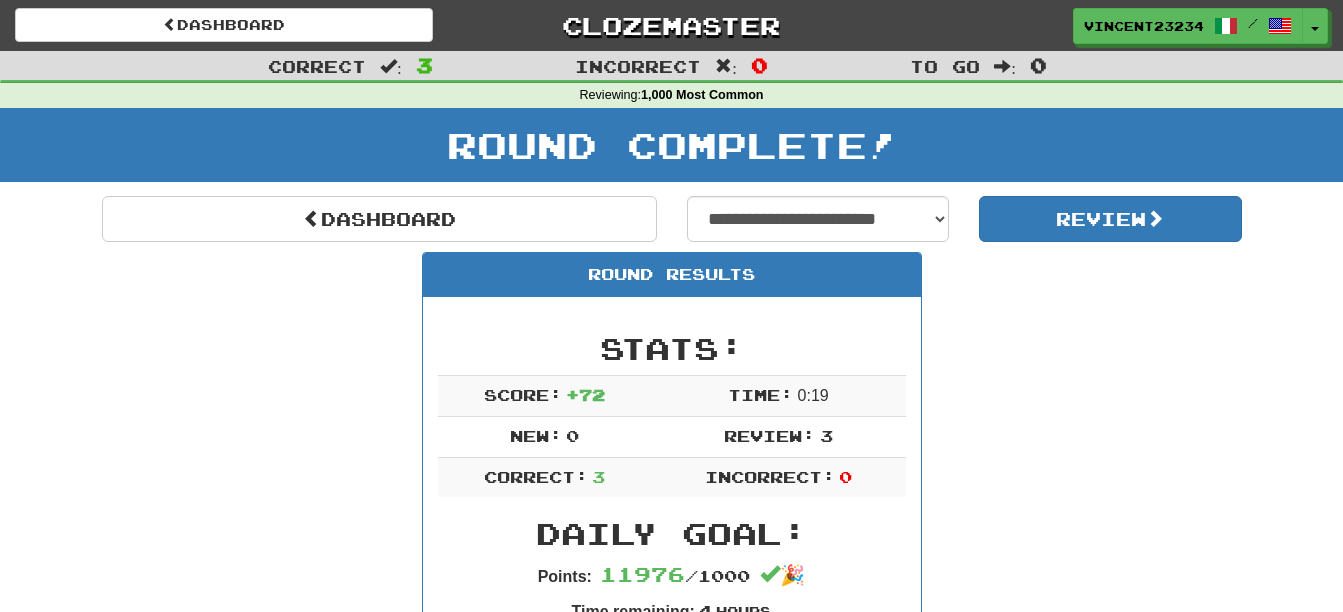 click on "Round Complete!" at bounding box center [671, 145] 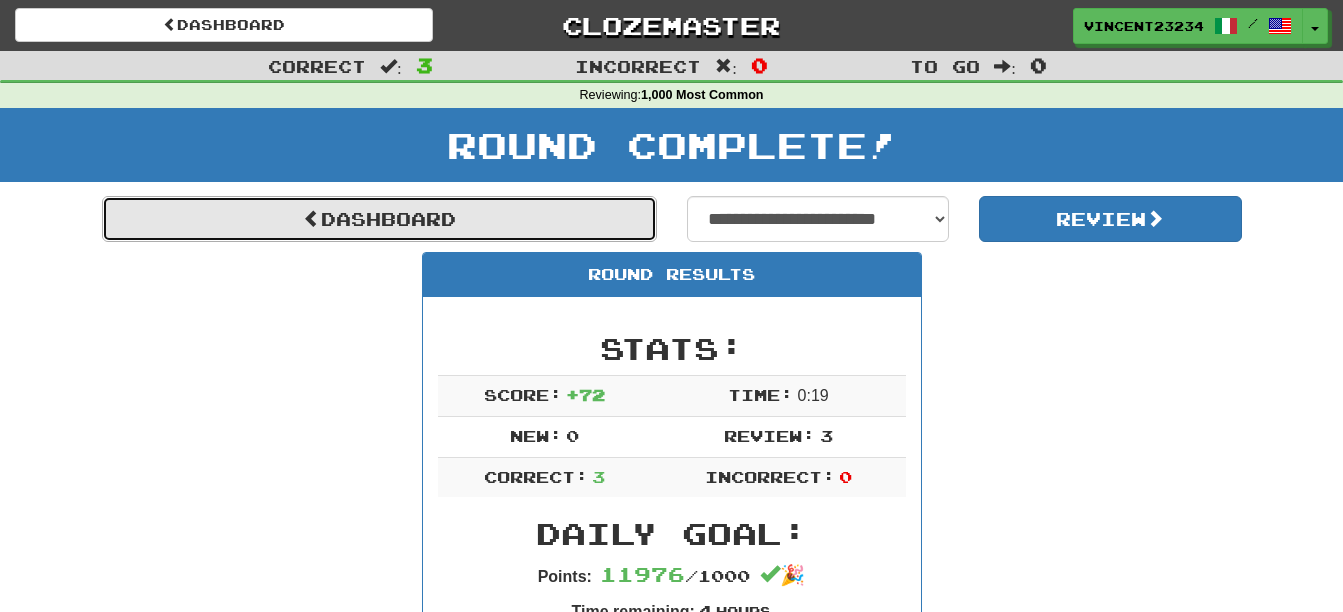 click on "Dashboard" at bounding box center [379, 219] 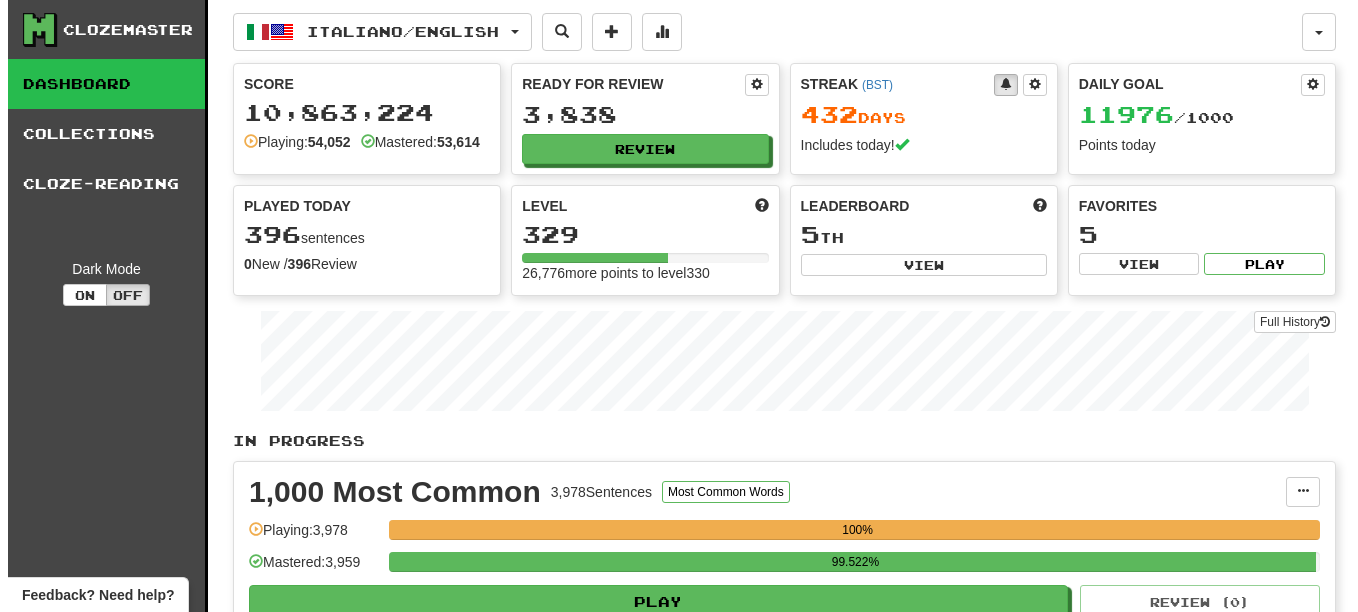 scroll, scrollTop: 0, scrollLeft: 0, axis: both 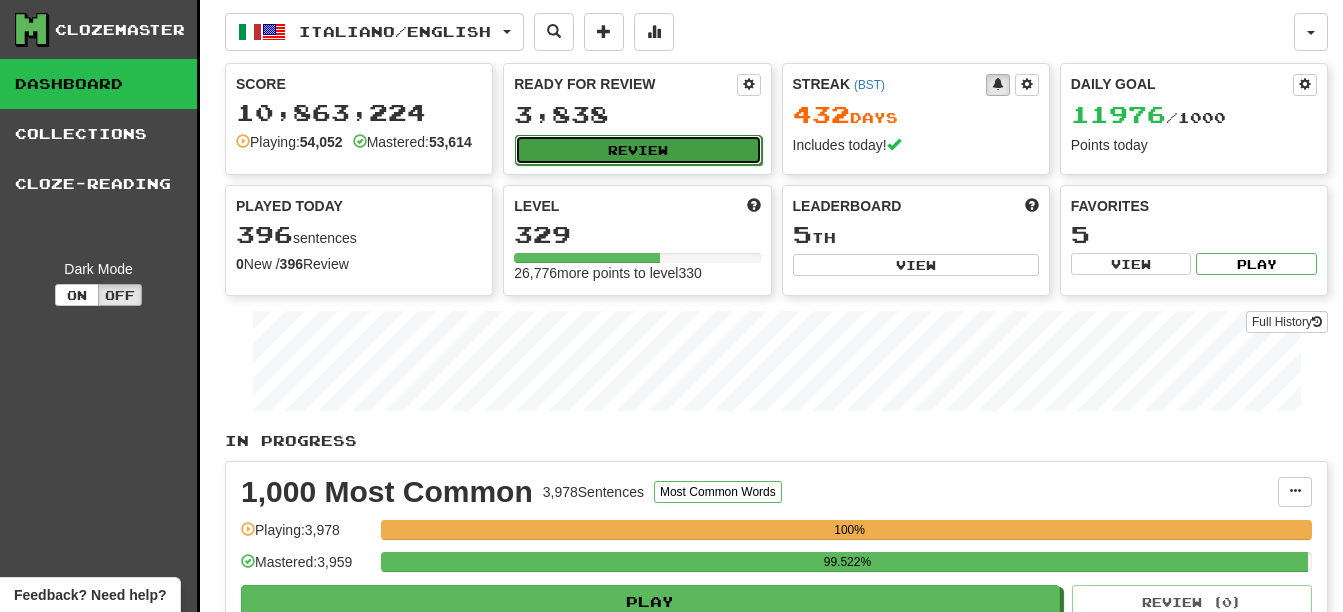 click on "Review" at bounding box center (638, 150) 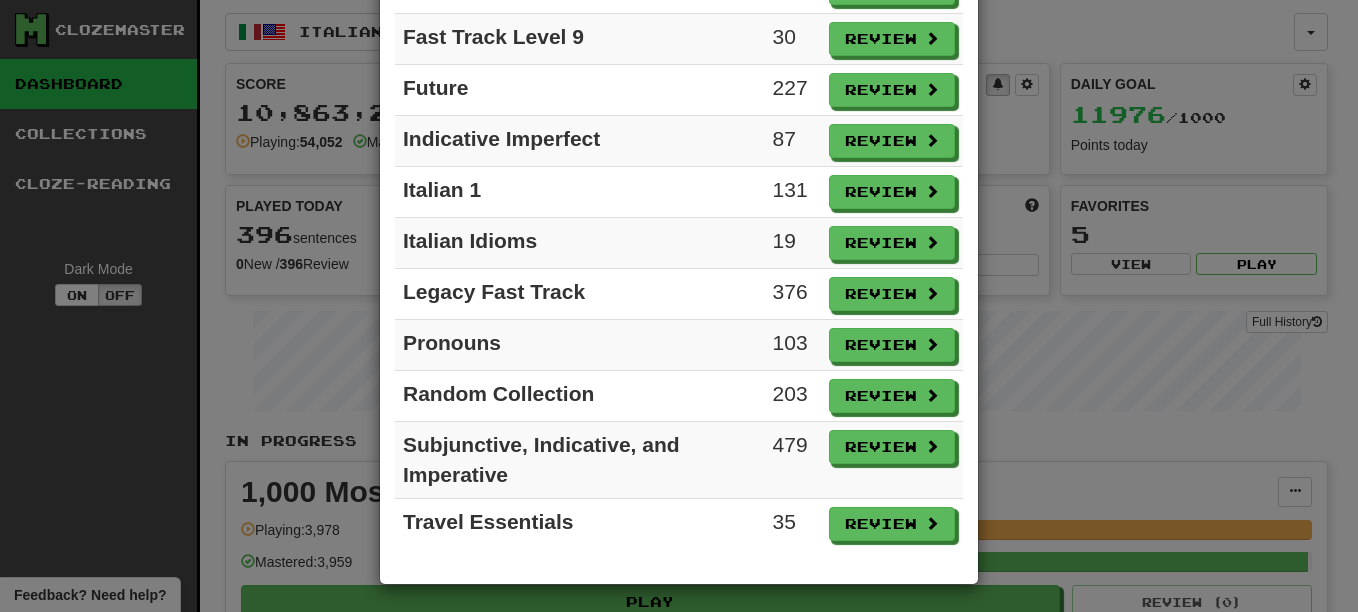 scroll, scrollTop: 884, scrollLeft: 0, axis: vertical 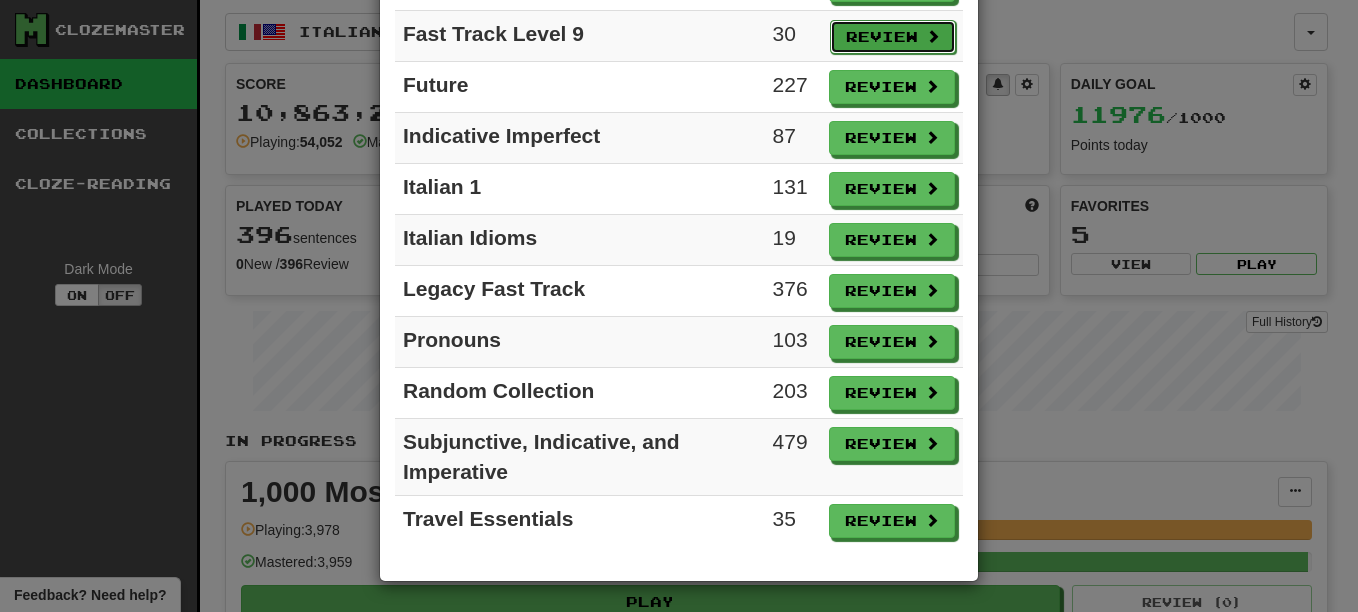 click on "Review" at bounding box center [893, 37] 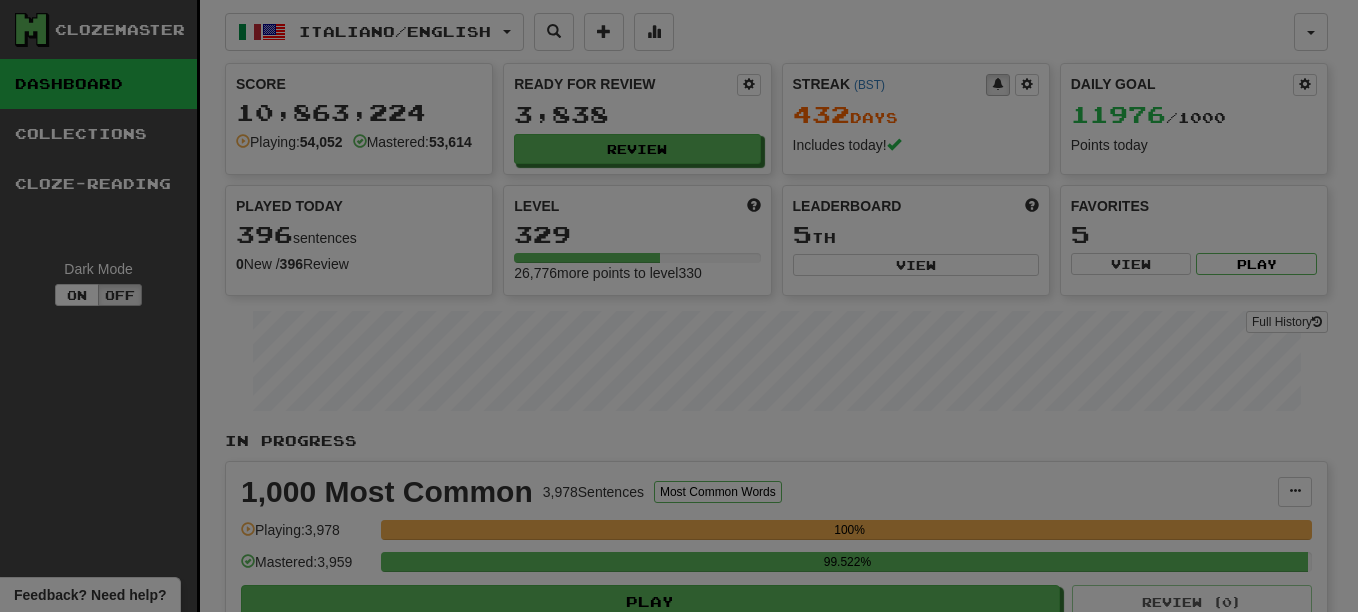 select on "**" 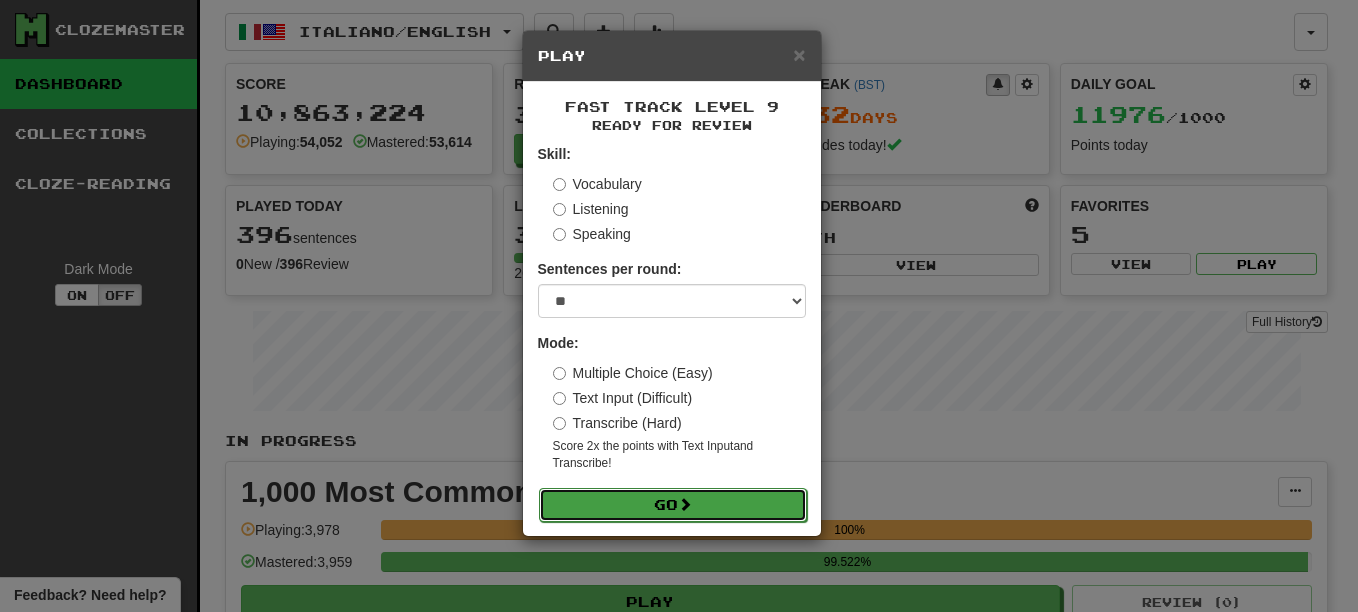 click on "Go" at bounding box center (673, 505) 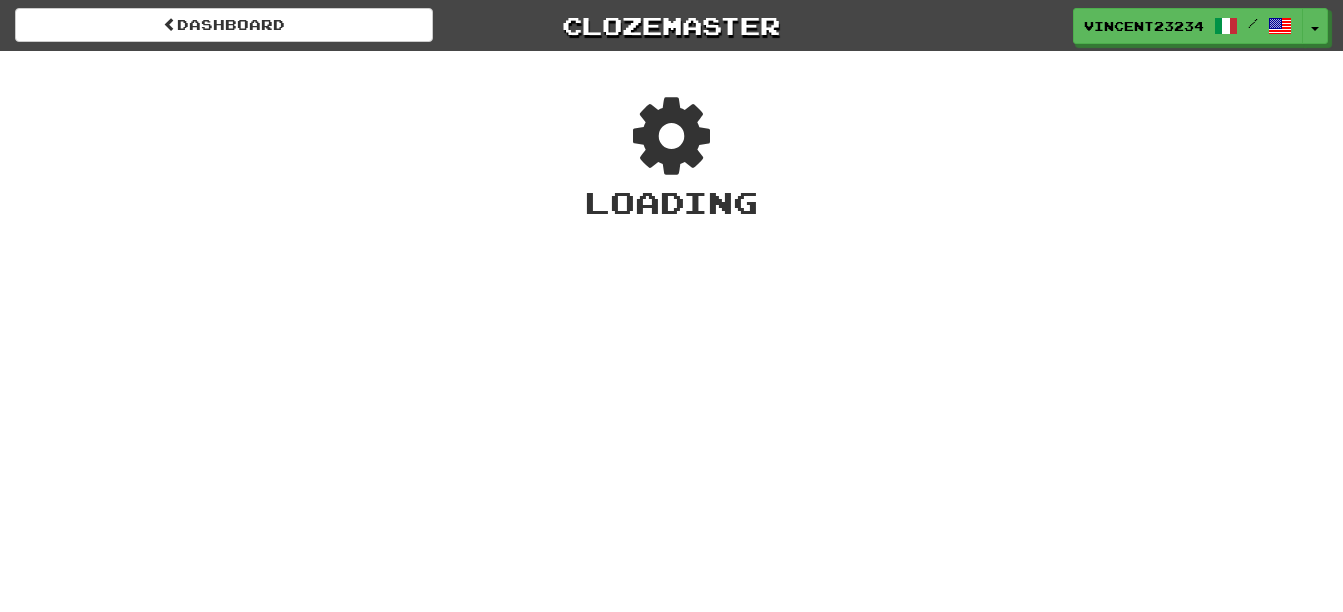 scroll, scrollTop: 0, scrollLeft: 0, axis: both 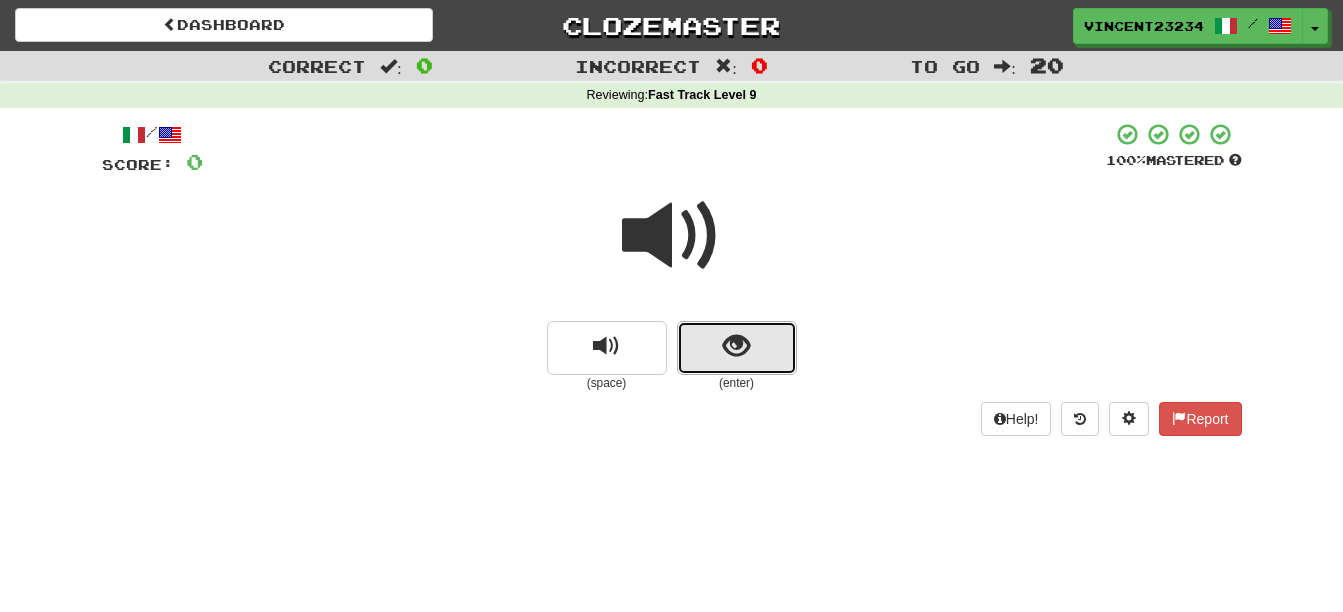 click at bounding box center [737, 348] 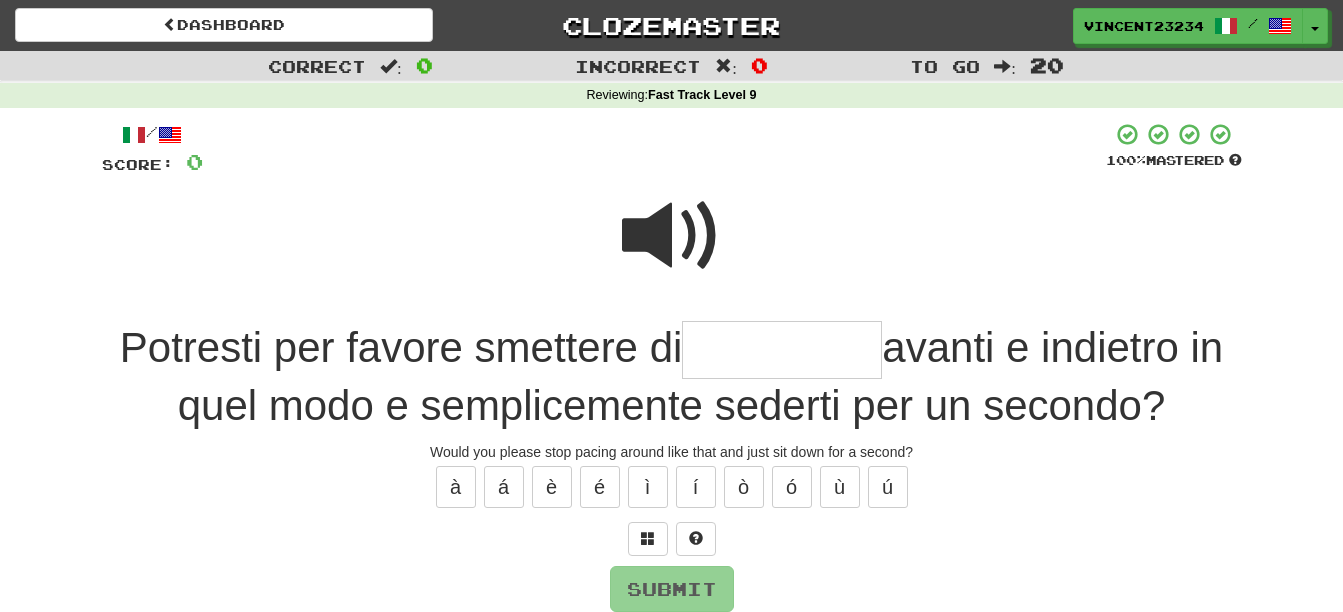 click at bounding box center [672, 236] 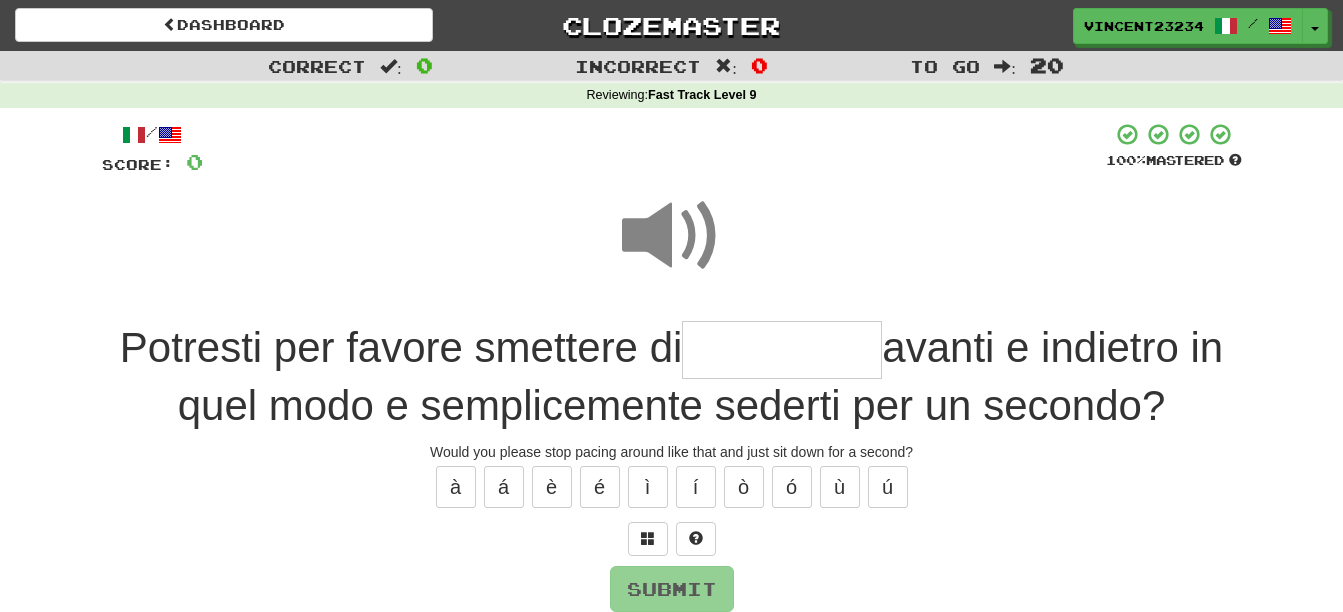 click at bounding box center (782, 350) 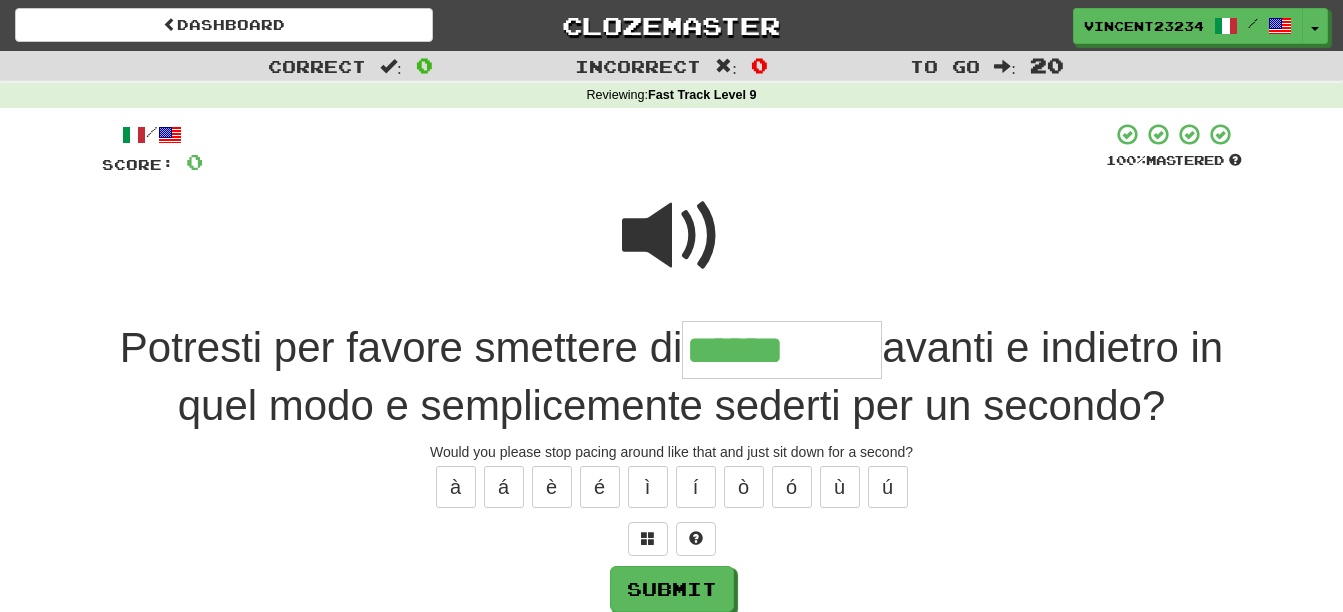 type on "******" 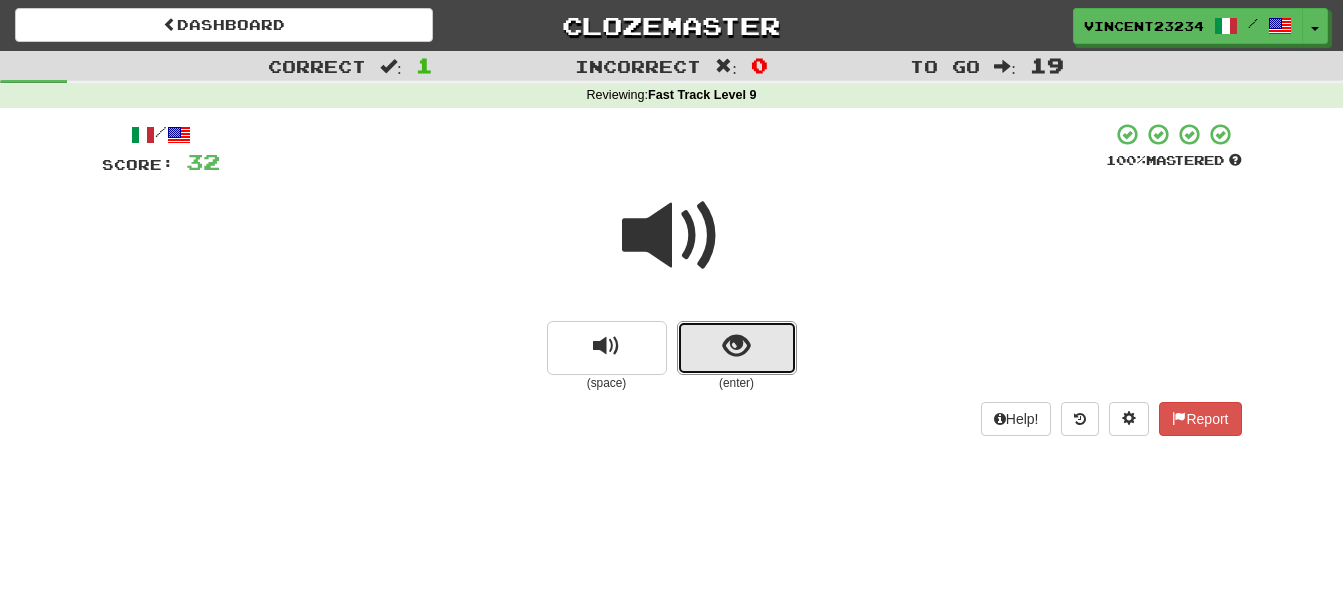 click at bounding box center (736, 346) 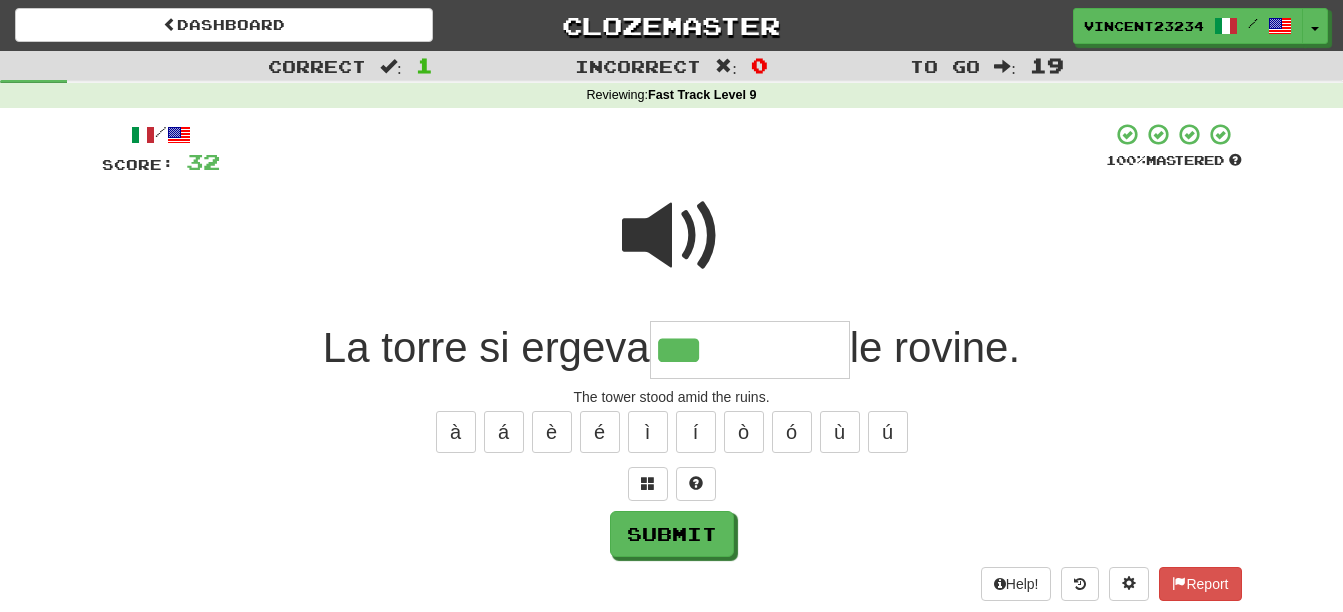 type on "***" 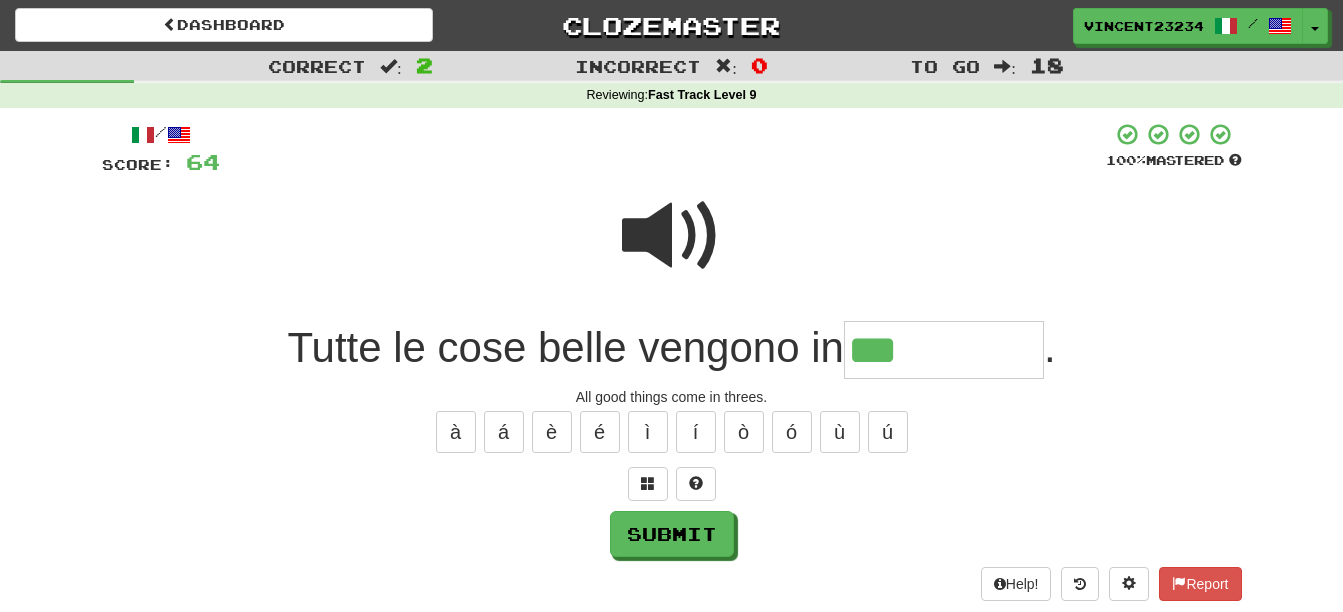 type on "***" 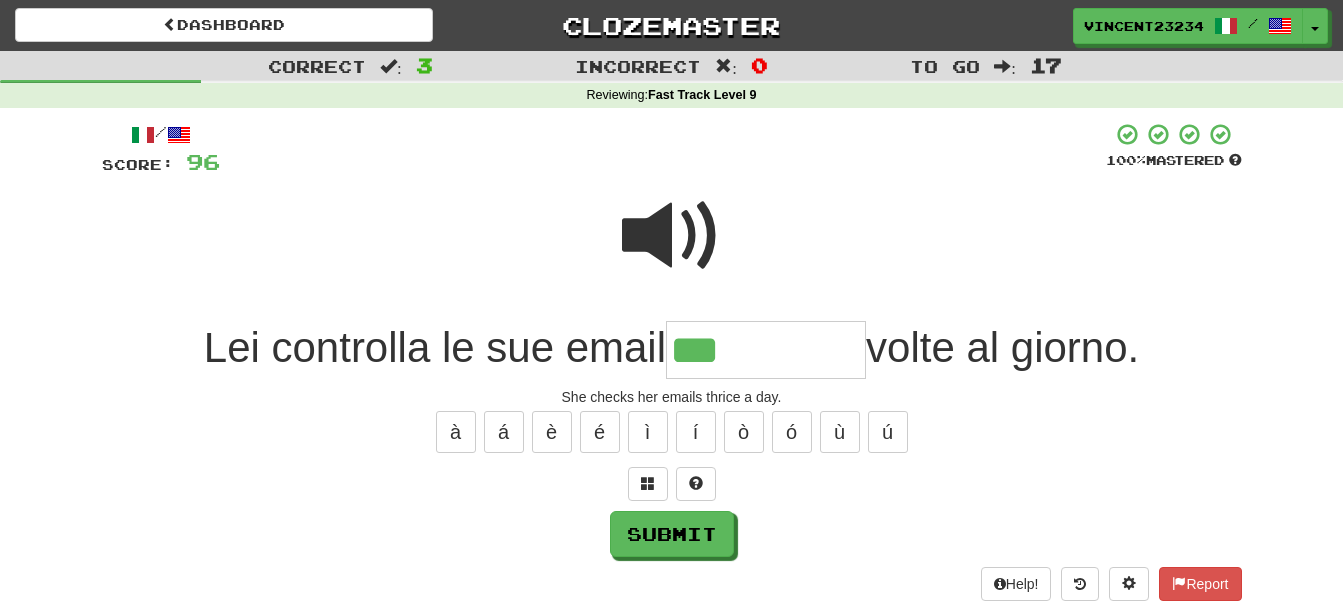 type on "***" 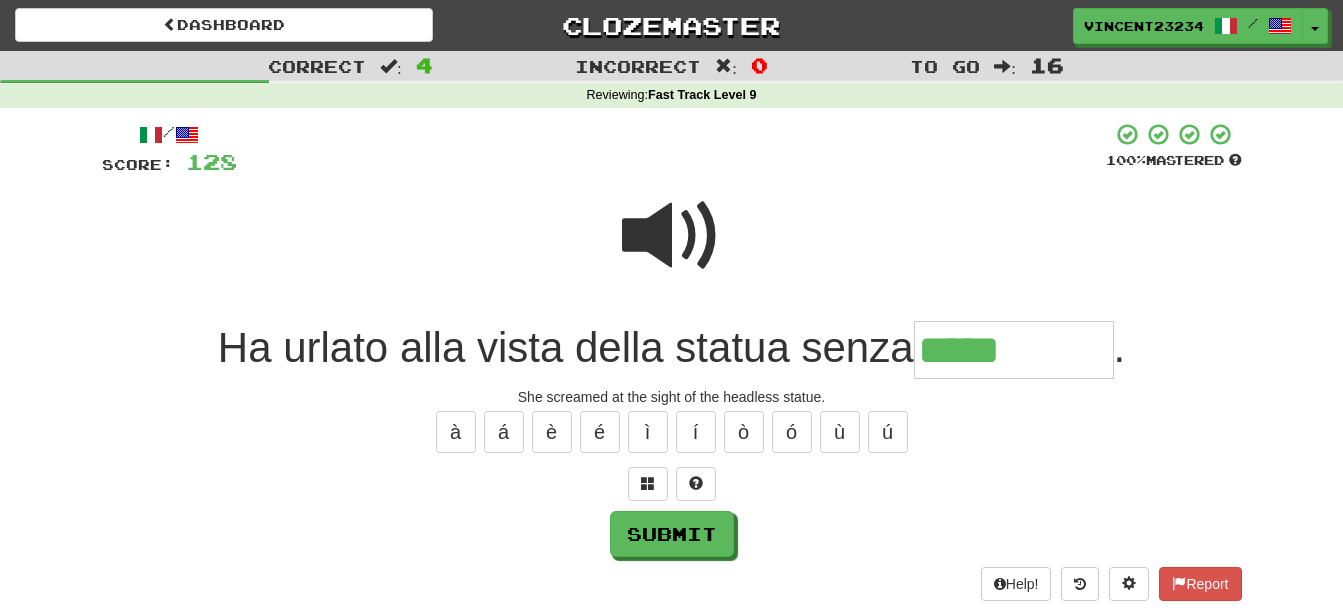 type on "*****" 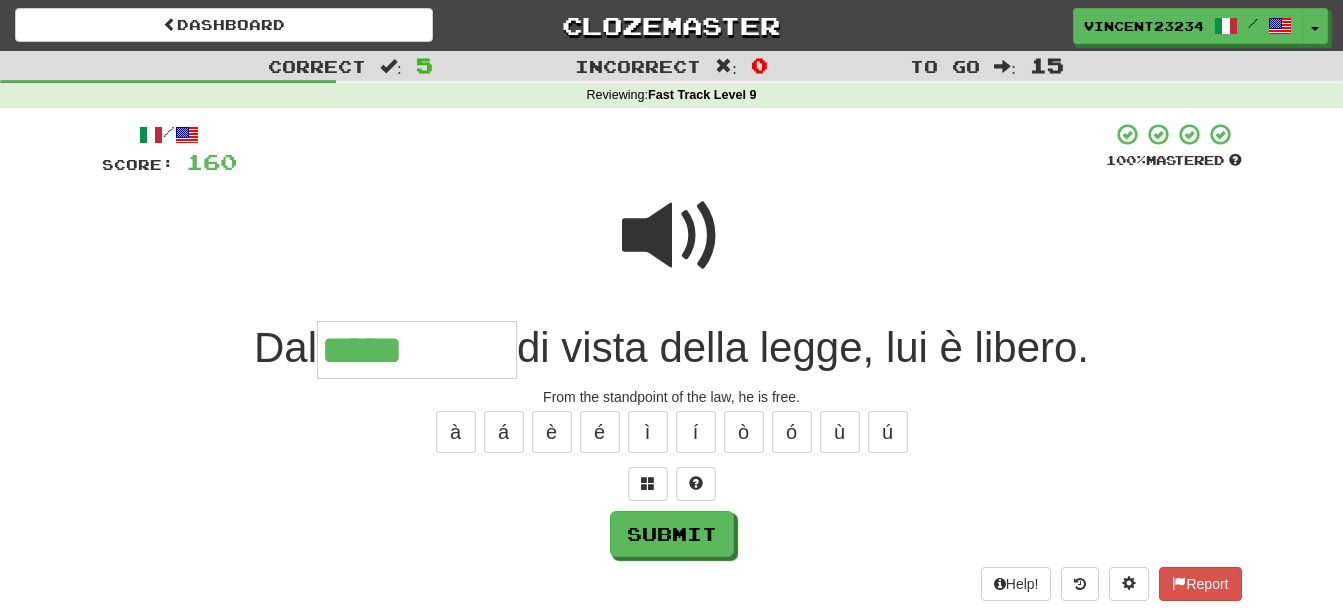 type on "*****" 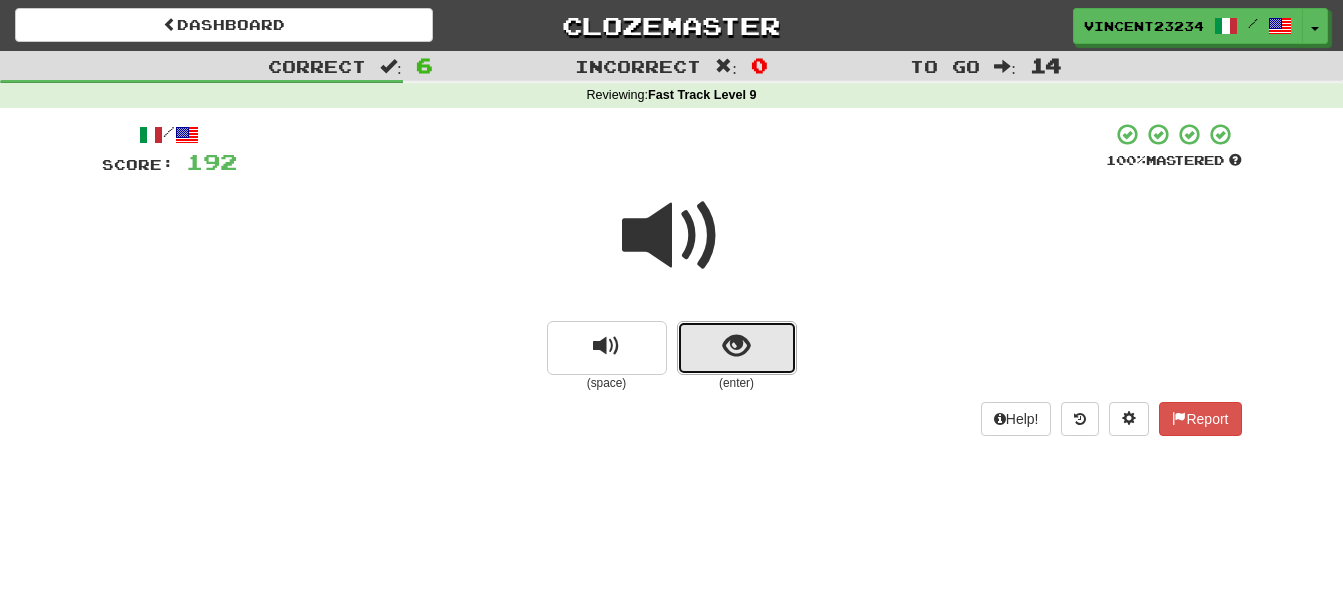 click at bounding box center (736, 346) 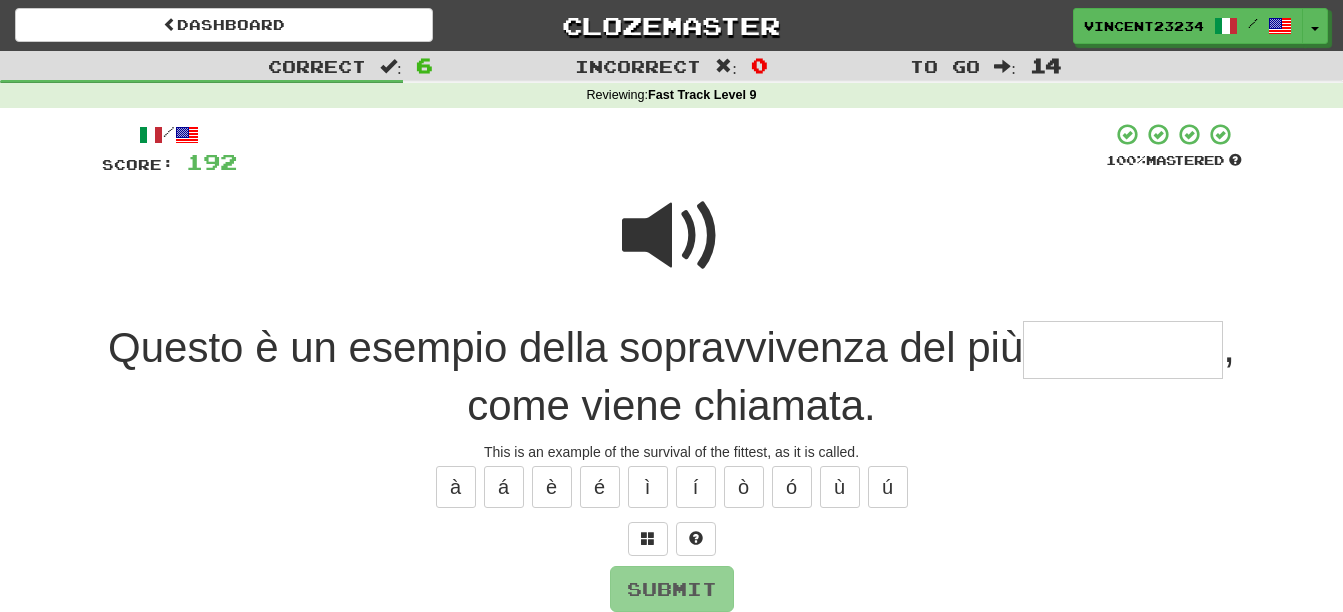 click at bounding box center (672, 236) 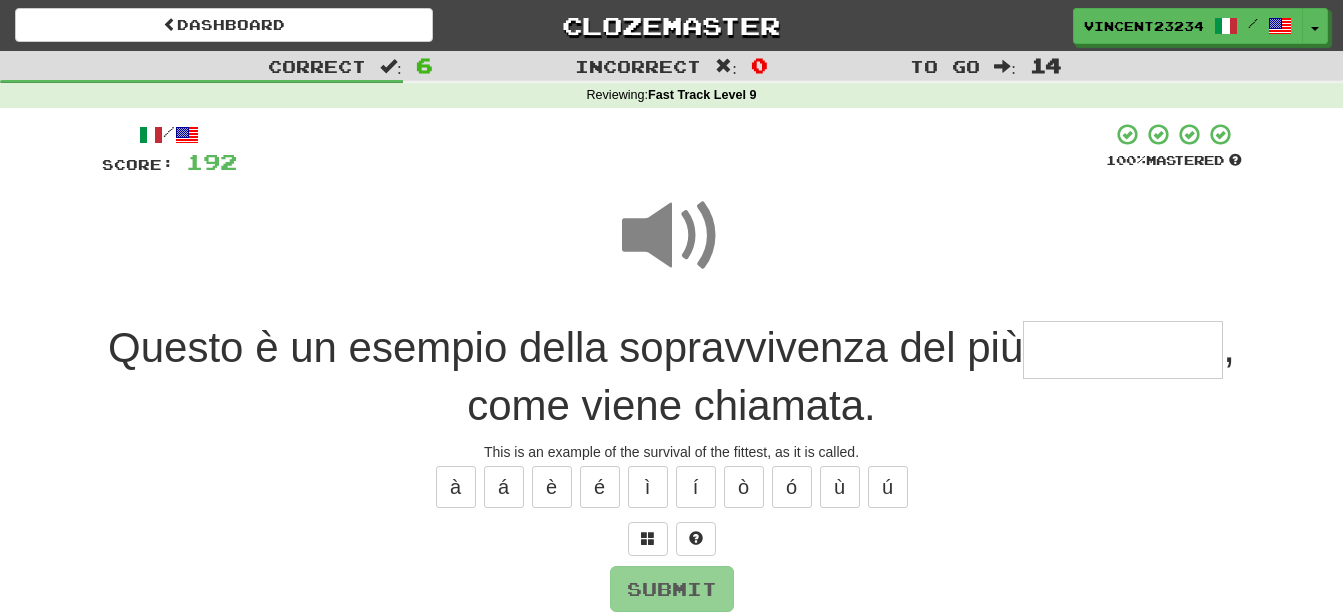 click at bounding box center [1123, 350] 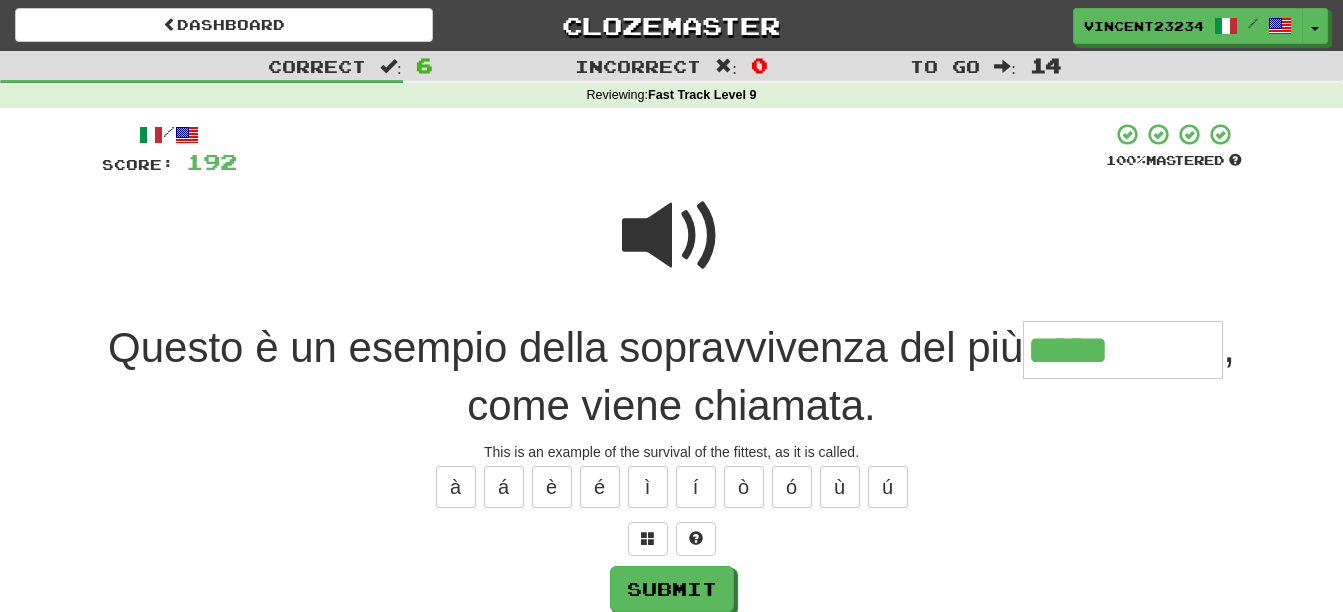 type on "*****" 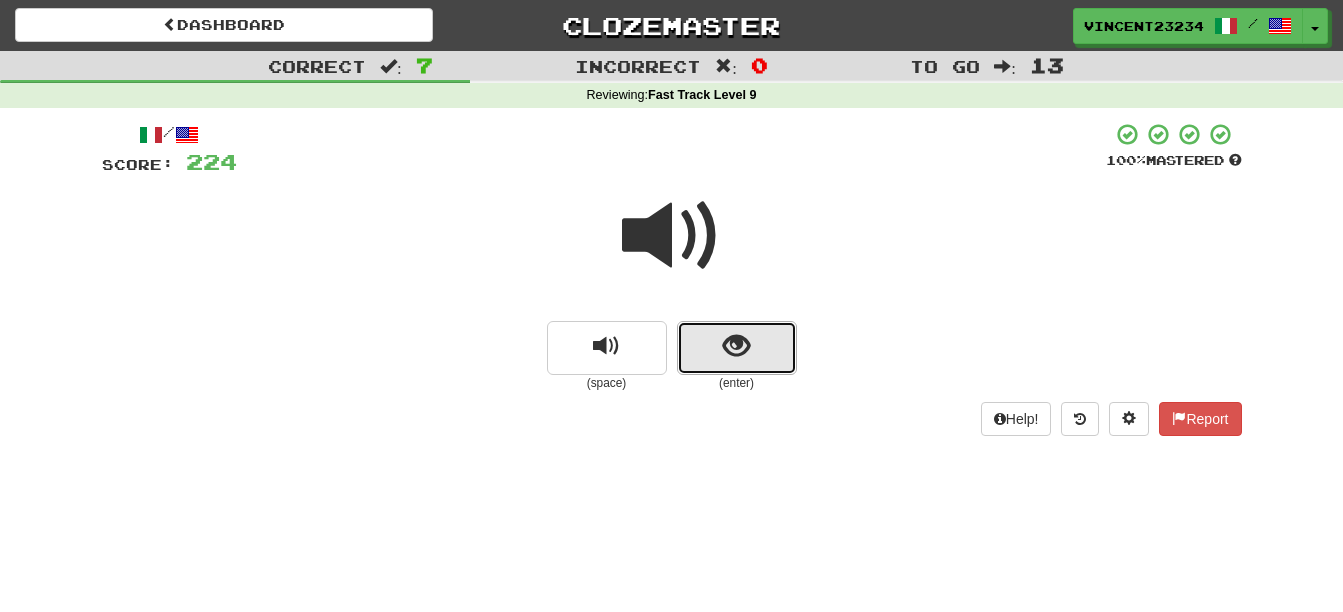 click at bounding box center [737, 348] 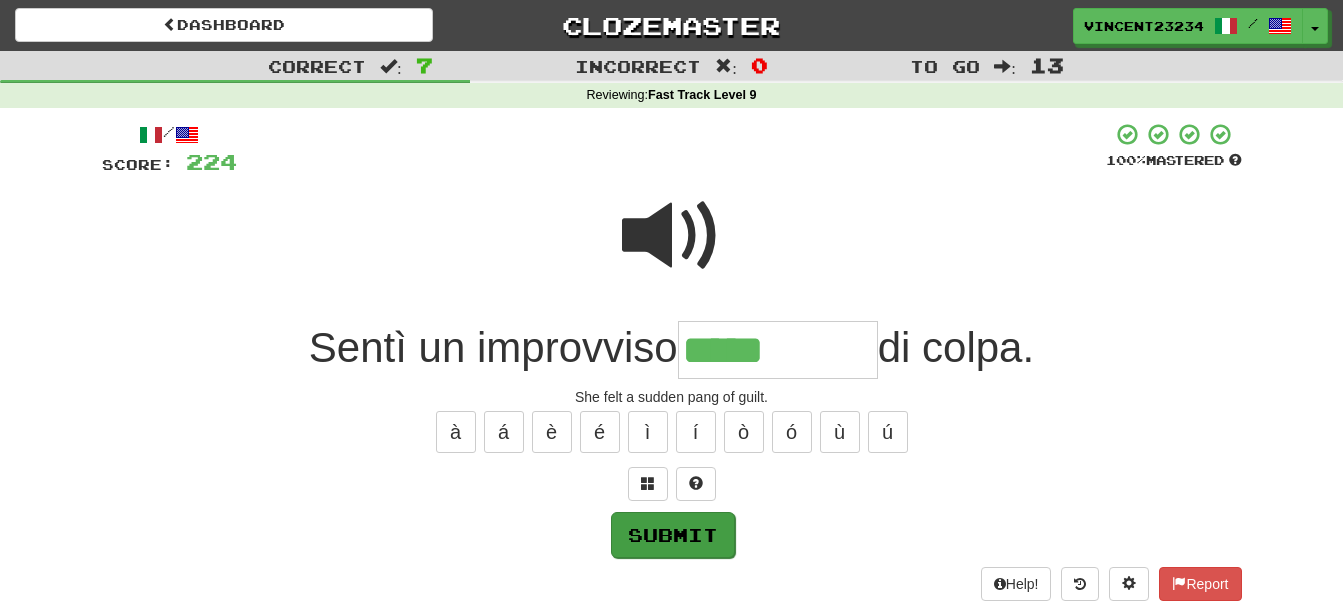 type on "*****" 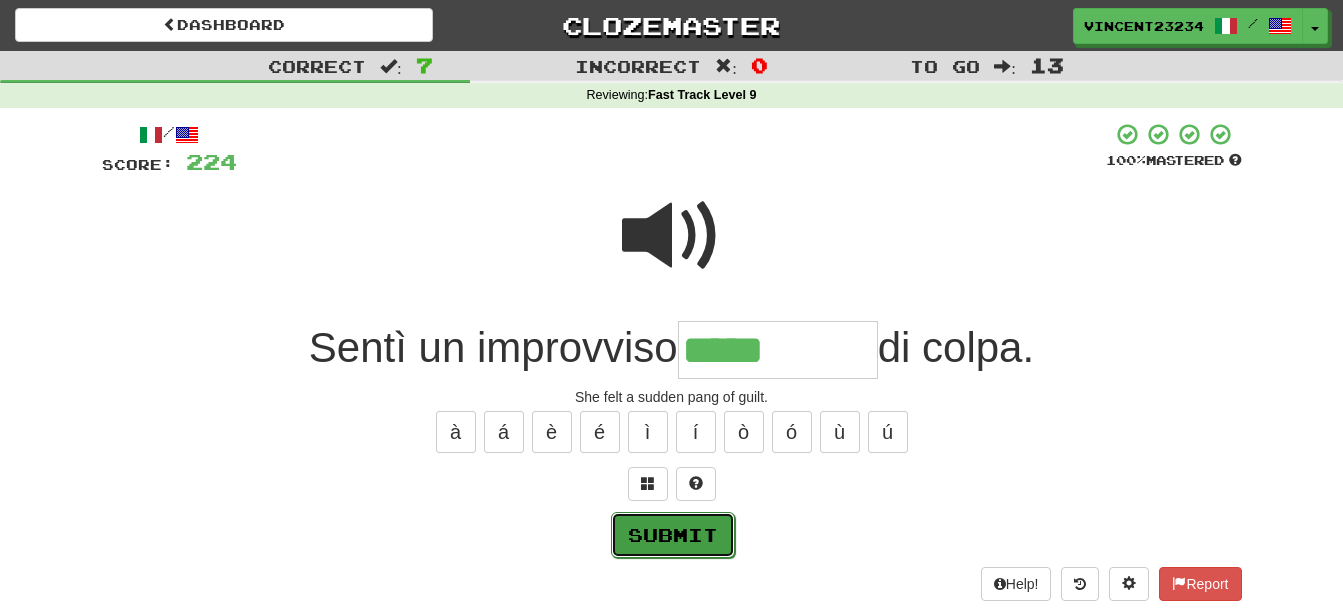 click on "Submit" at bounding box center [673, 535] 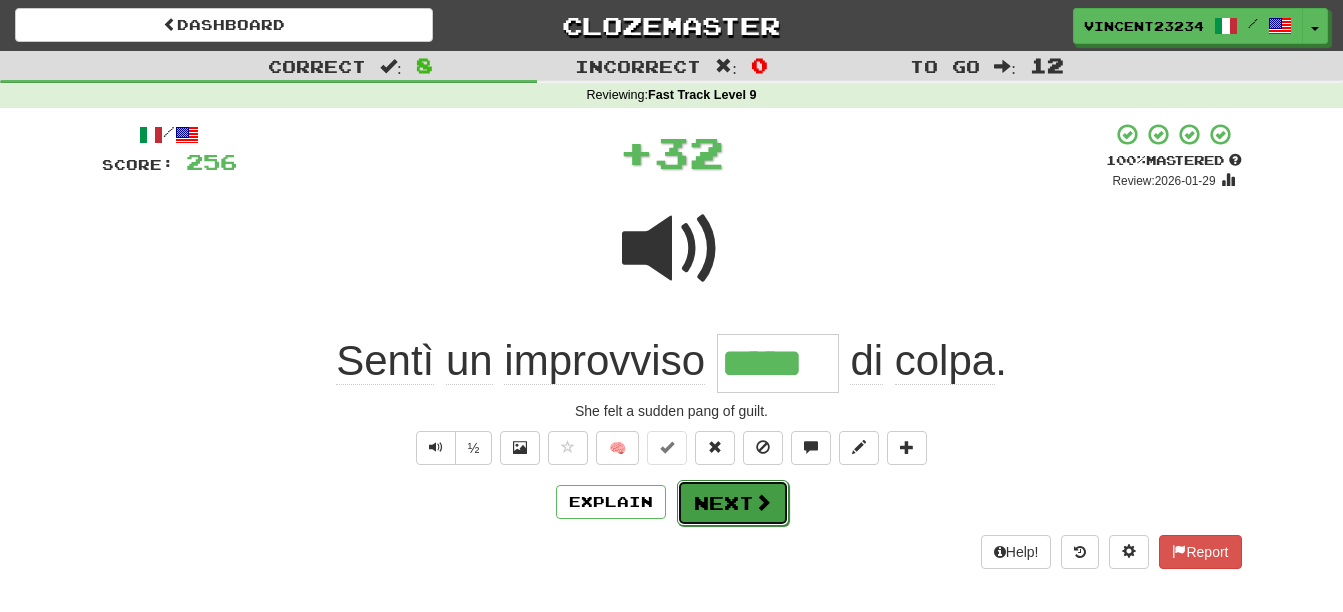click on "Next" at bounding box center [733, 503] 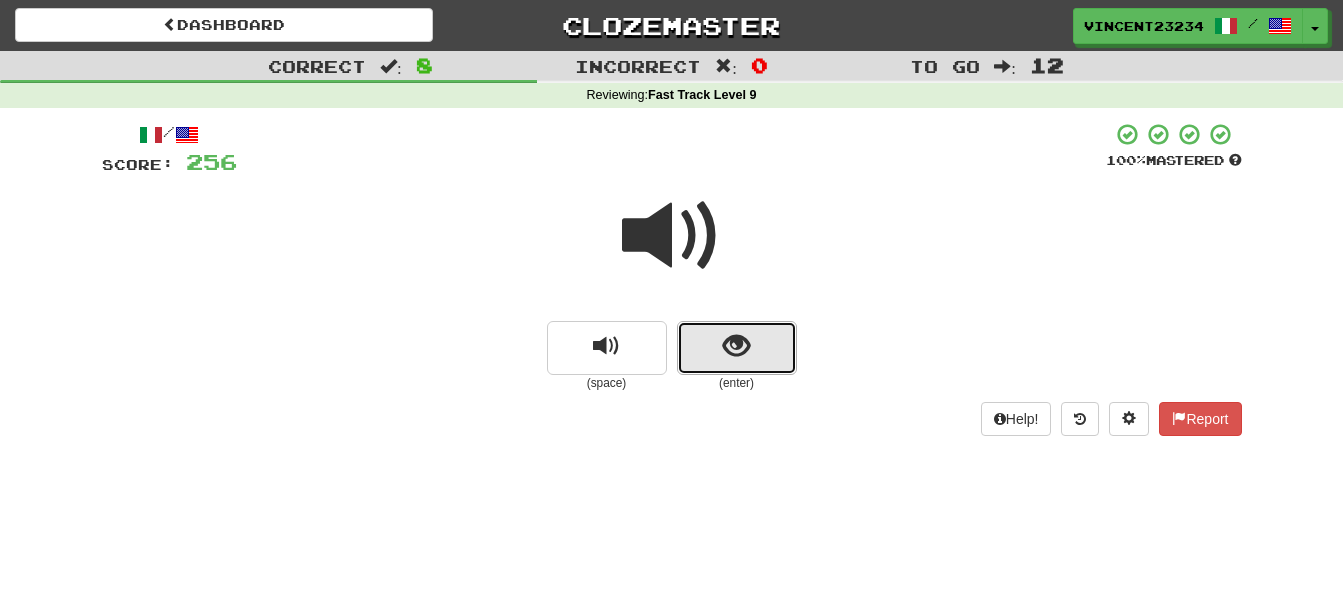 click at bounding box center [737, 348] 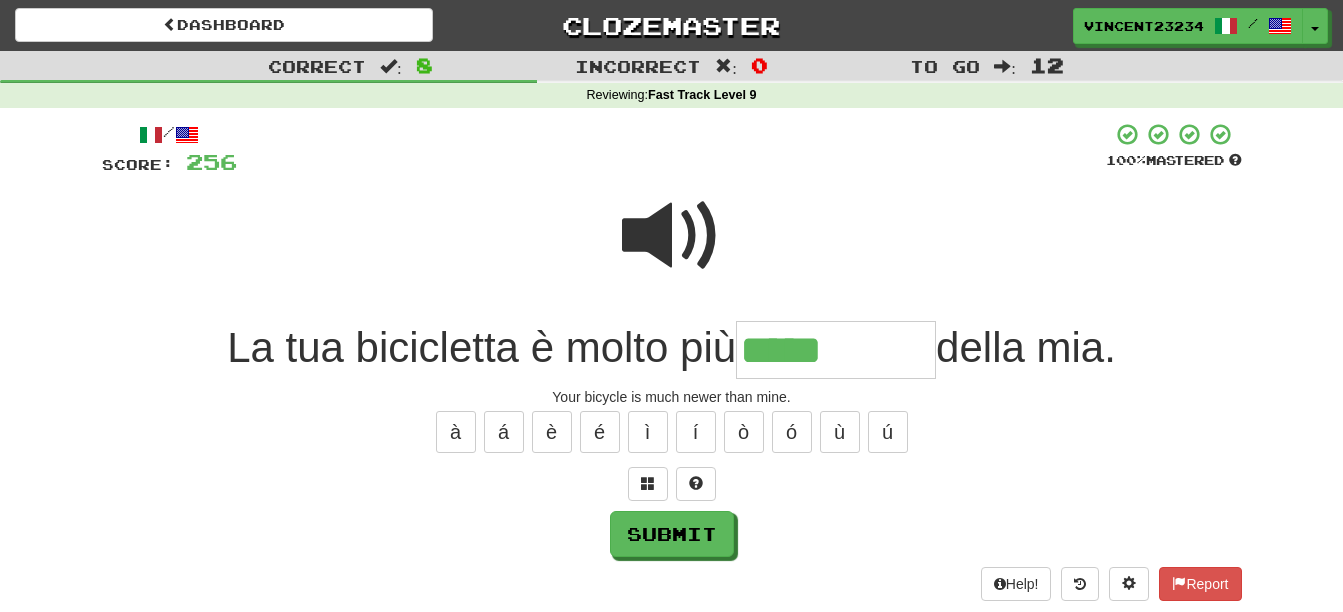 type on "*****" 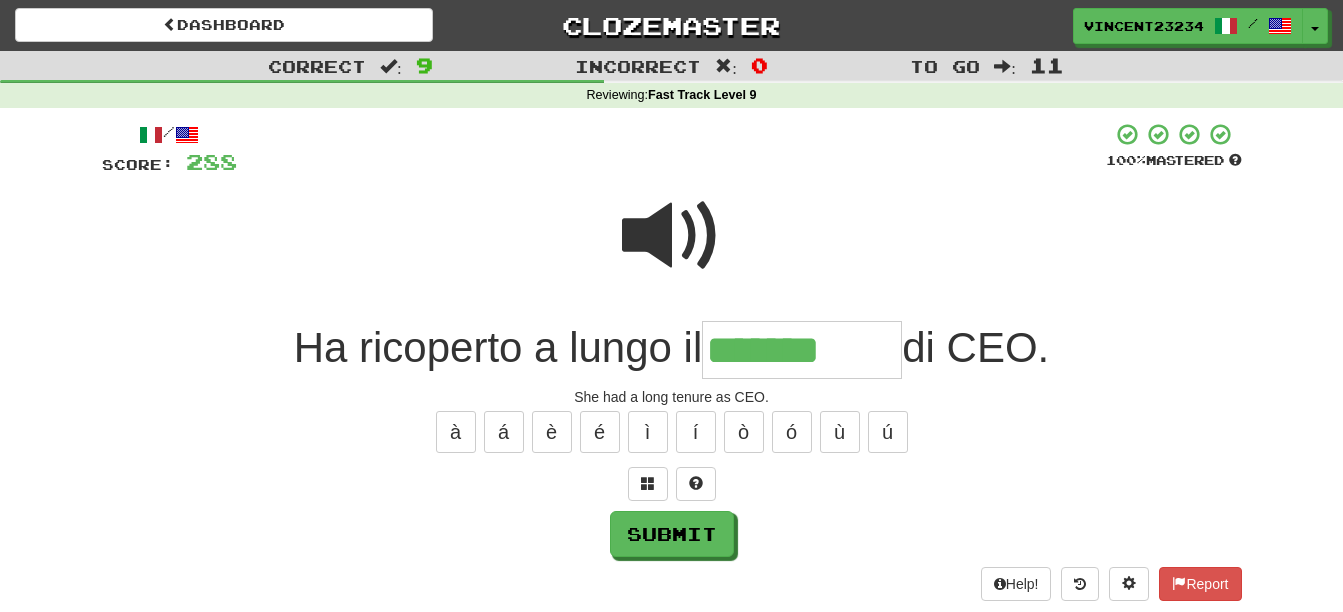 type on "*******" 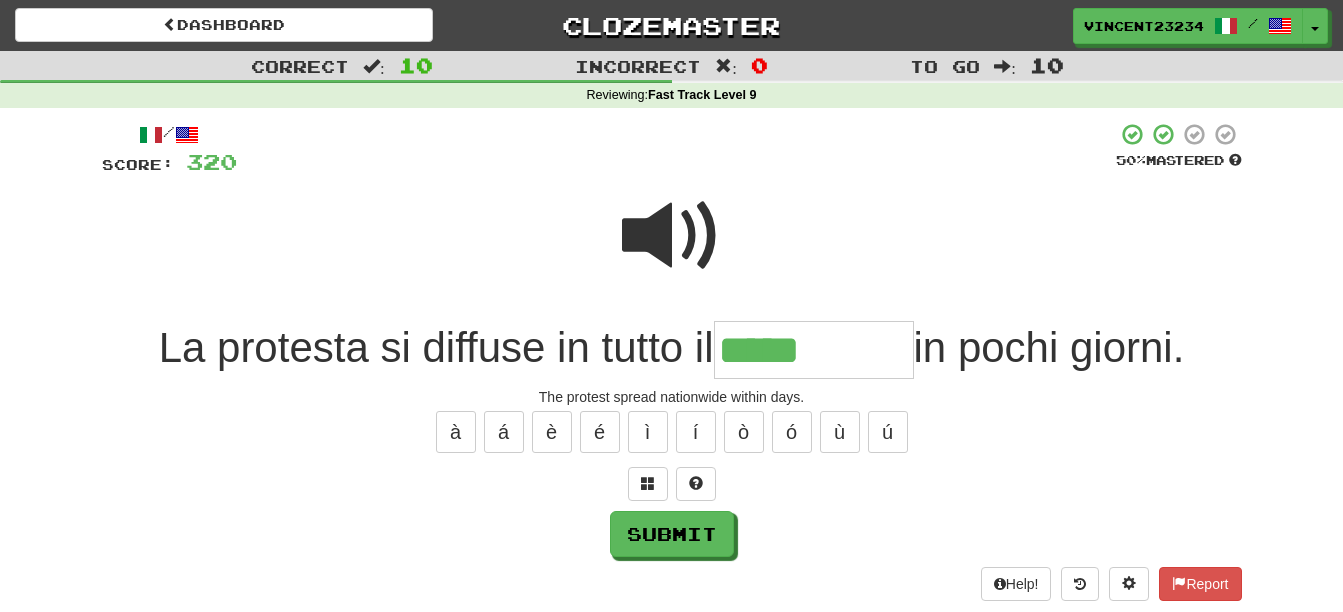 type on "*****" 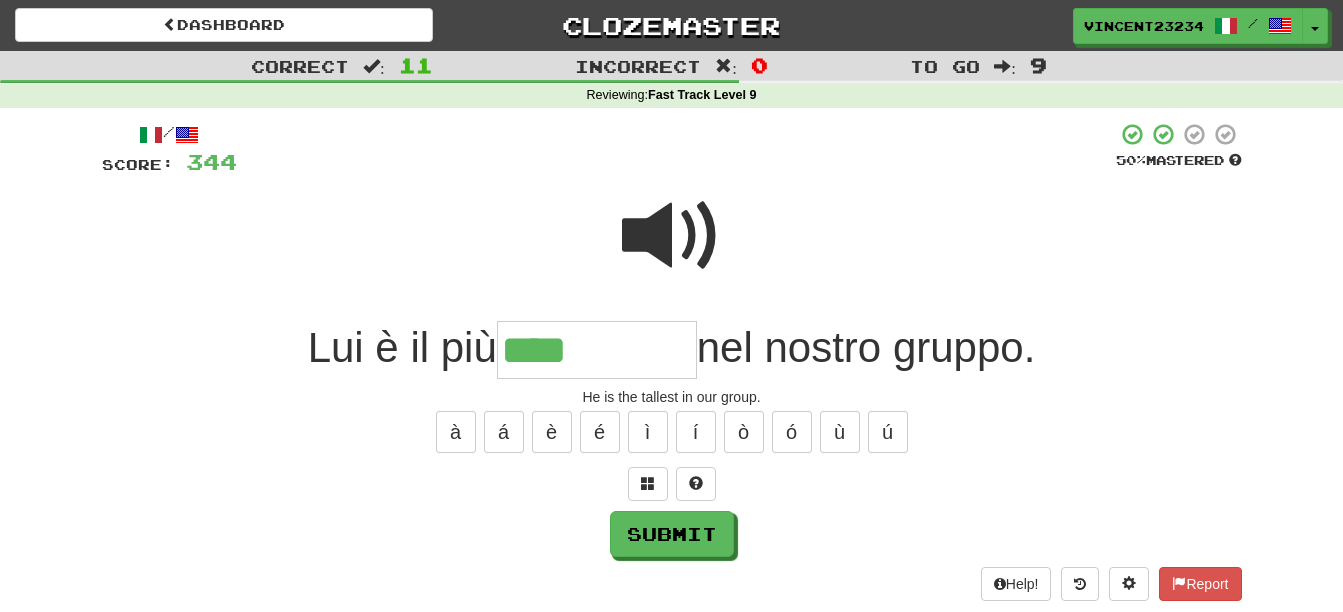 type on "****" 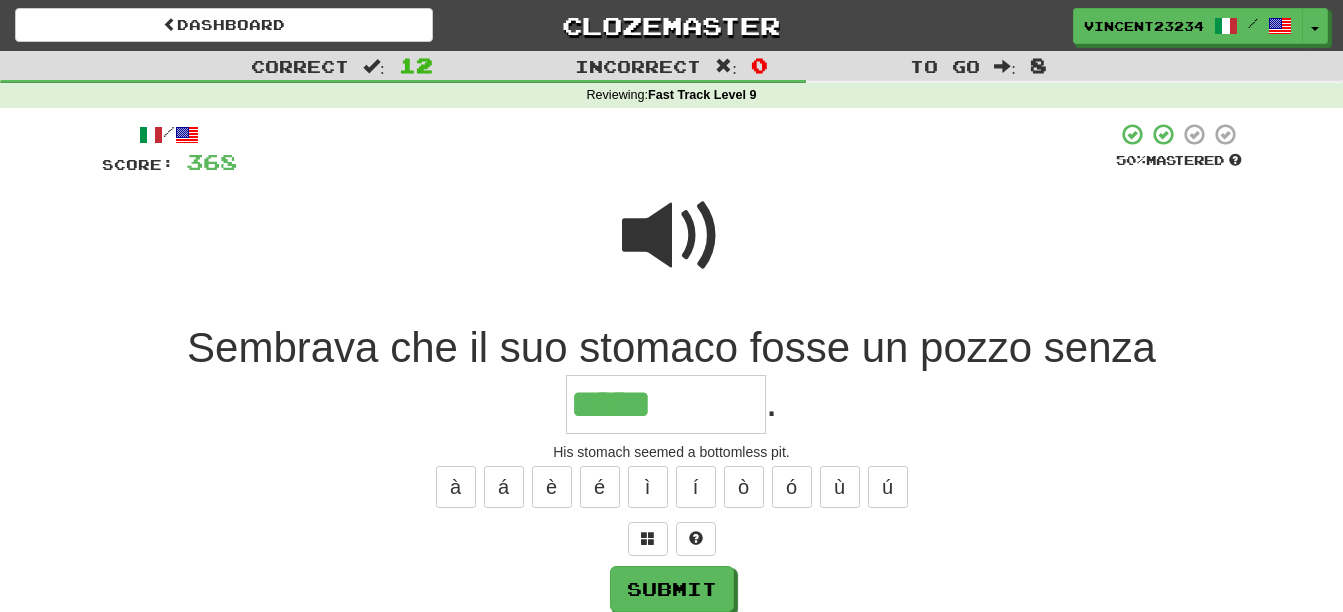 type on "*****" 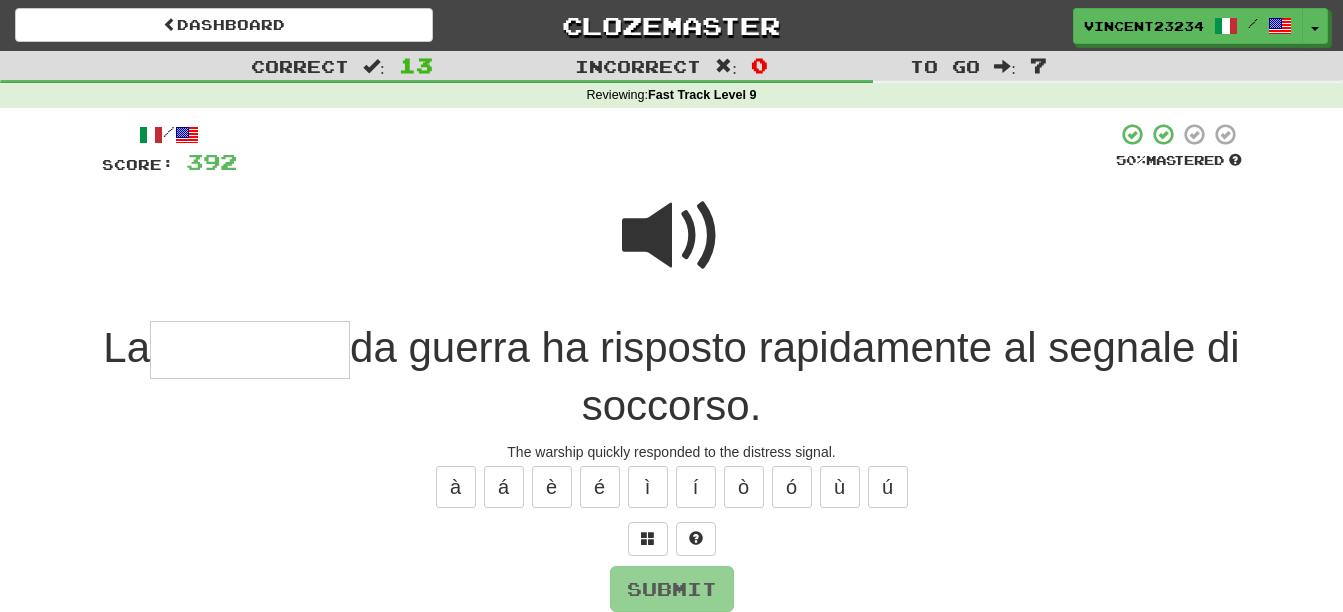 click at bounding box center (672, 236) 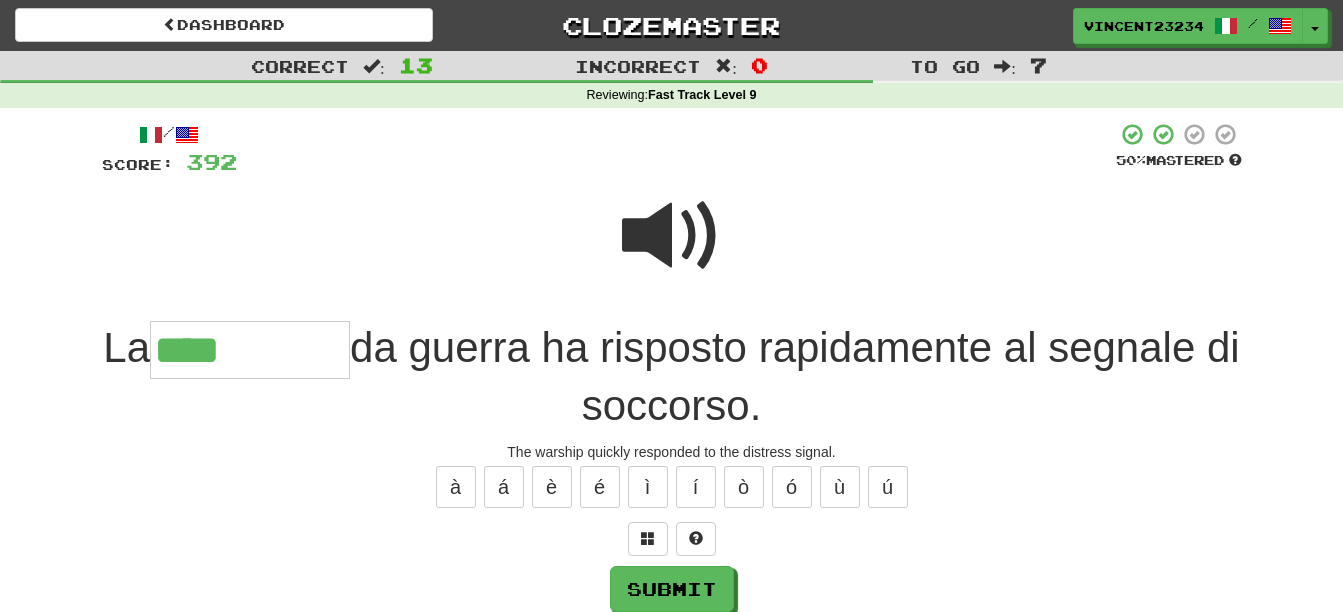 type on "****" 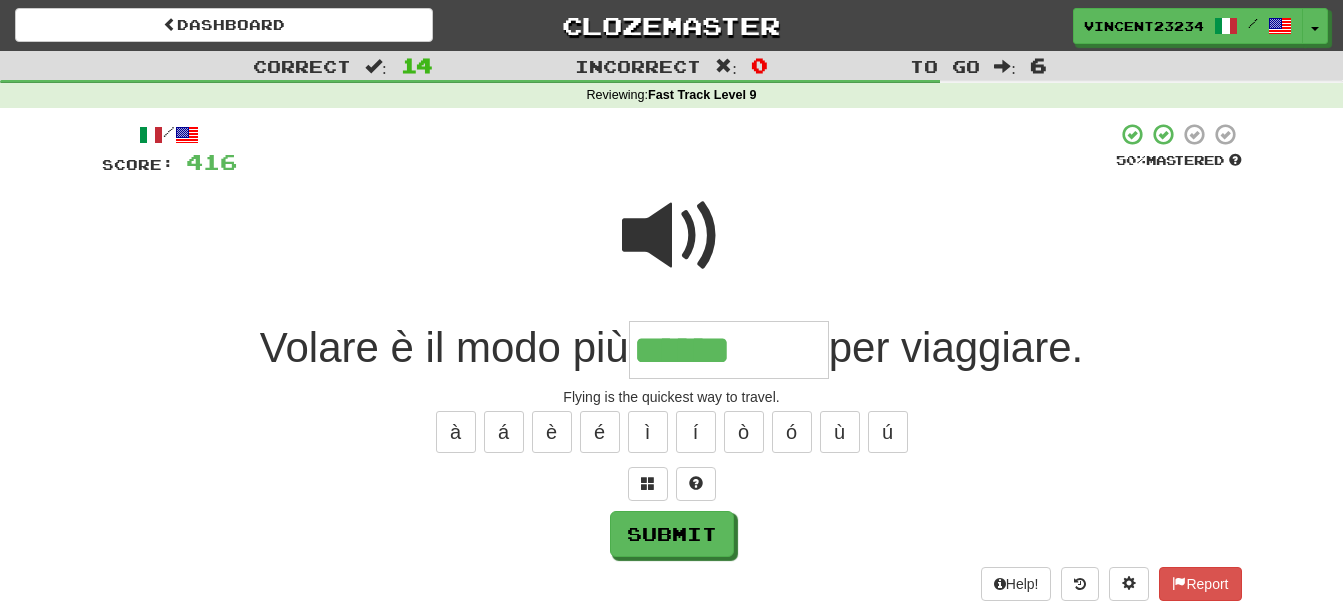 type on "******" 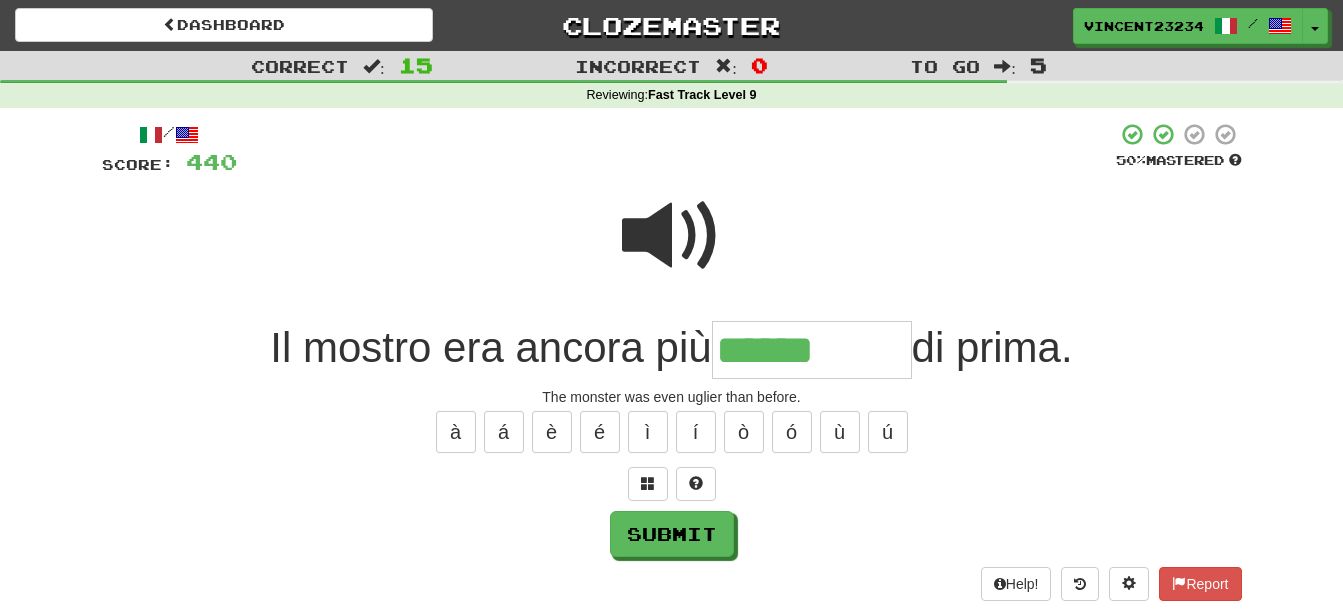 type on "******" 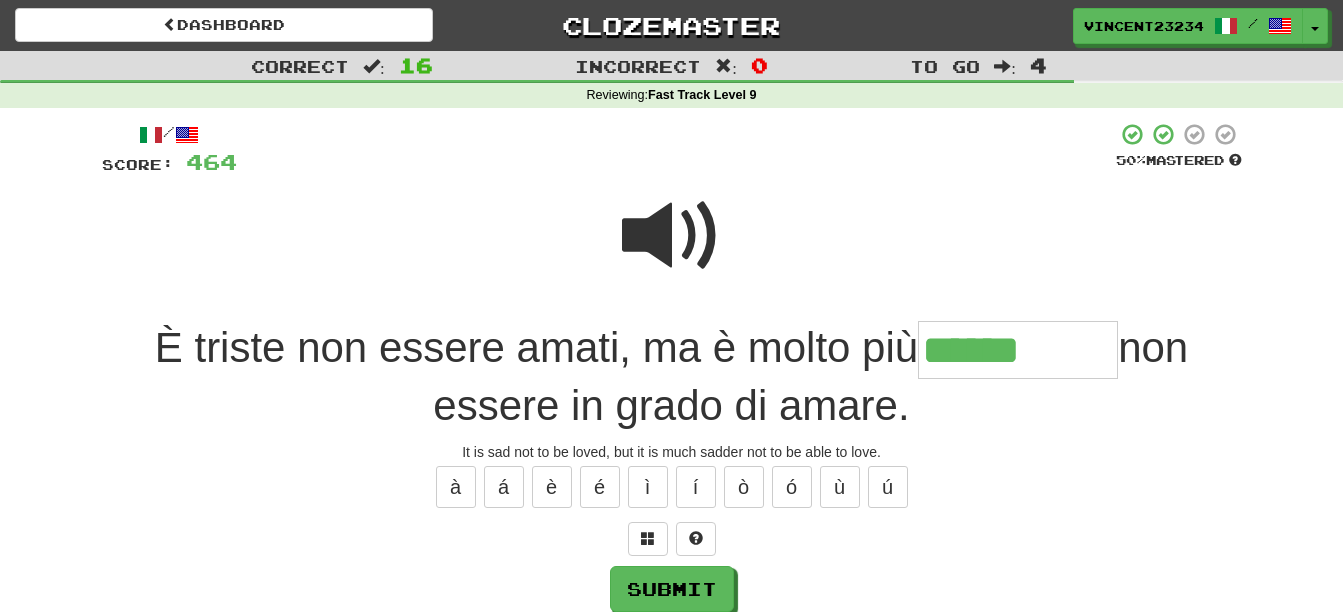type on "******" 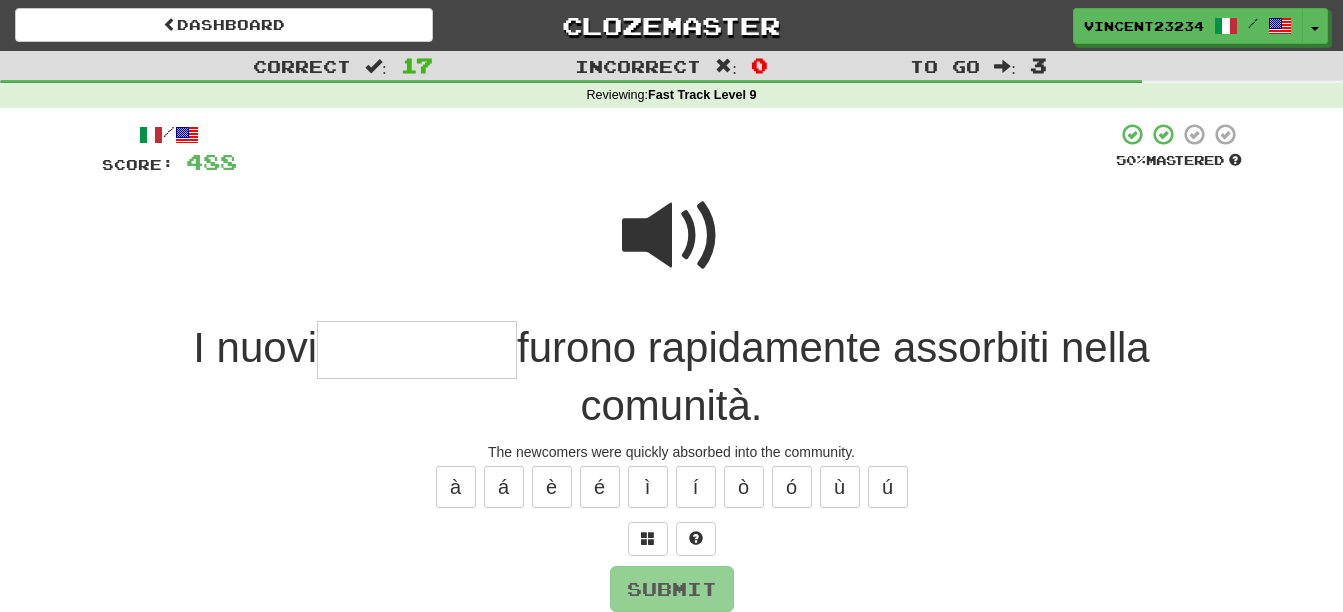 click at bounding box center [672, 236] 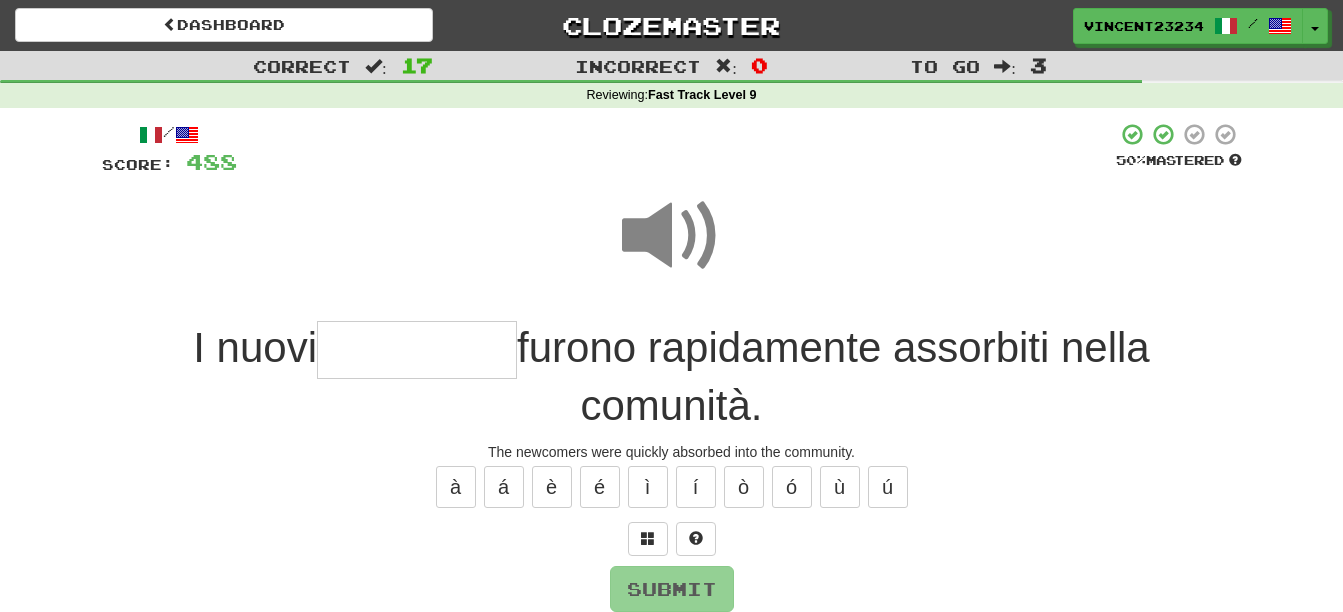 click at bounding box center (417, 350) 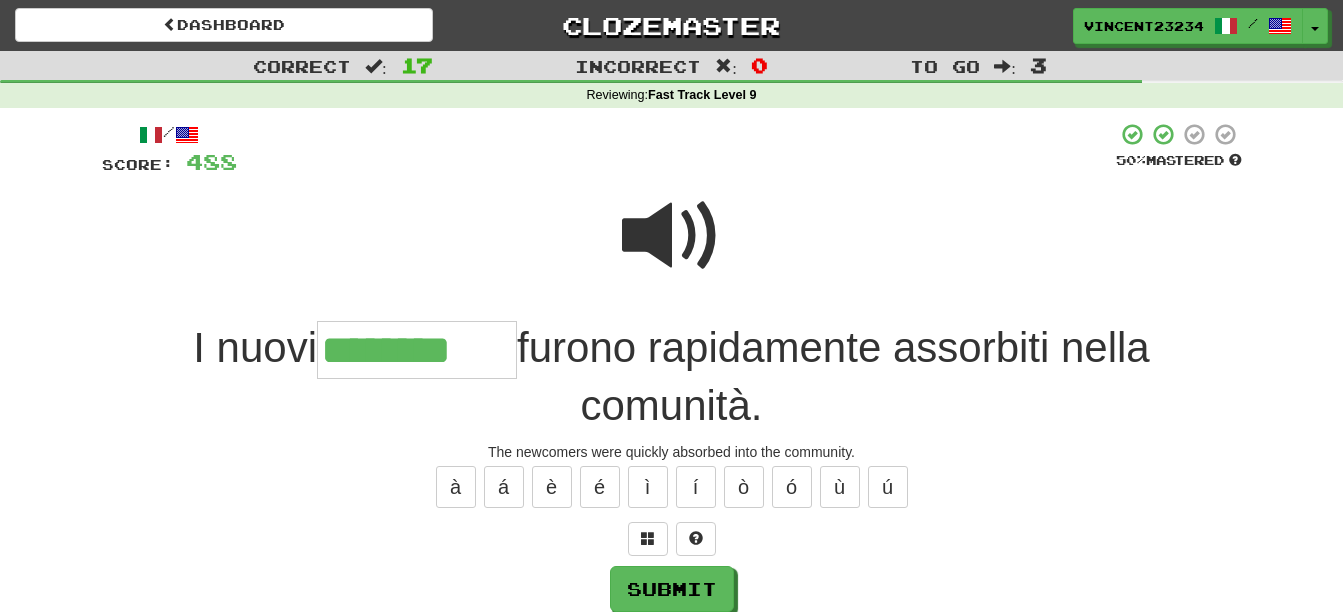 type on "********" 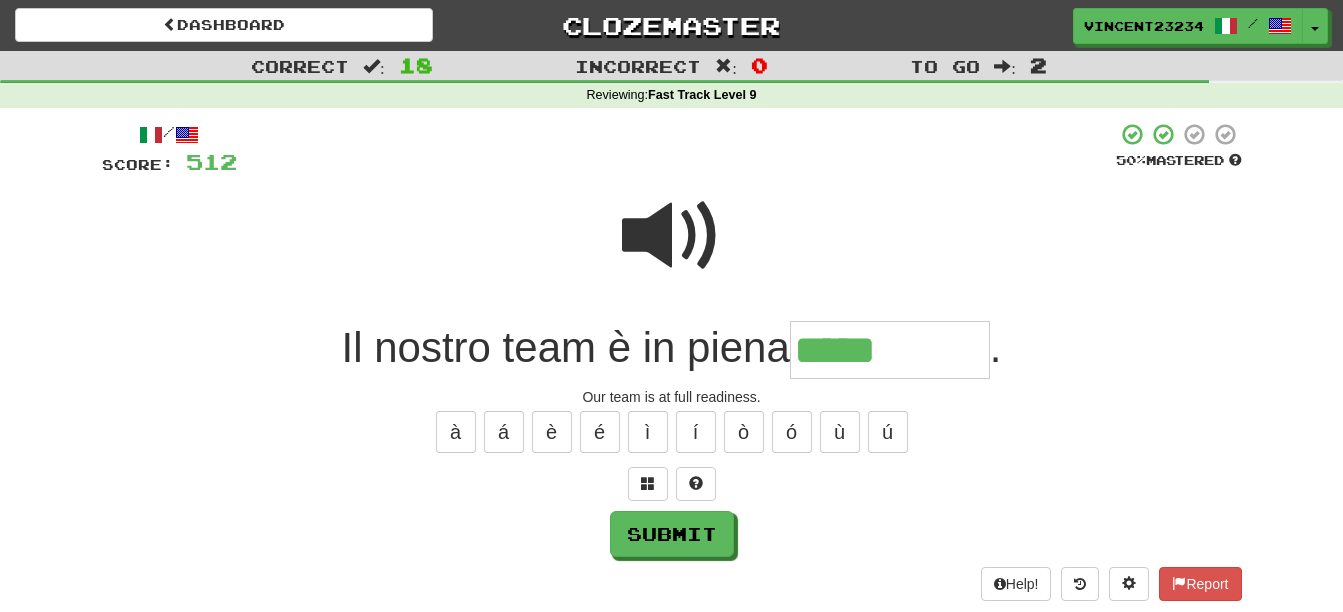 type on "*****" 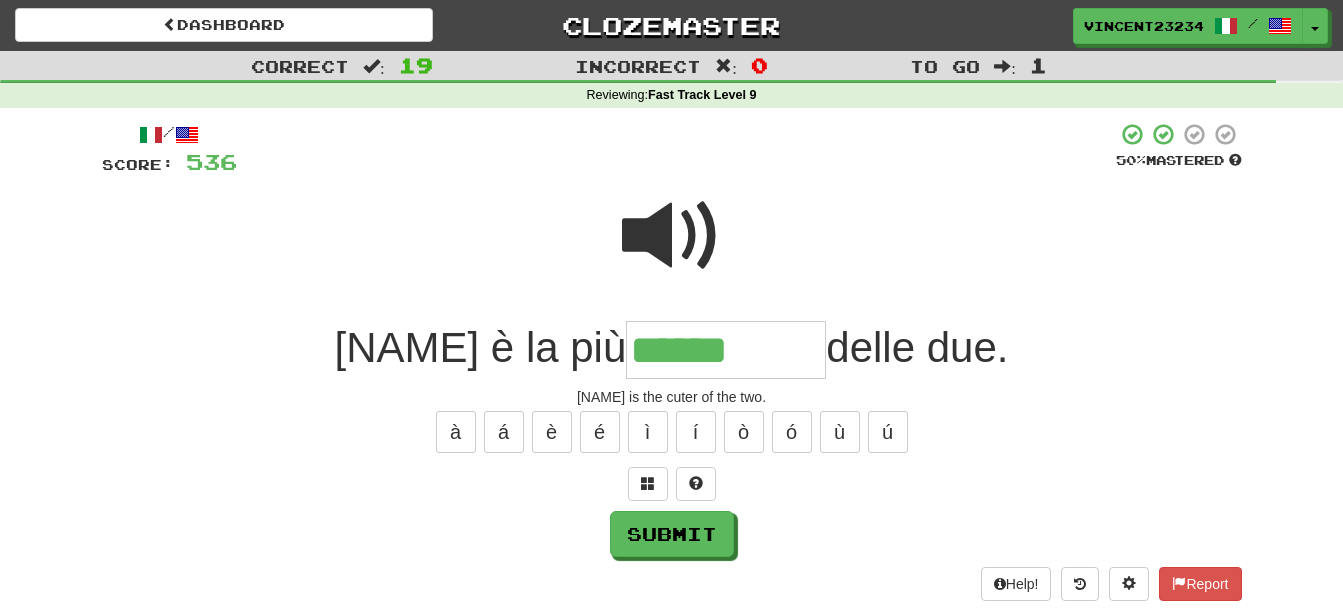 type on "******" 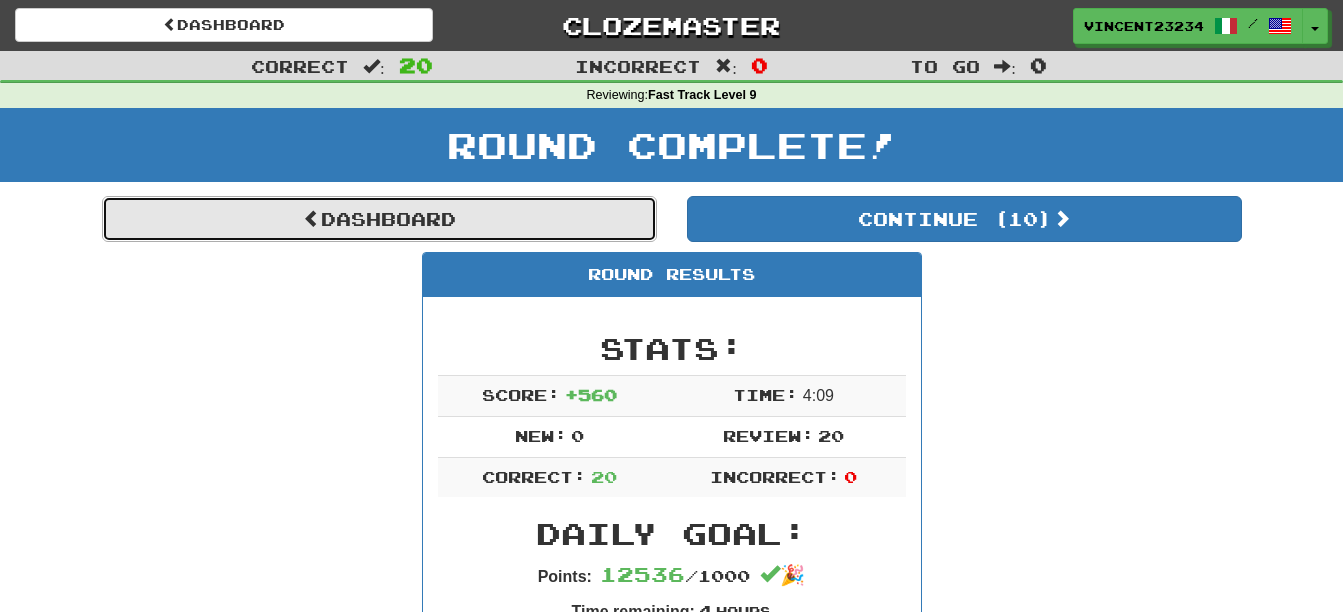 click on "Dashboard" at bounding box center [379, 219] 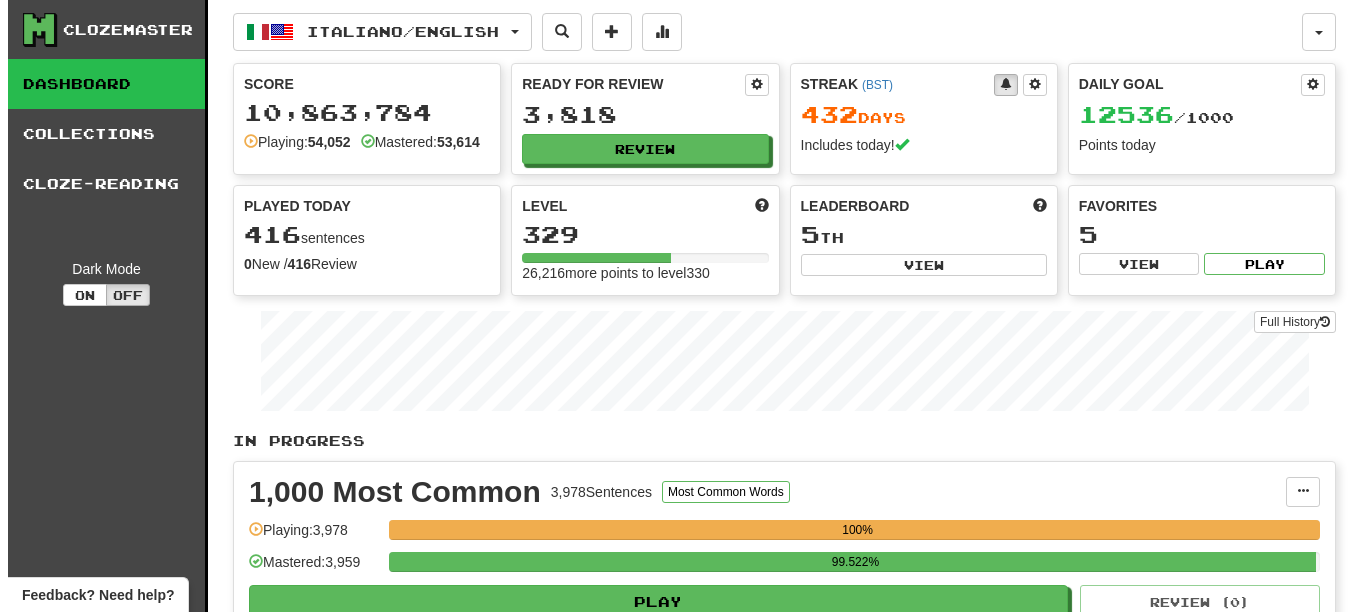 scroll, scrollTop: 0, scrollLeft: 0, axis: both 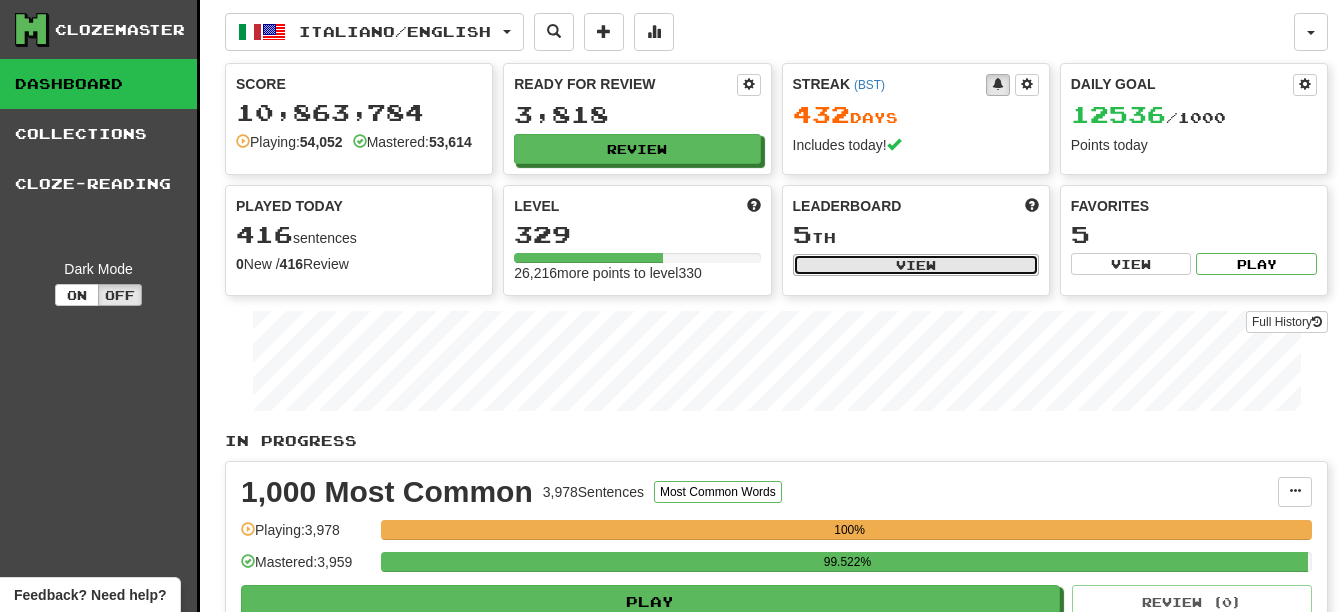 click on "View" at bounding box center [916, 265] 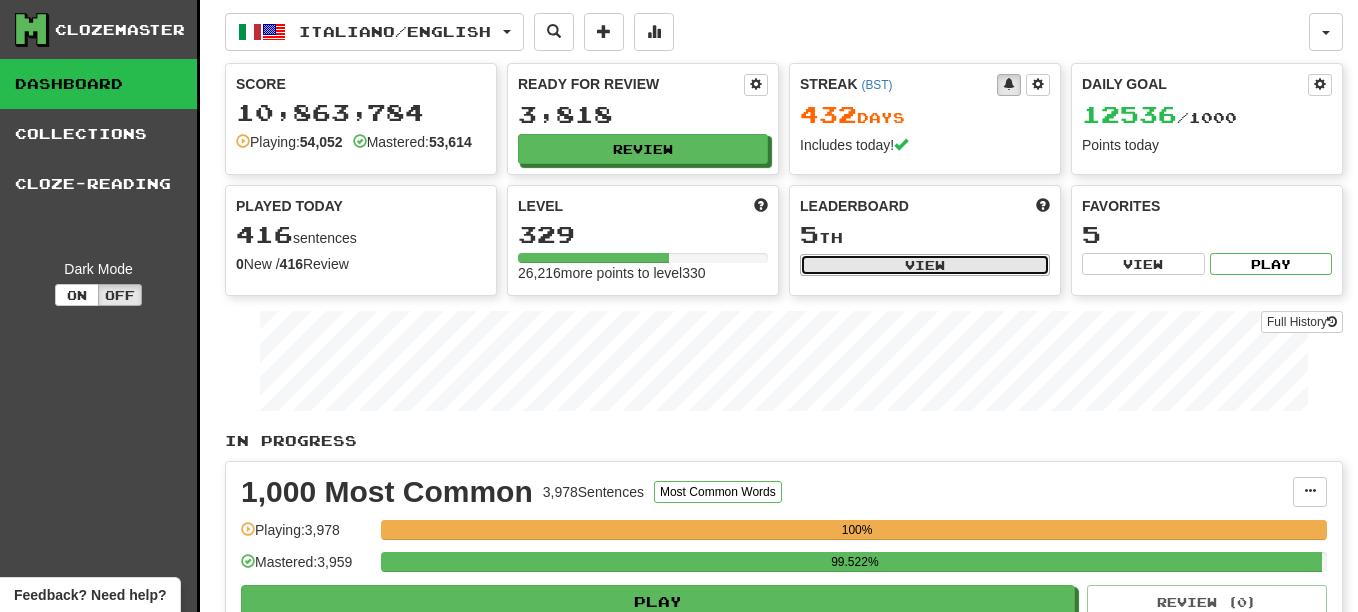 select on "**********" 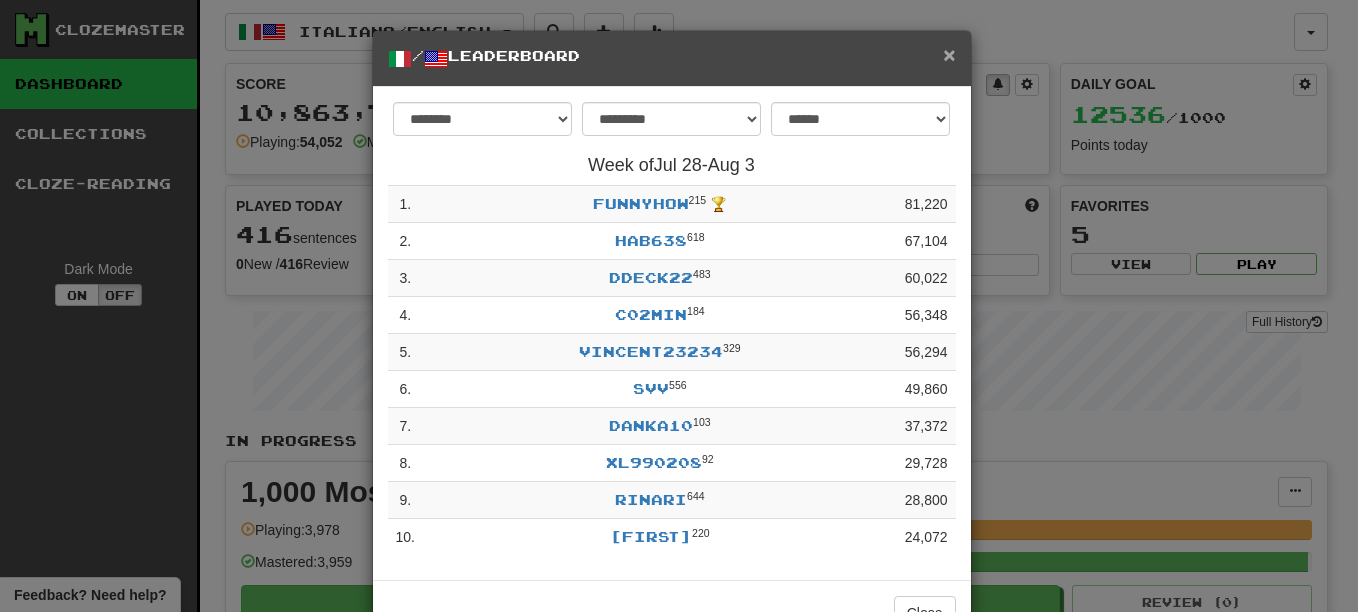 click on "×" at bounding box center [949, 54] 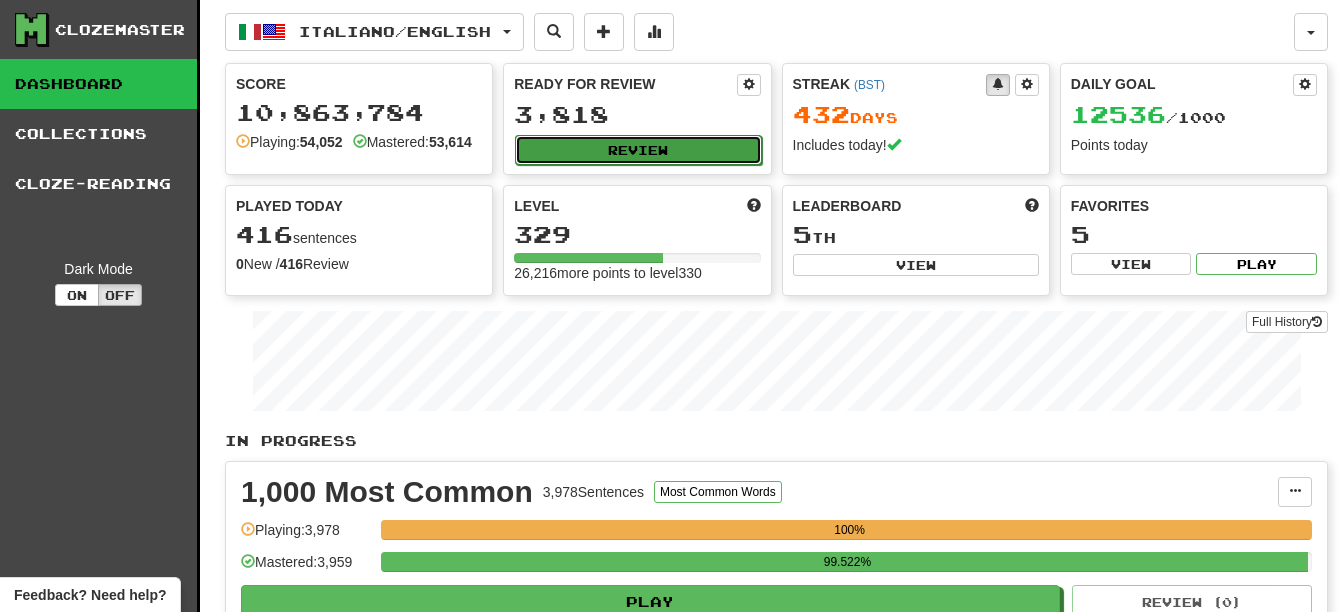 click on "Review" at bounding box center (638, 150) 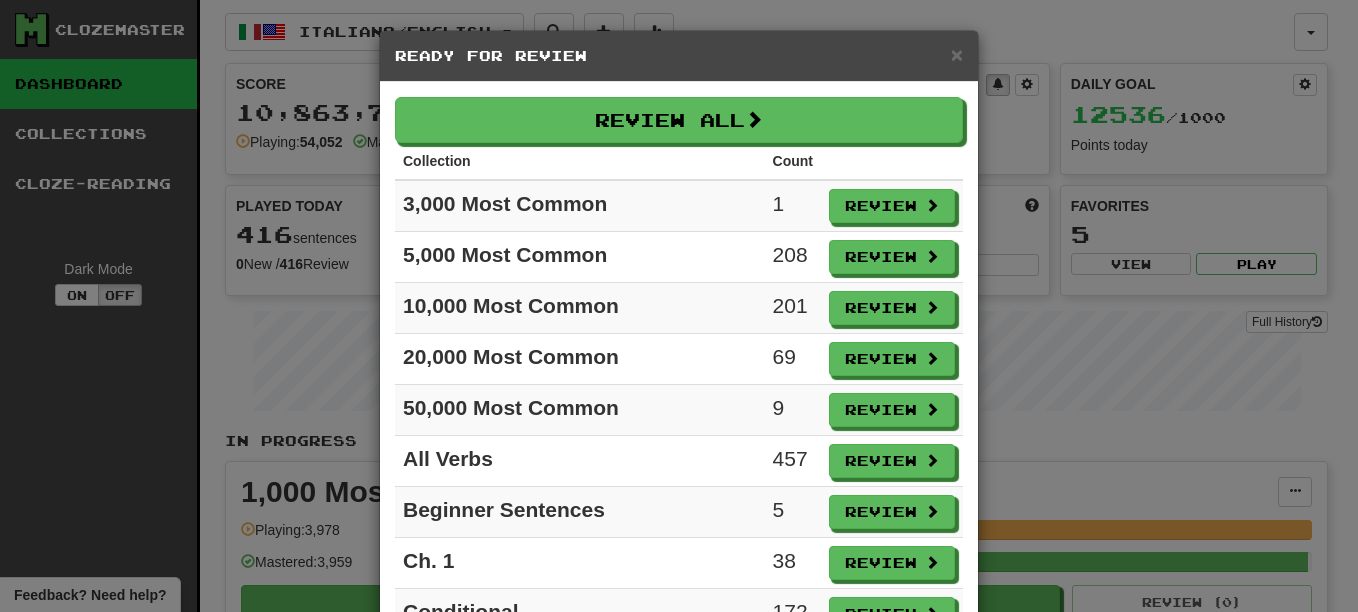 click on "Review" at bounding box center [892, 257] 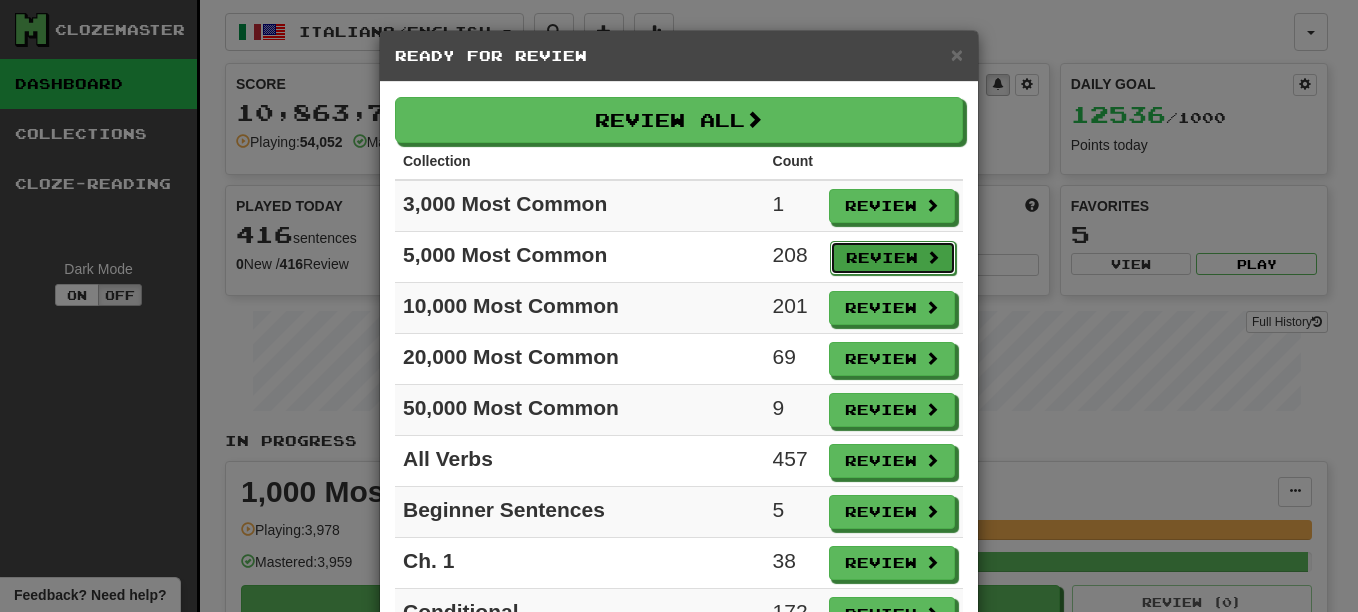 click on "Review" at bounding box center [893, 258] 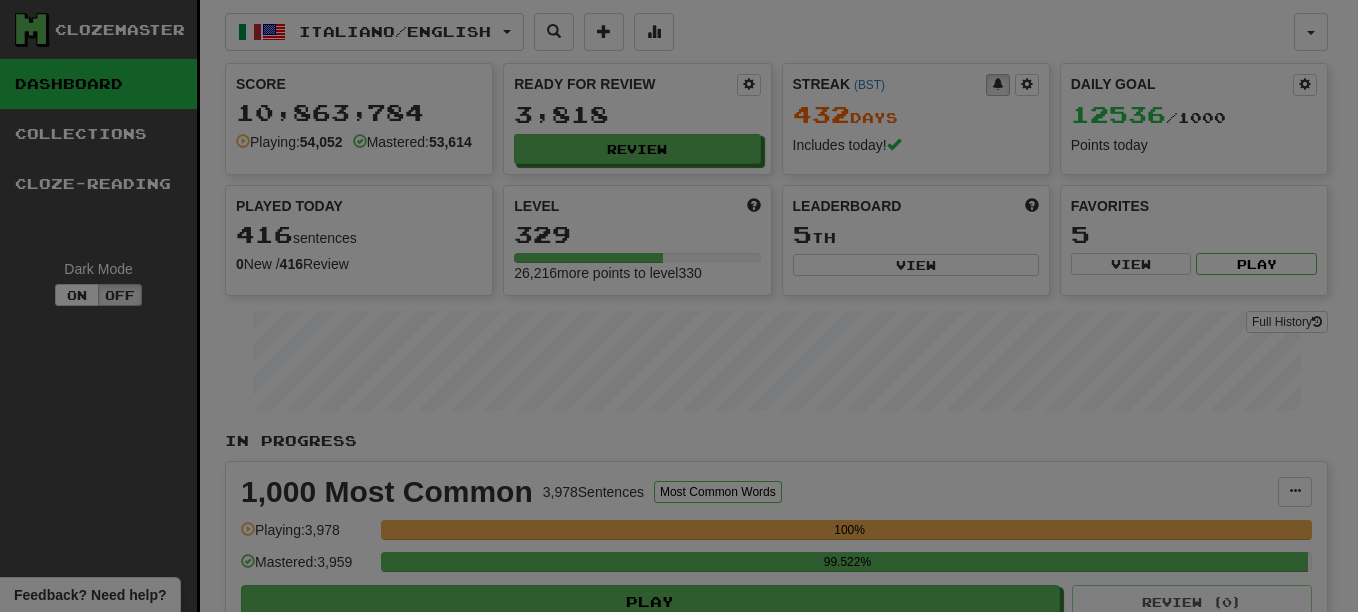 select on "**" 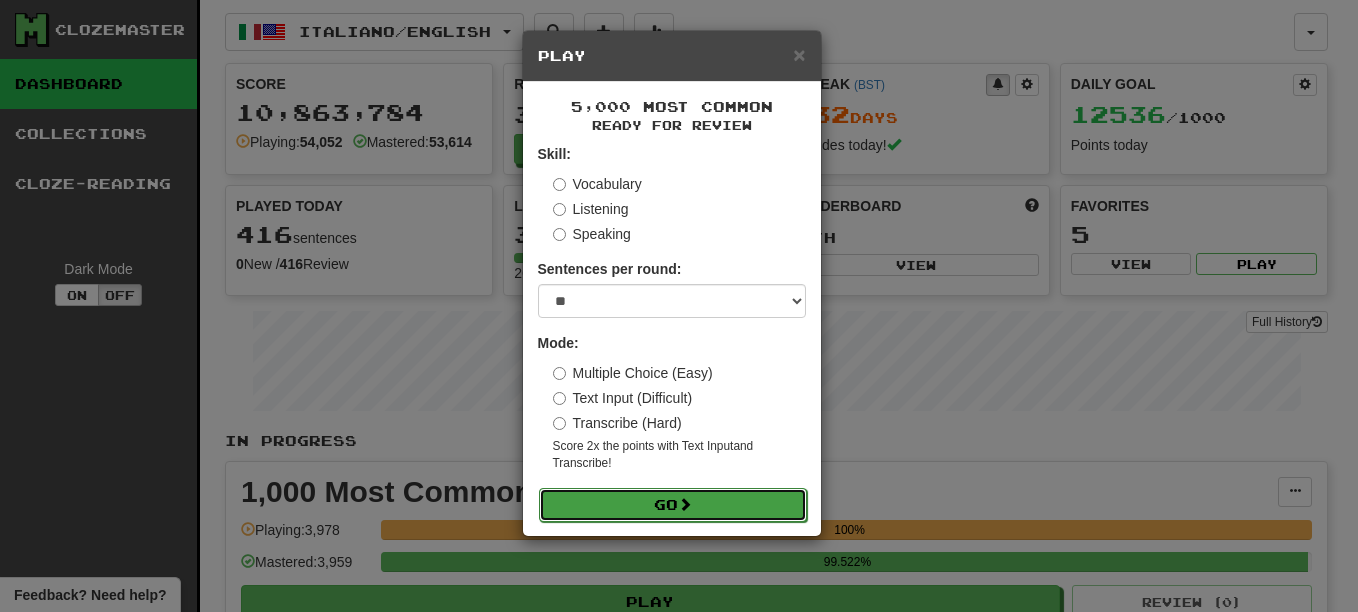 click on "Go" at bounding box center (673, 505) 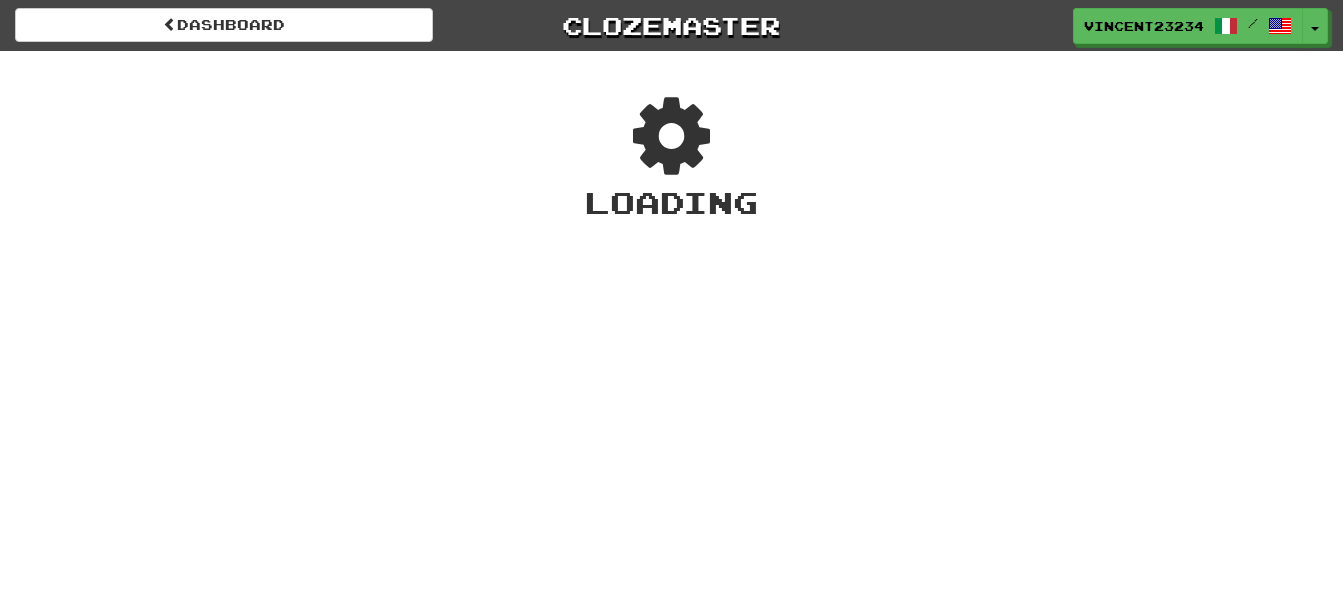 scroll, scrollTop: 0, scrollLeft: 0, axis: both 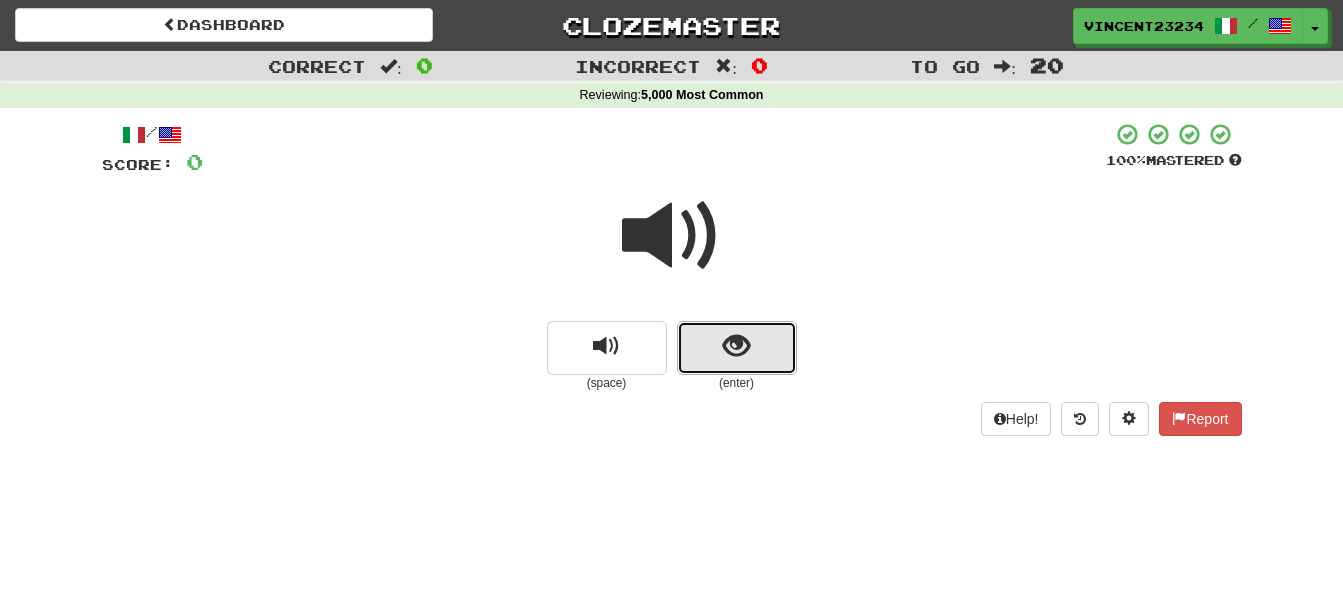 click at bounding box center (737, 348) 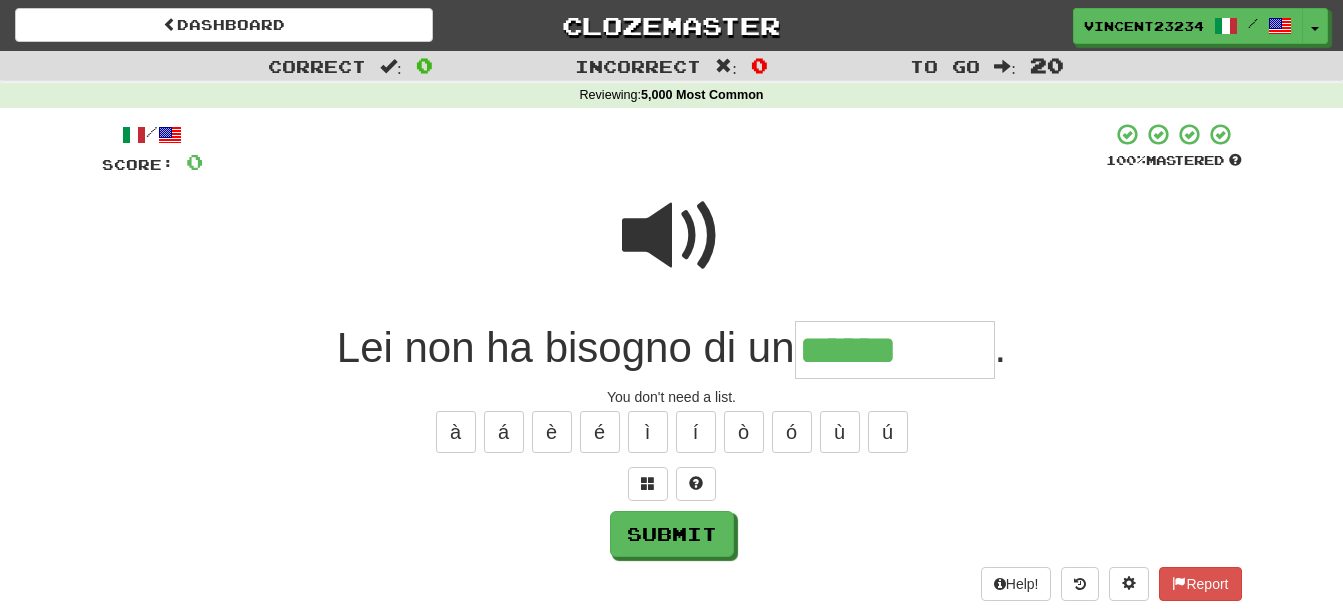 type on "******" 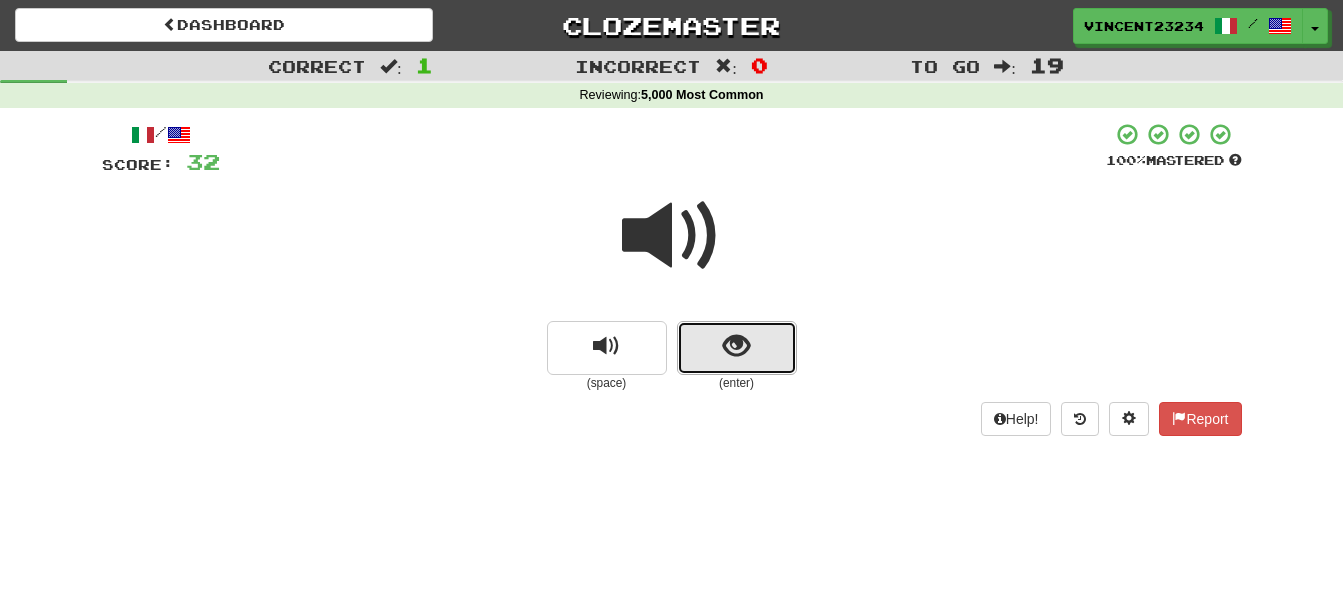 click at bounding box center (737, 348) 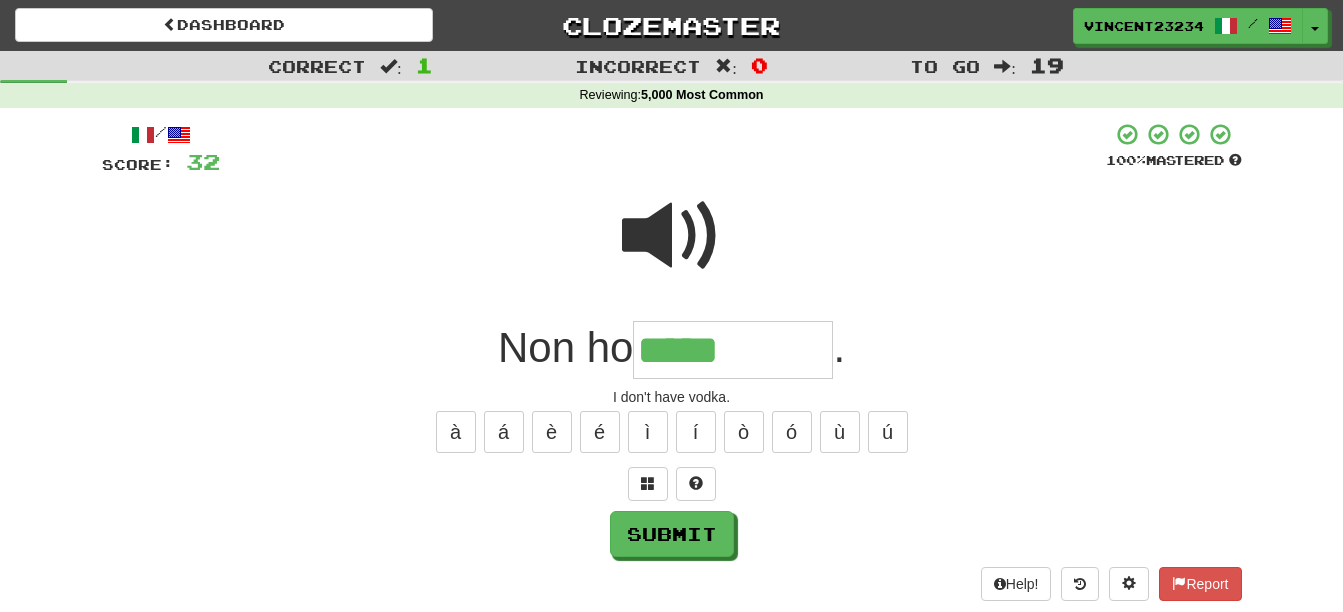 type on "*****" 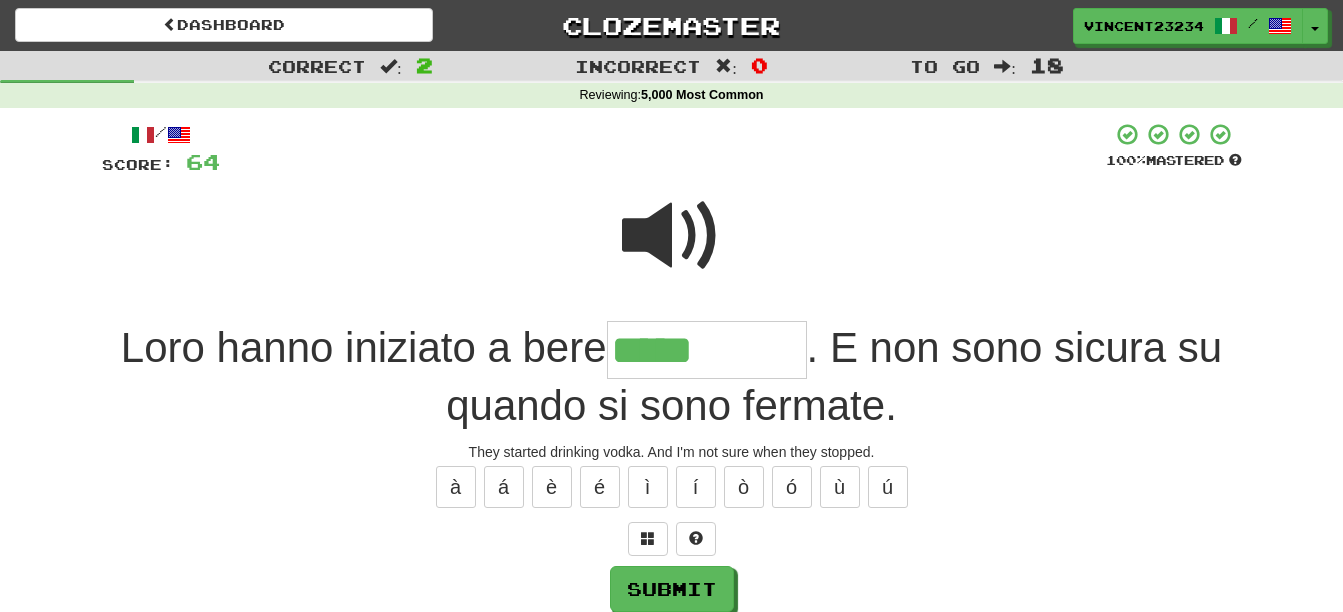 type on "*****" 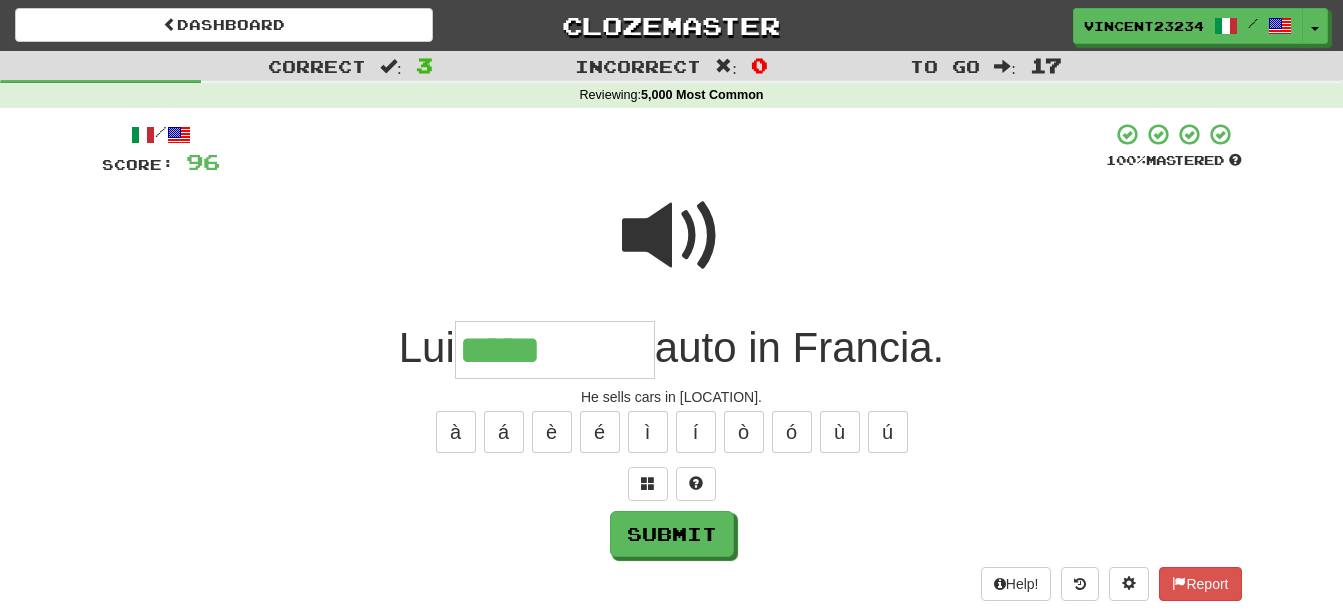 type on "*****" 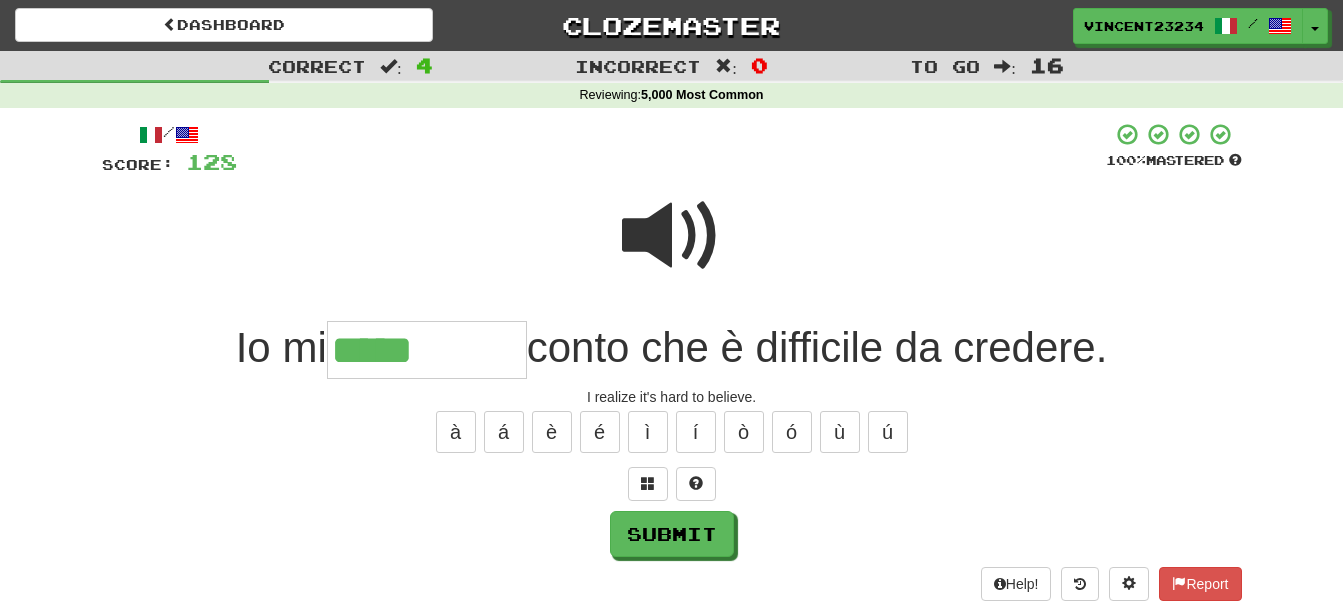 type on "*****" 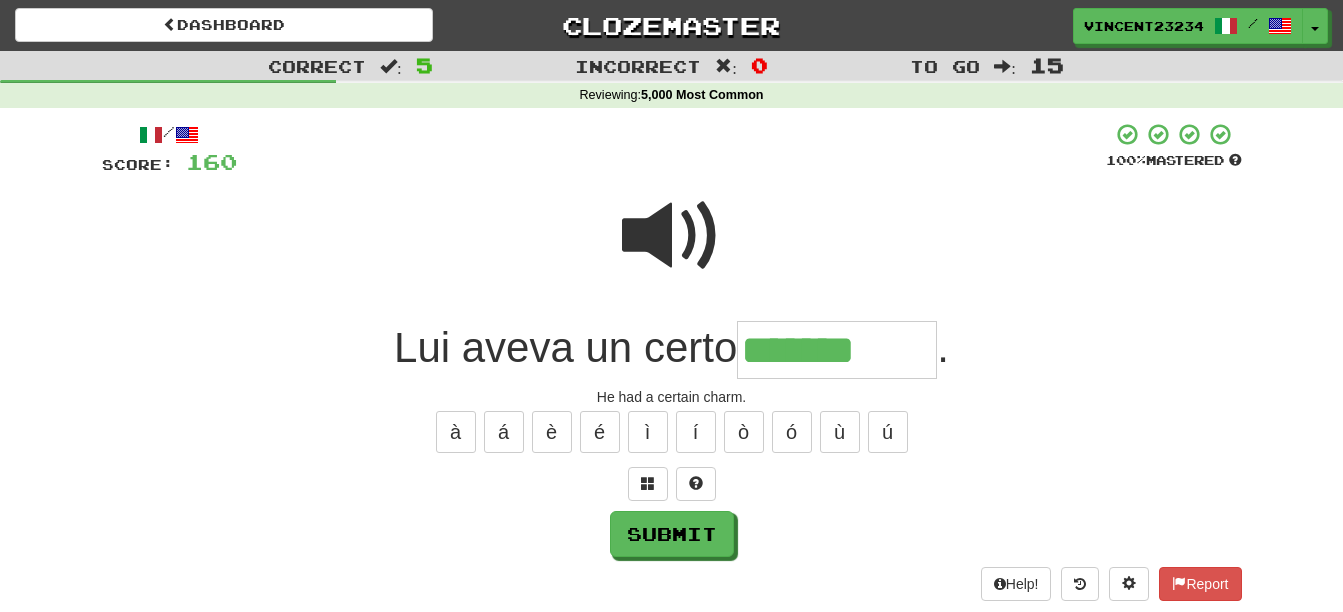 type on "*******" 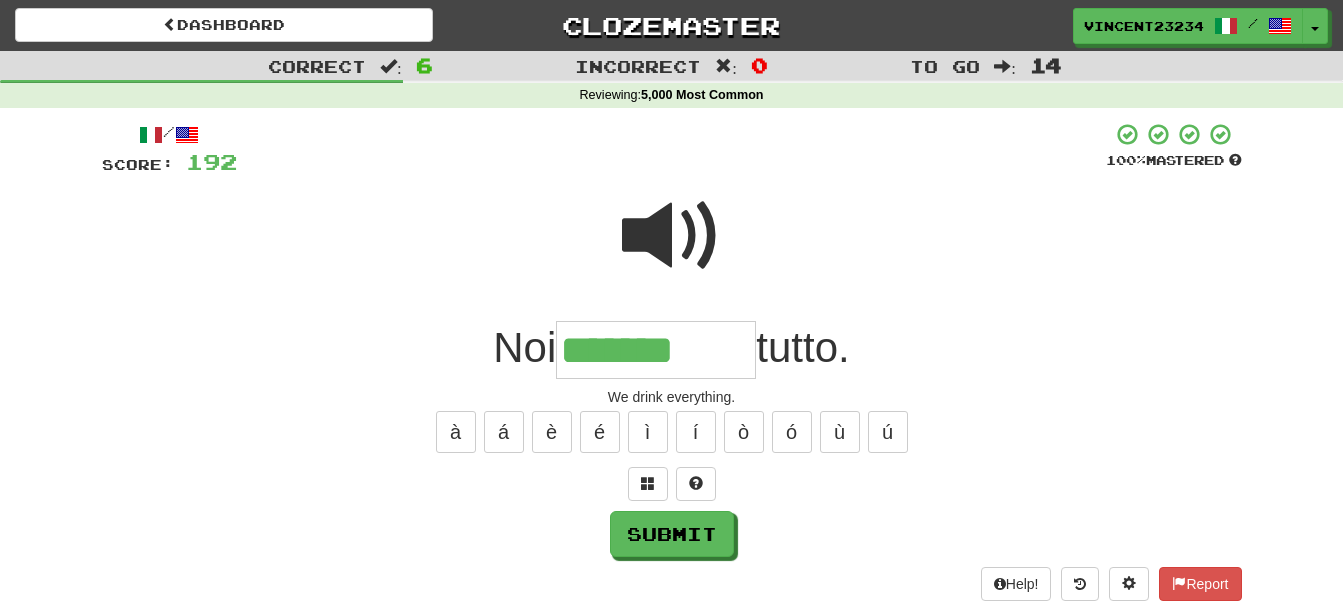type on "*******" 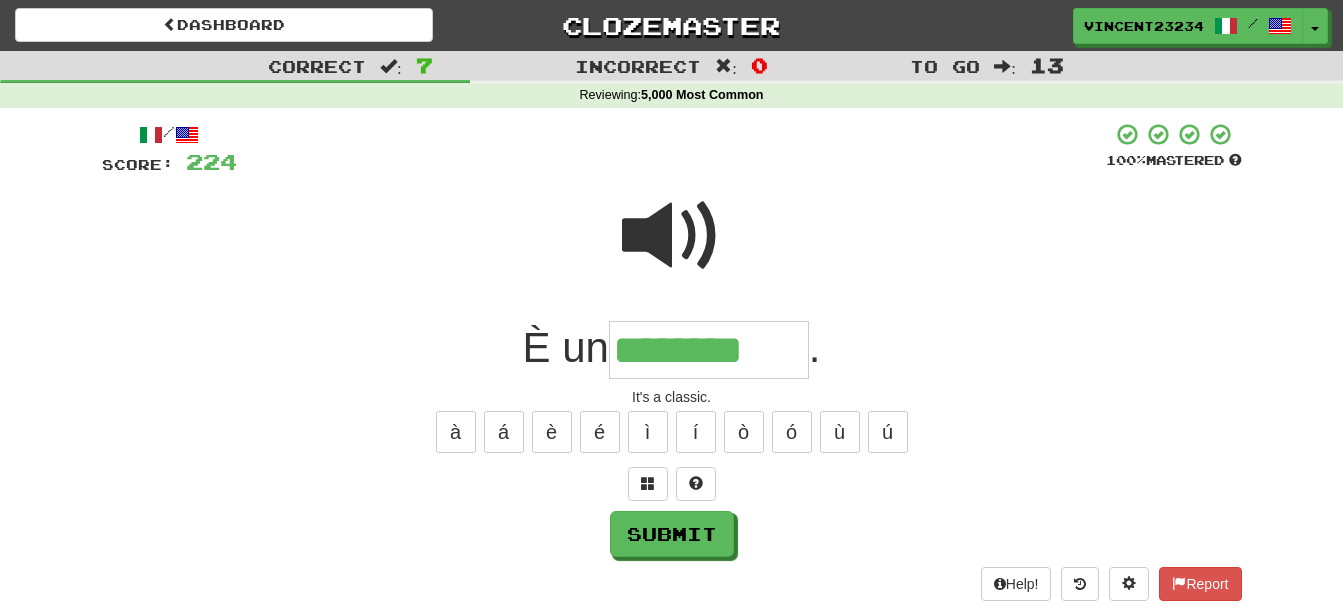 type on "********" 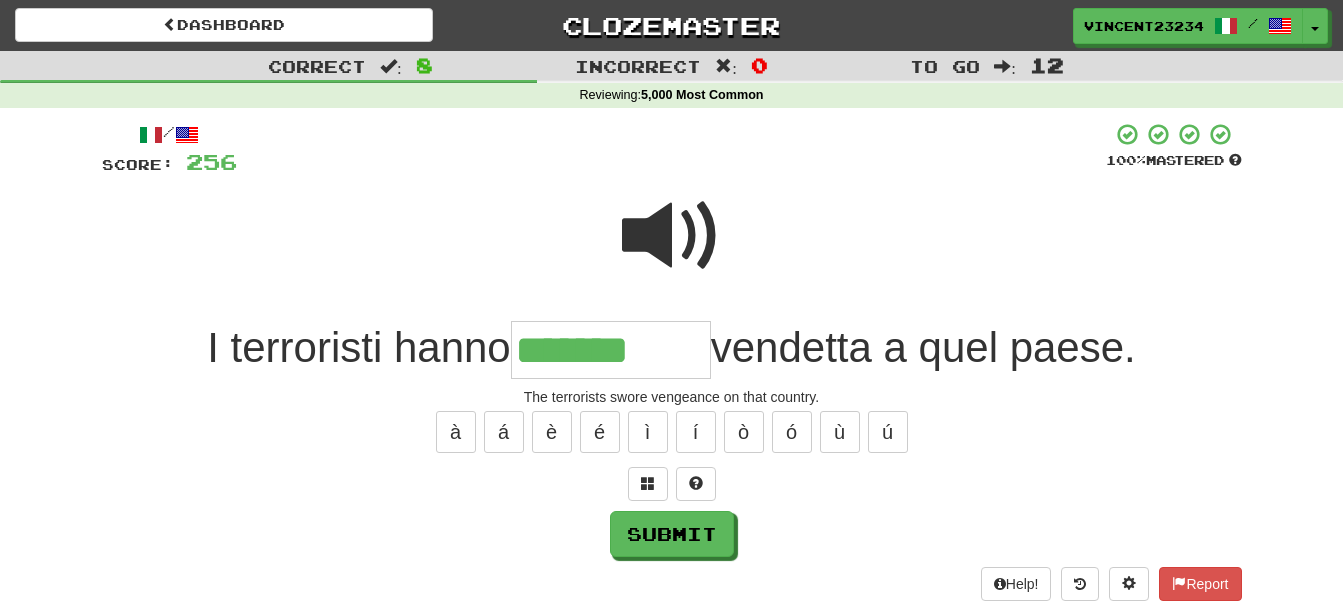 type on "*******" 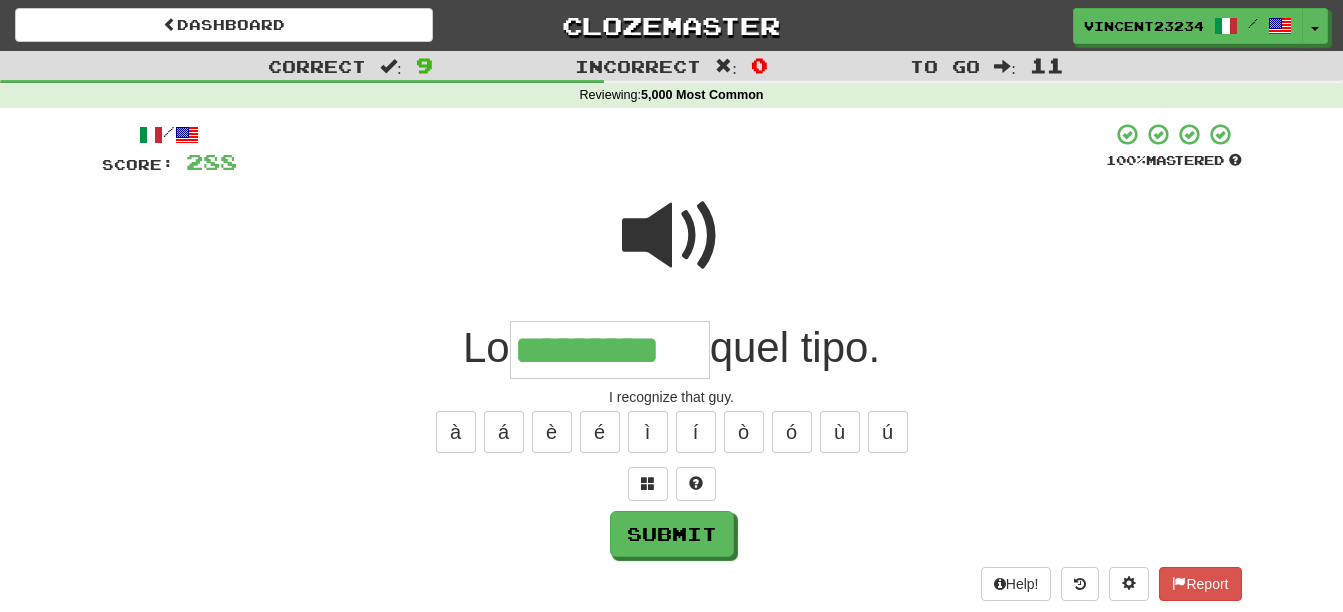 type on "*********" 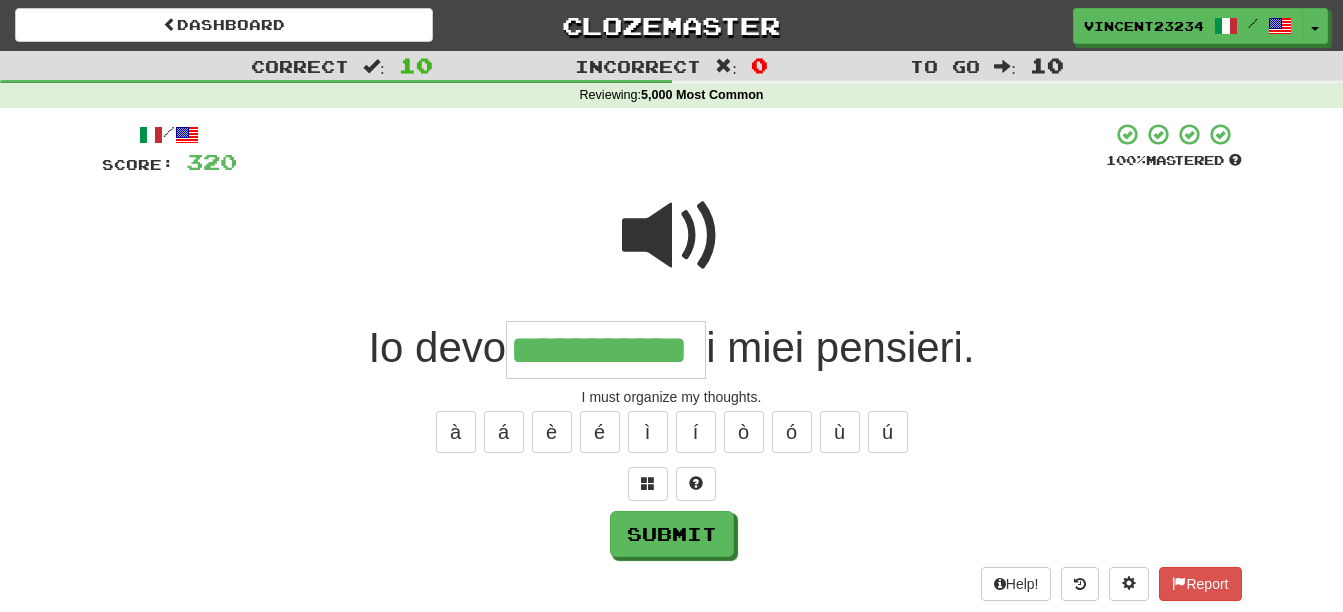 scroll, scrollTop: 0, scrollLeft: 27, axis: horizontal 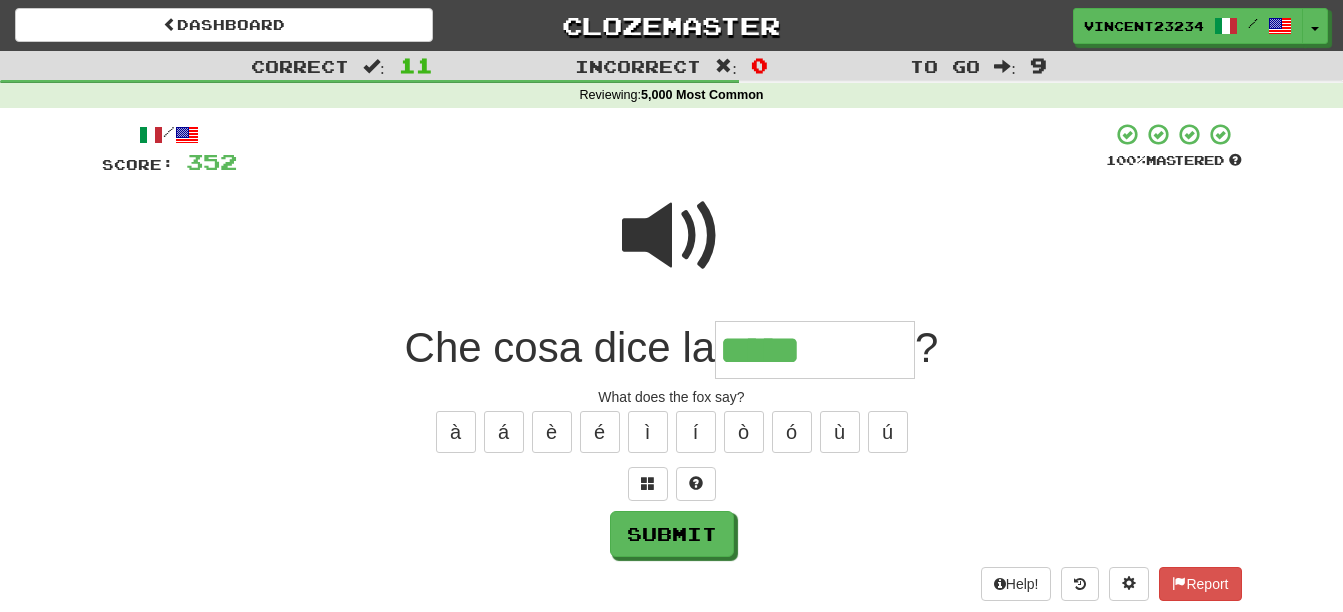 type on "*****" 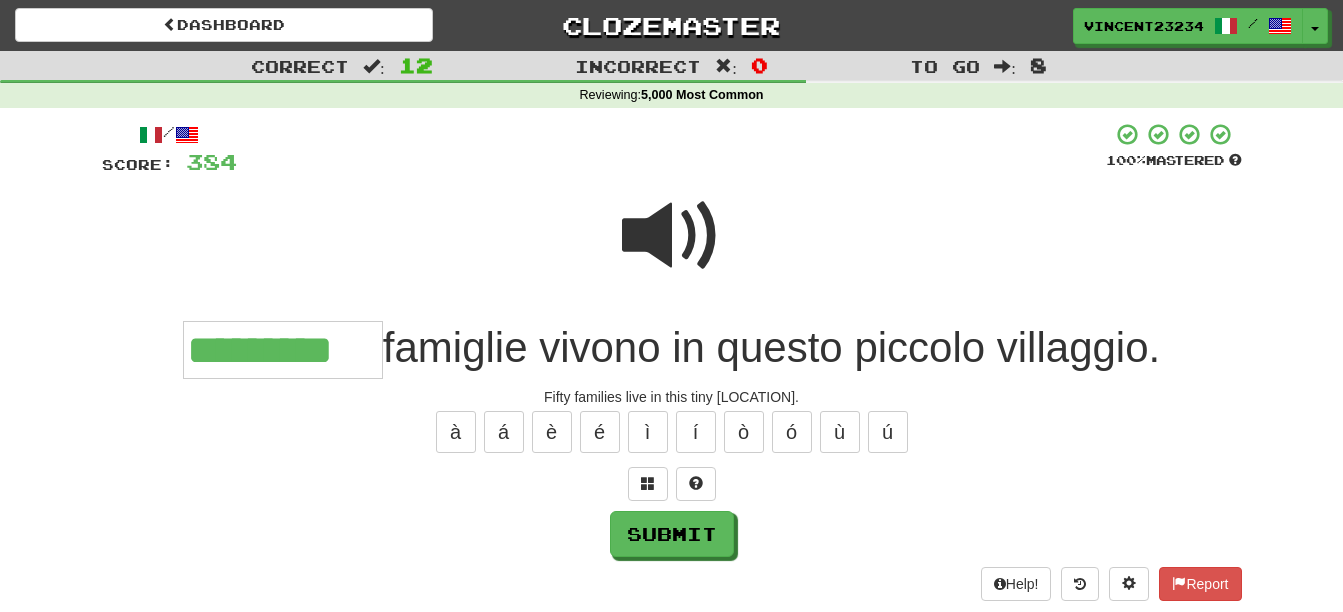 type on "*********" 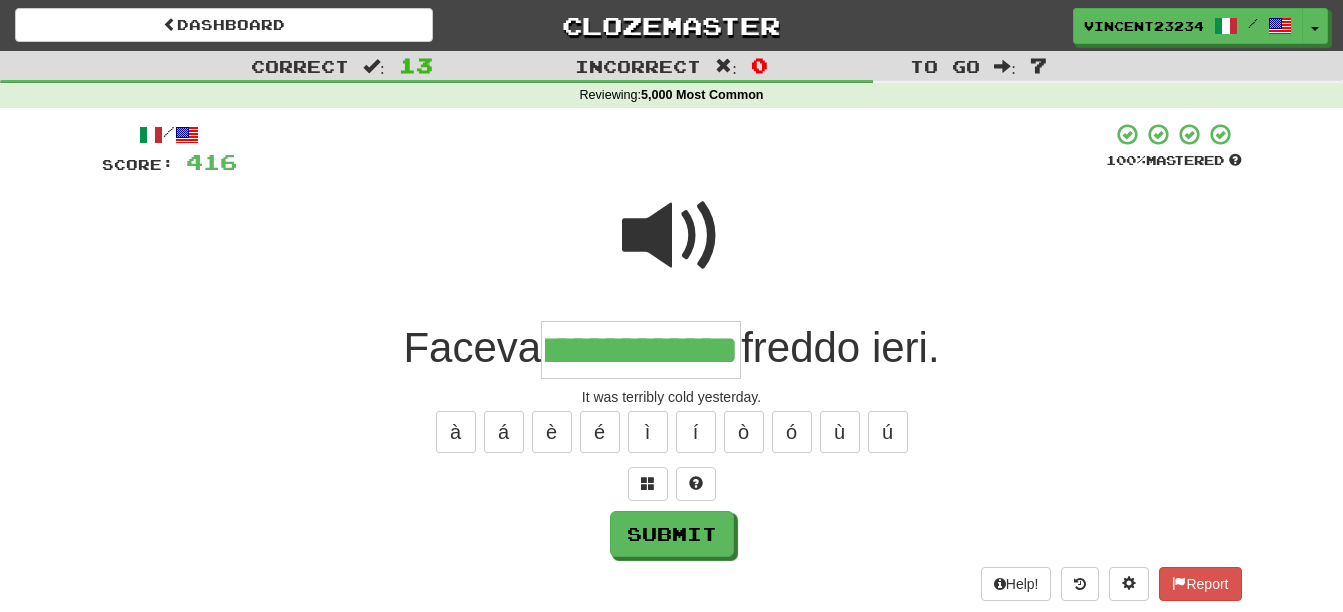 scroll, scrollTop: 0, scrollLeft: 39, axis: horizontal 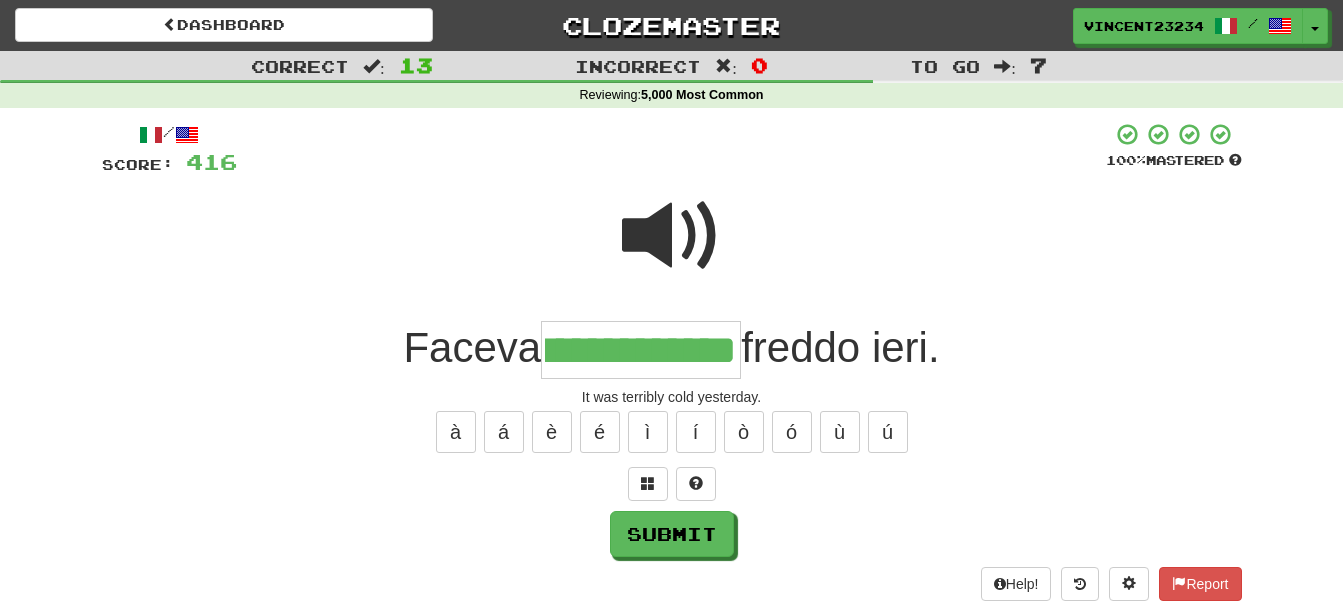 type on "**********" 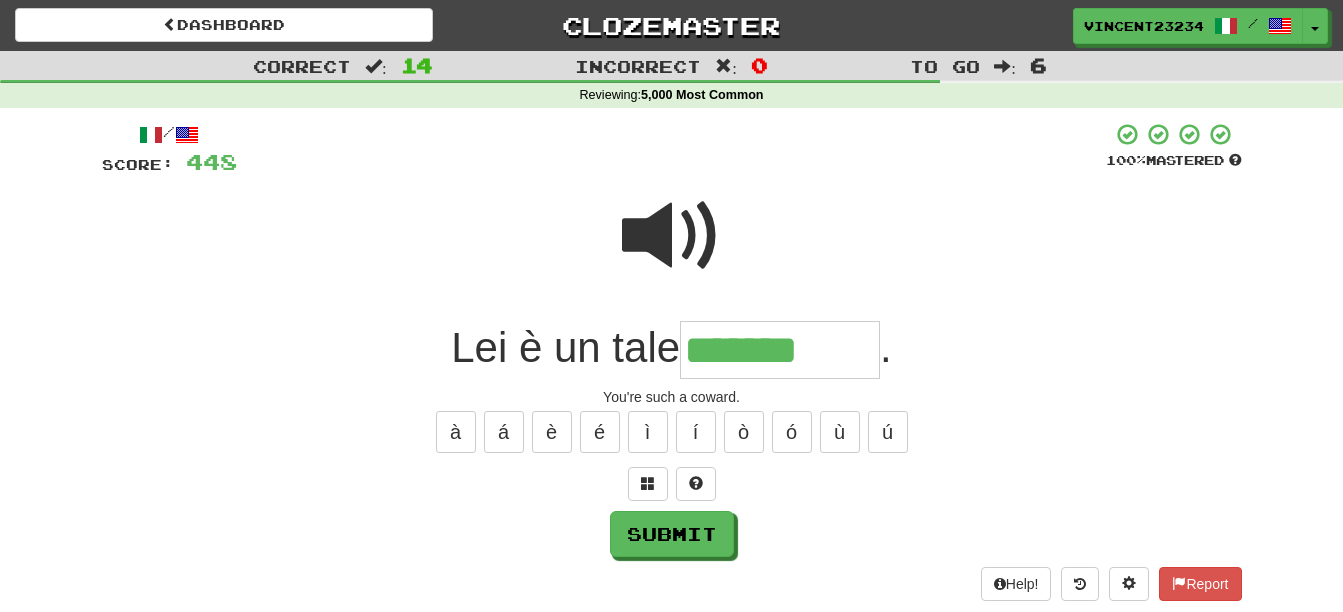 type on "*******" 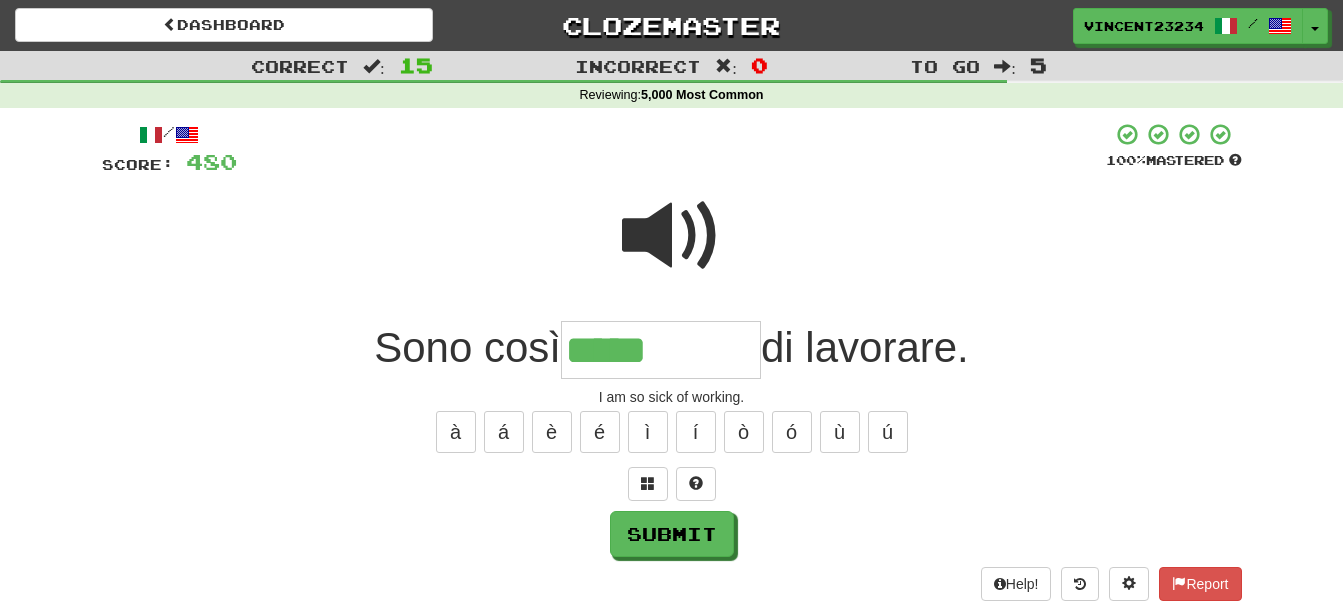 type on "*****" 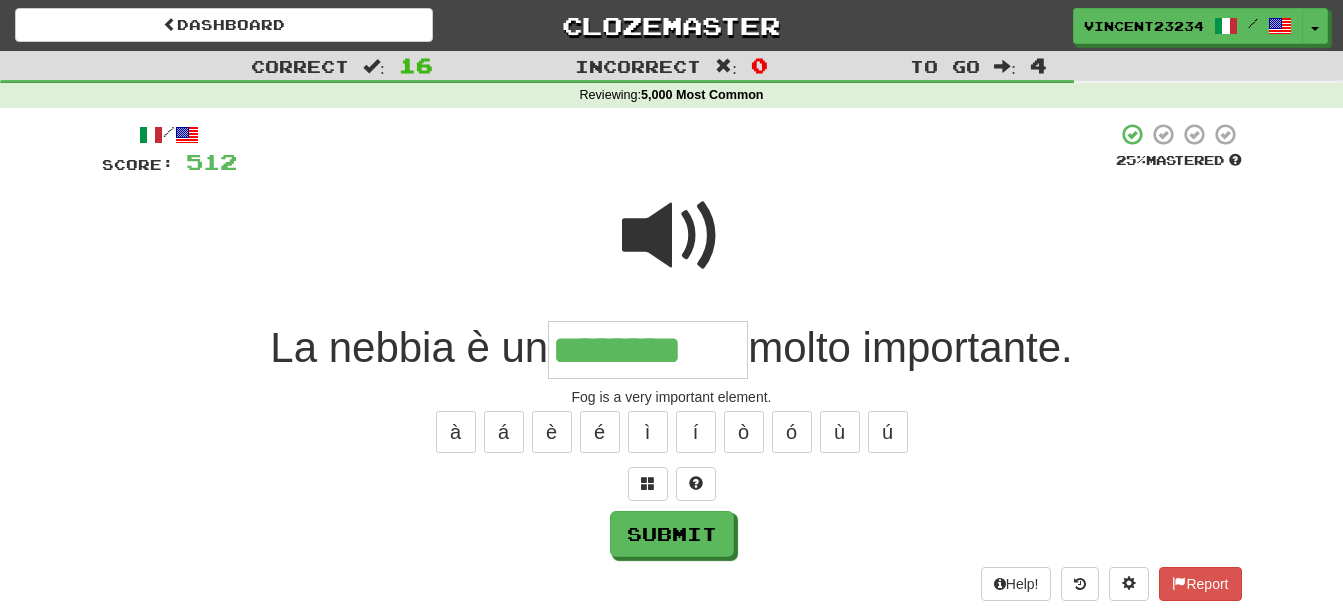 type on "********" 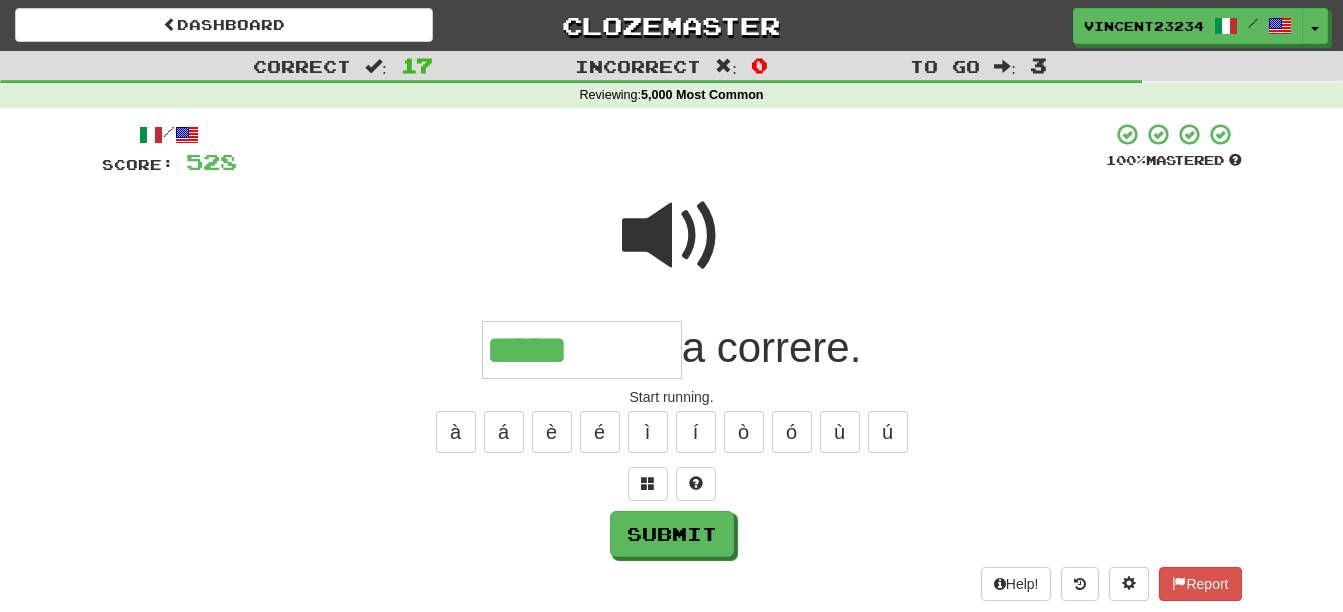 type on "*****" 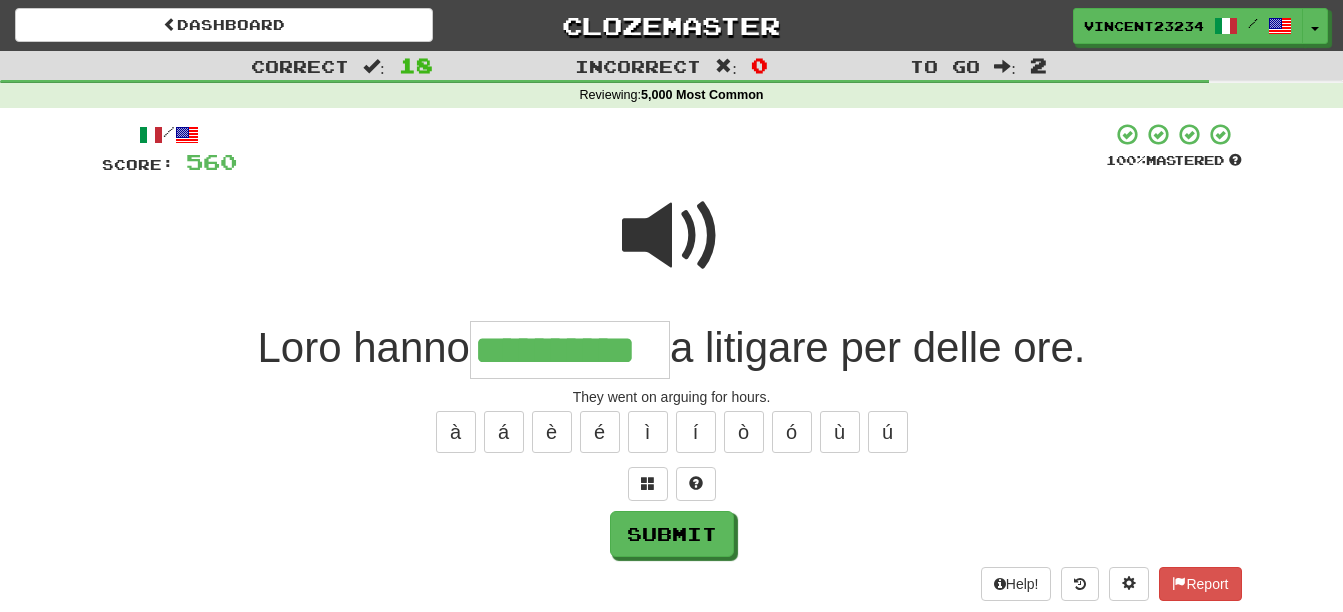 scroll, scrollTop: 0, scrollLeft: 1, axis: horizontal 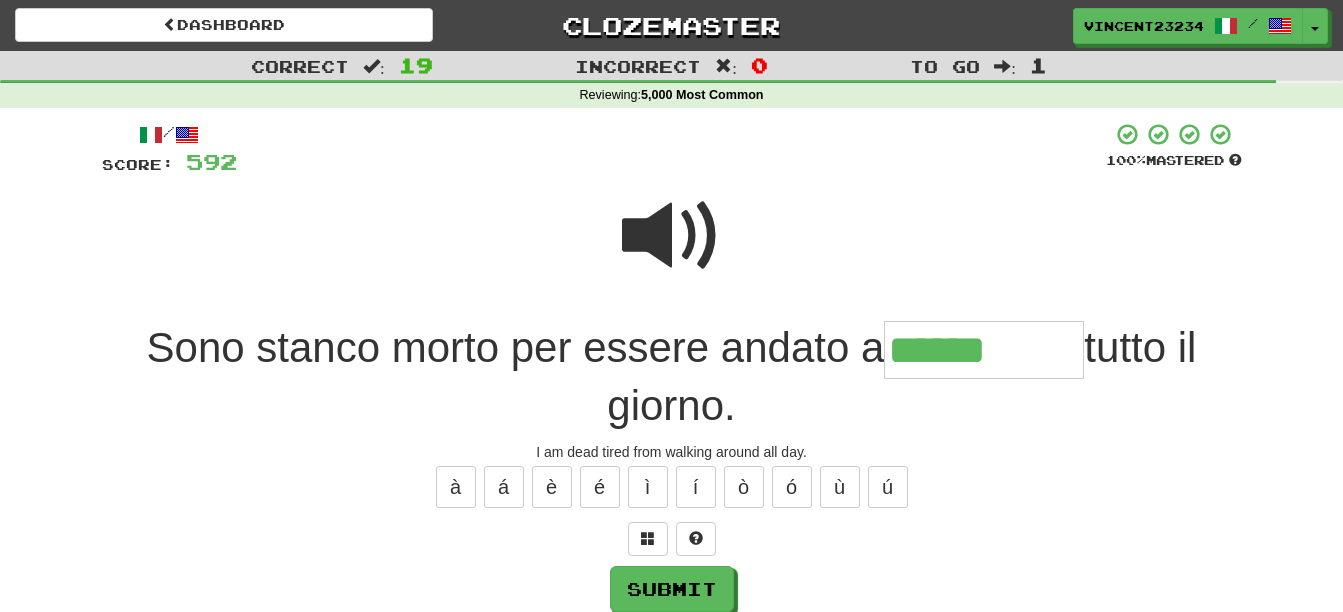type on "******" 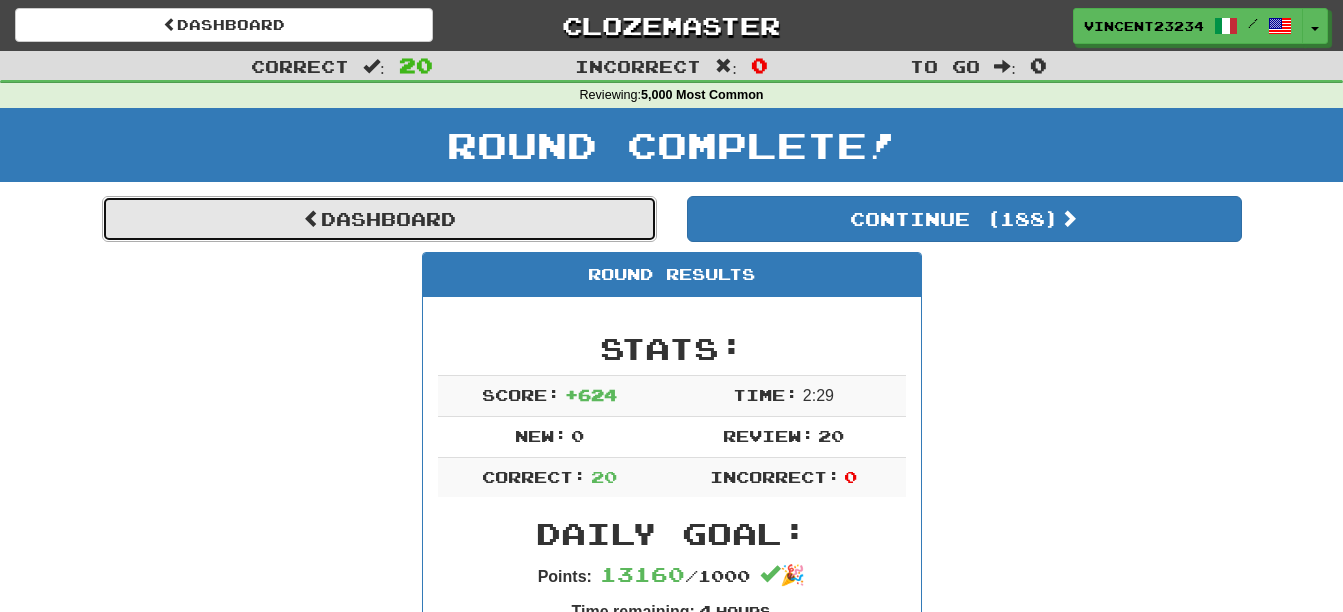 click on "Dashboard" at bounding box center [379, 219] 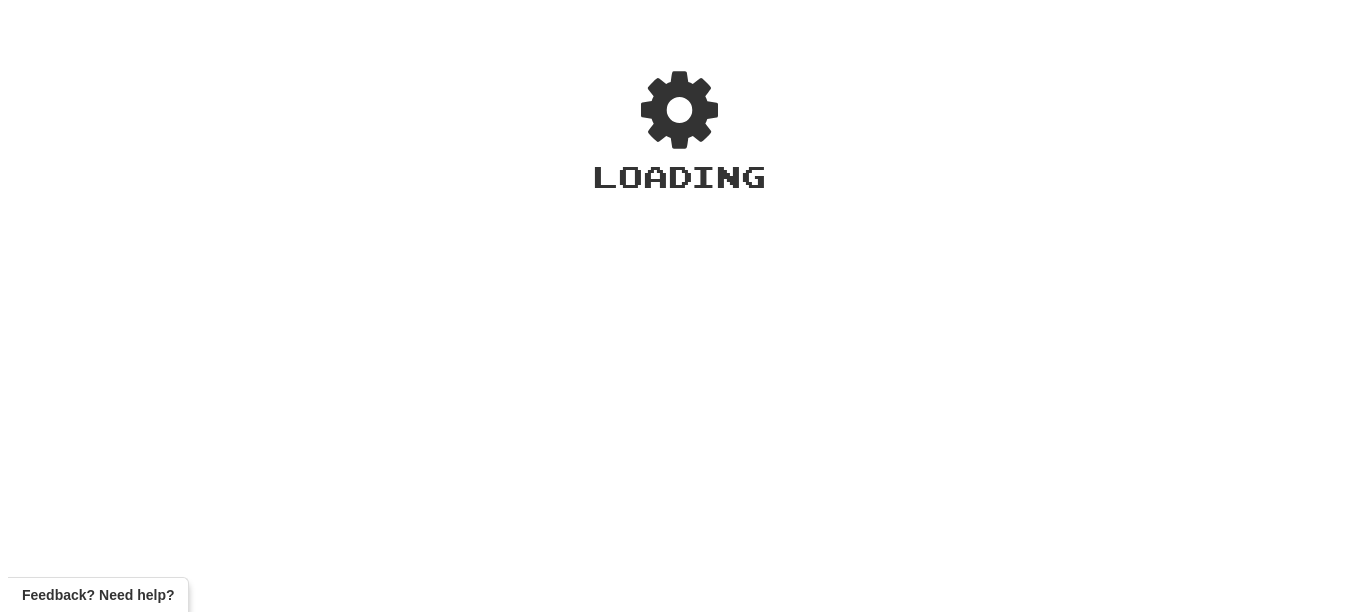 scroll, scrollTop: 0, scrollLeft: 0, axis: both 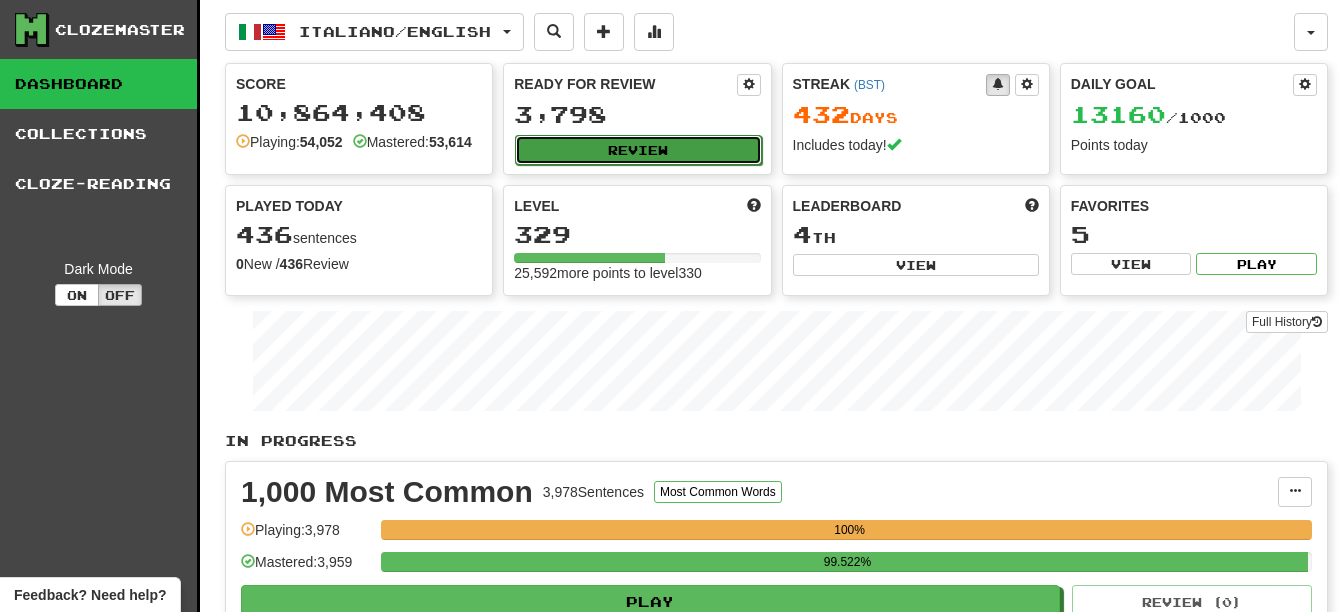 click on "Review" at bounding box center (638, 150) 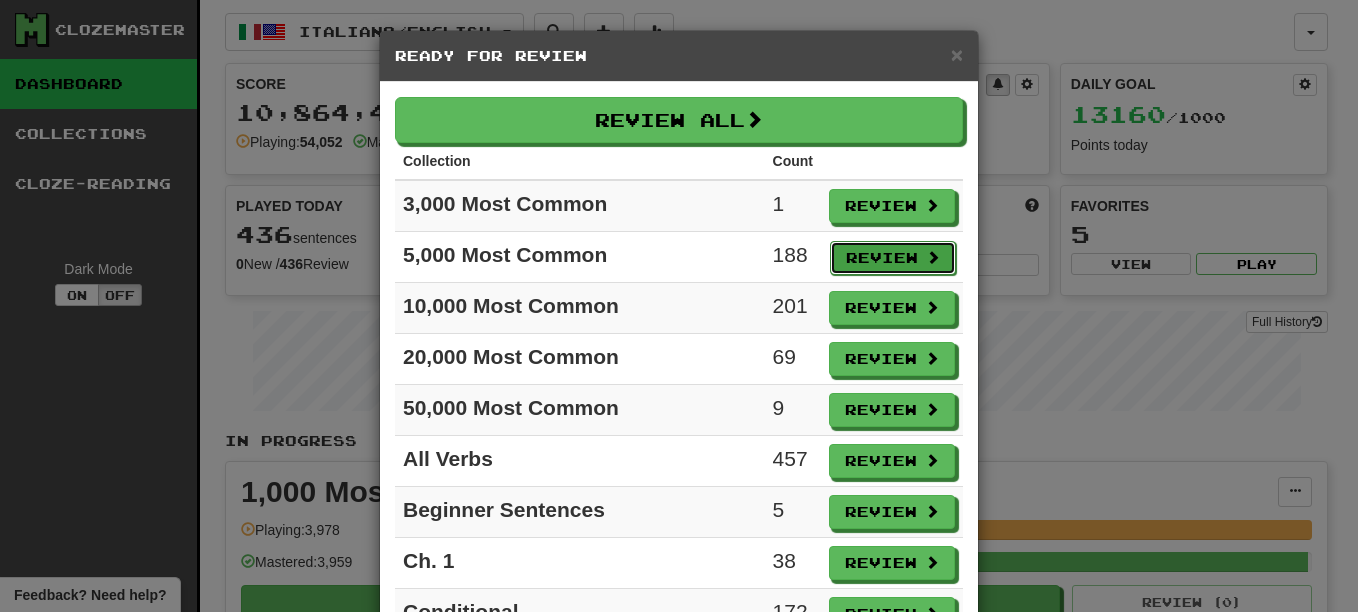 click on "Review" at bounding box center (893, 258) 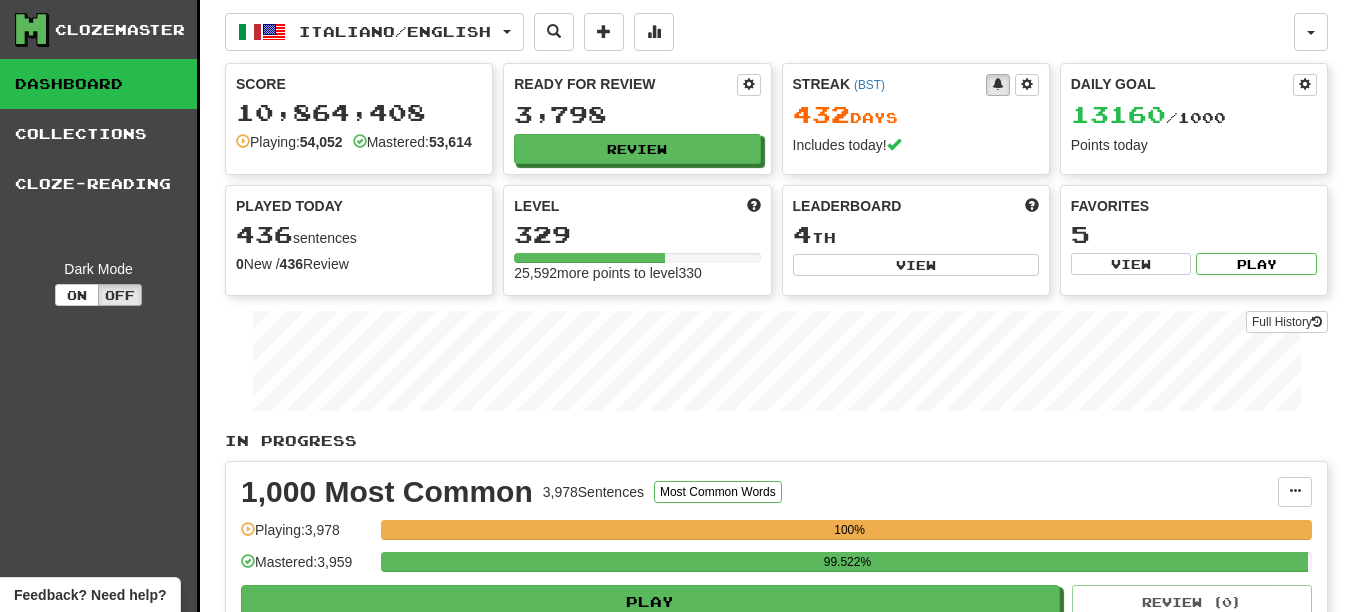 select on "**" 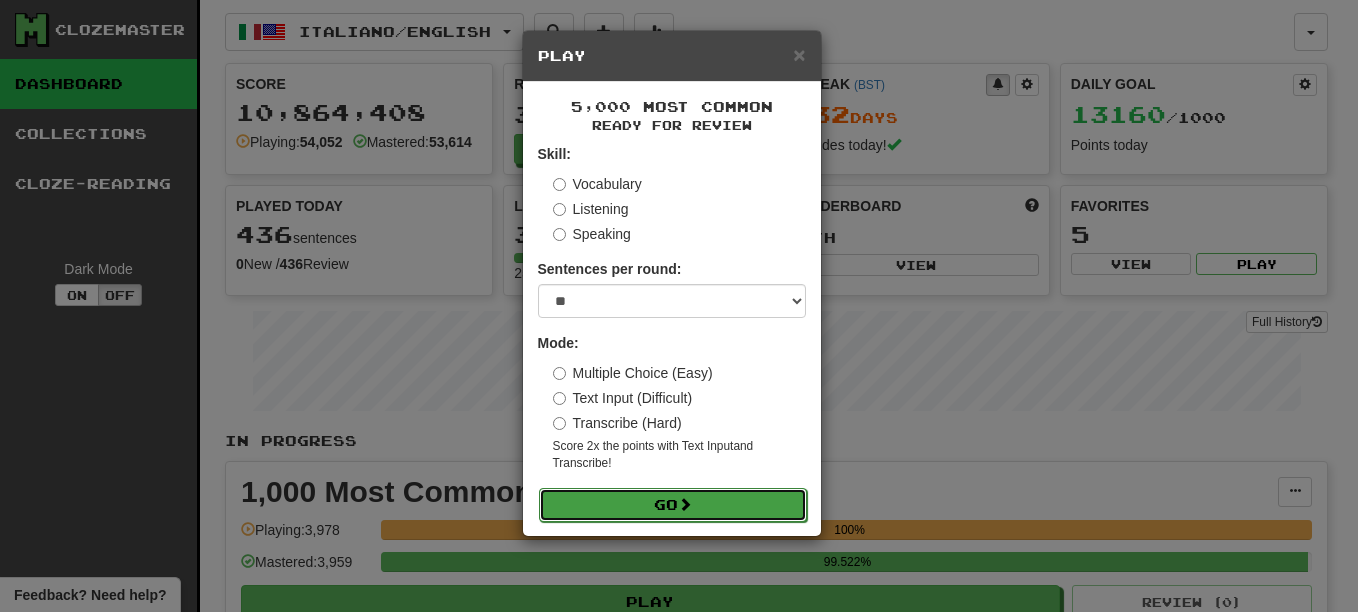 click on "Go" at bounding box center [673, 505] 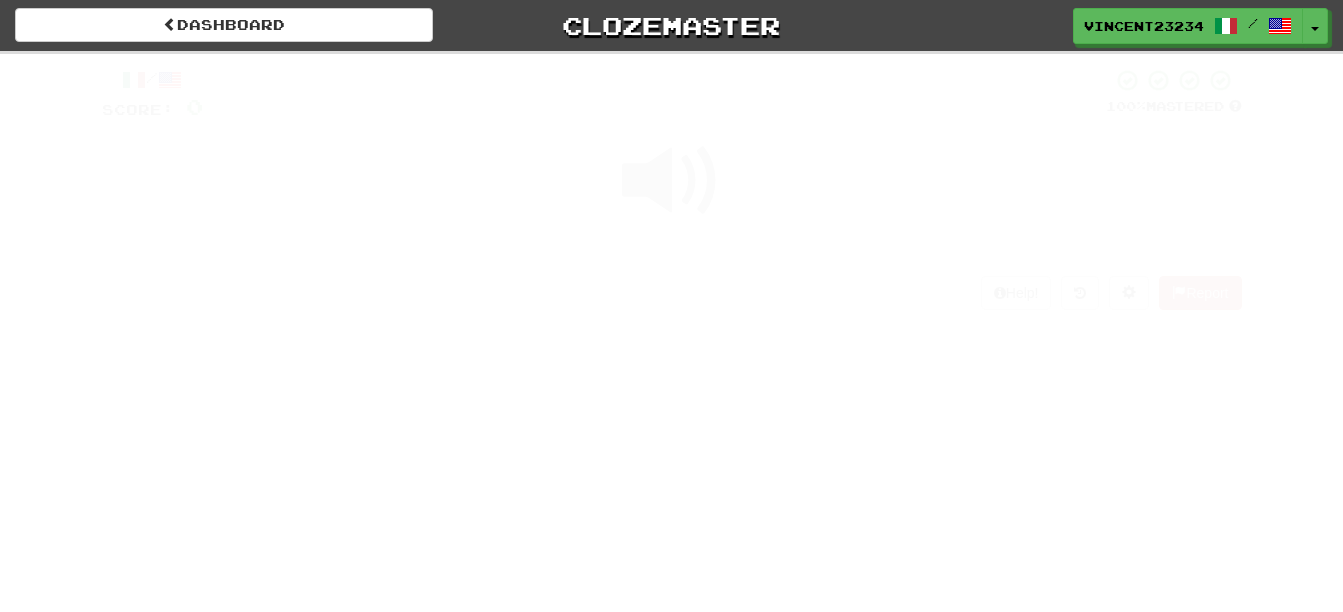 scroll, scrollTop: 0, scrollLeft: 0, axis: both 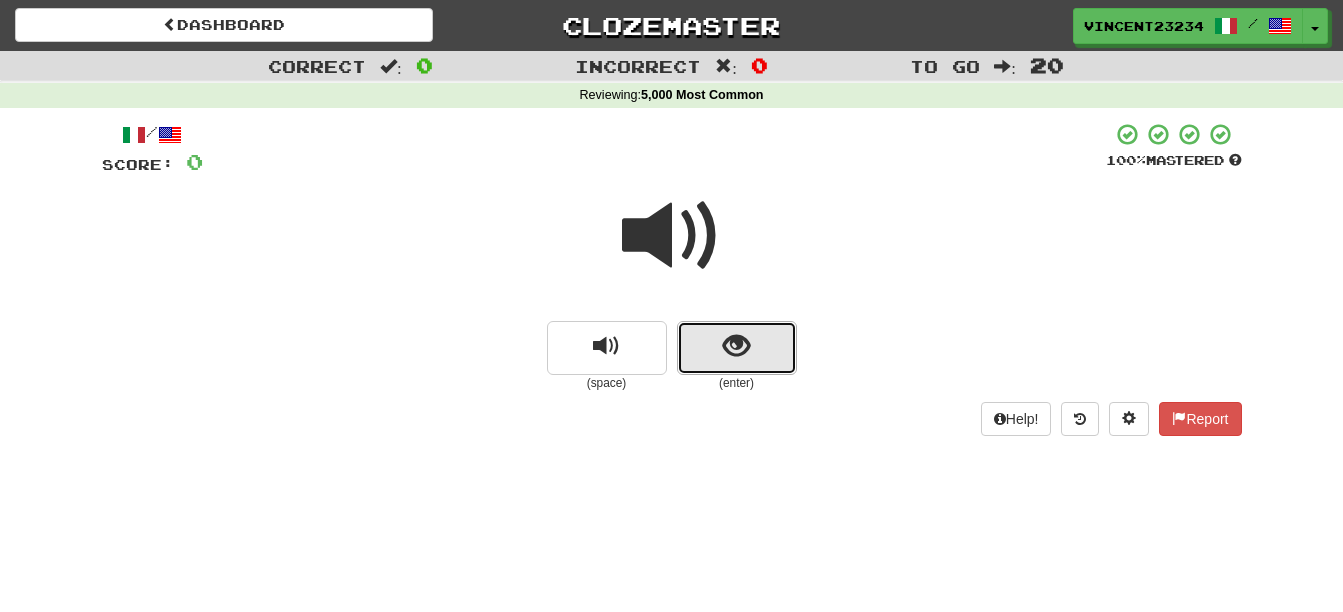 click at bounding box center (737, 348) 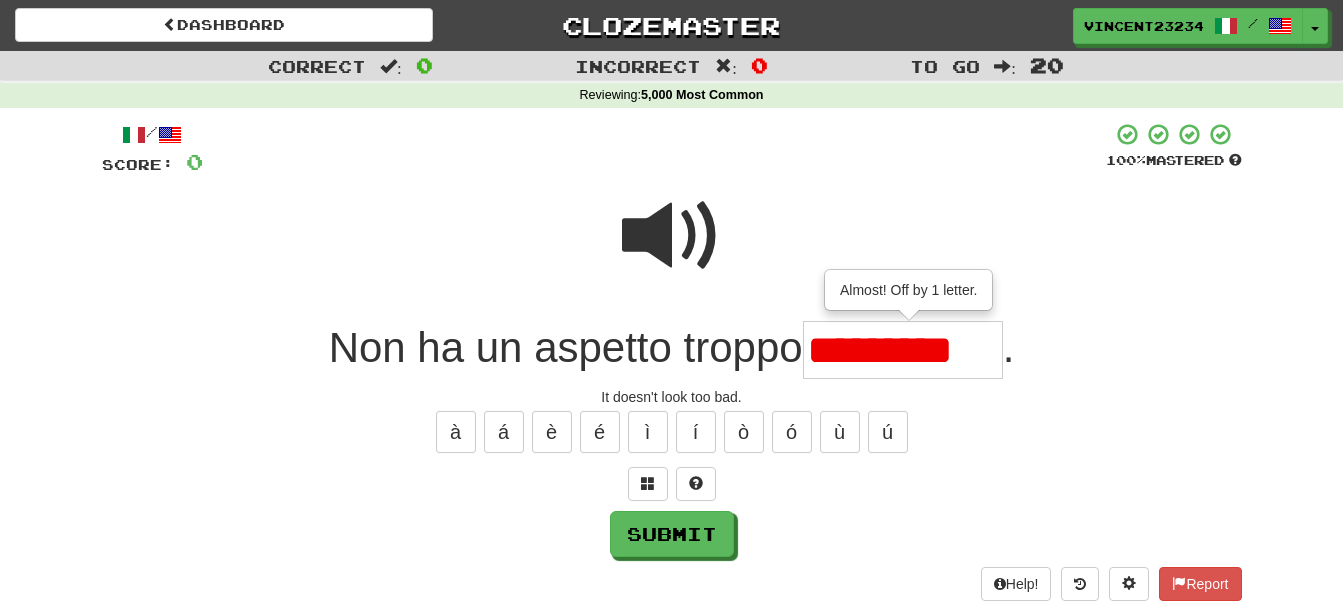 type on "********" 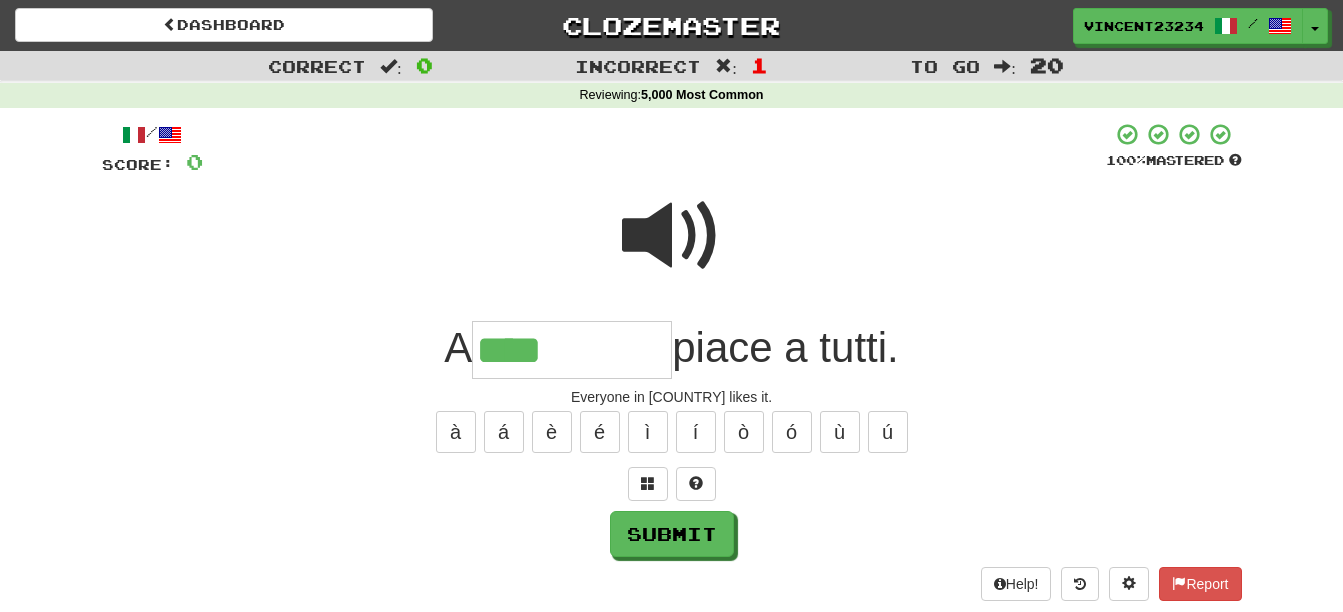 type on "****" 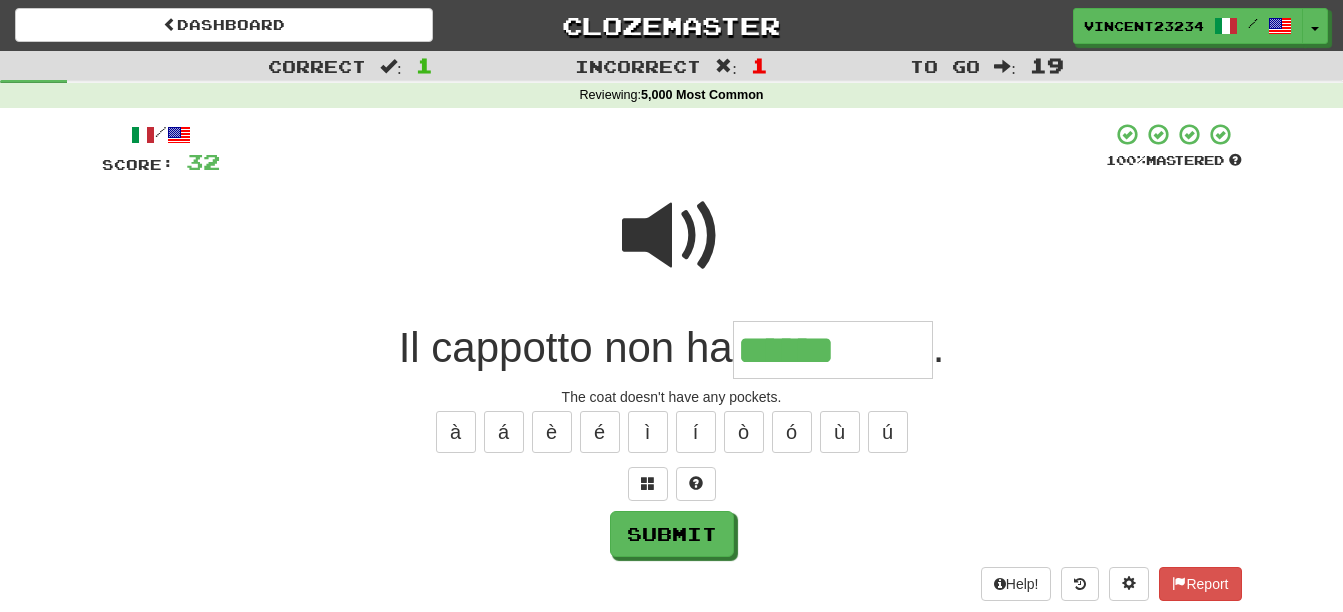 type on "******" 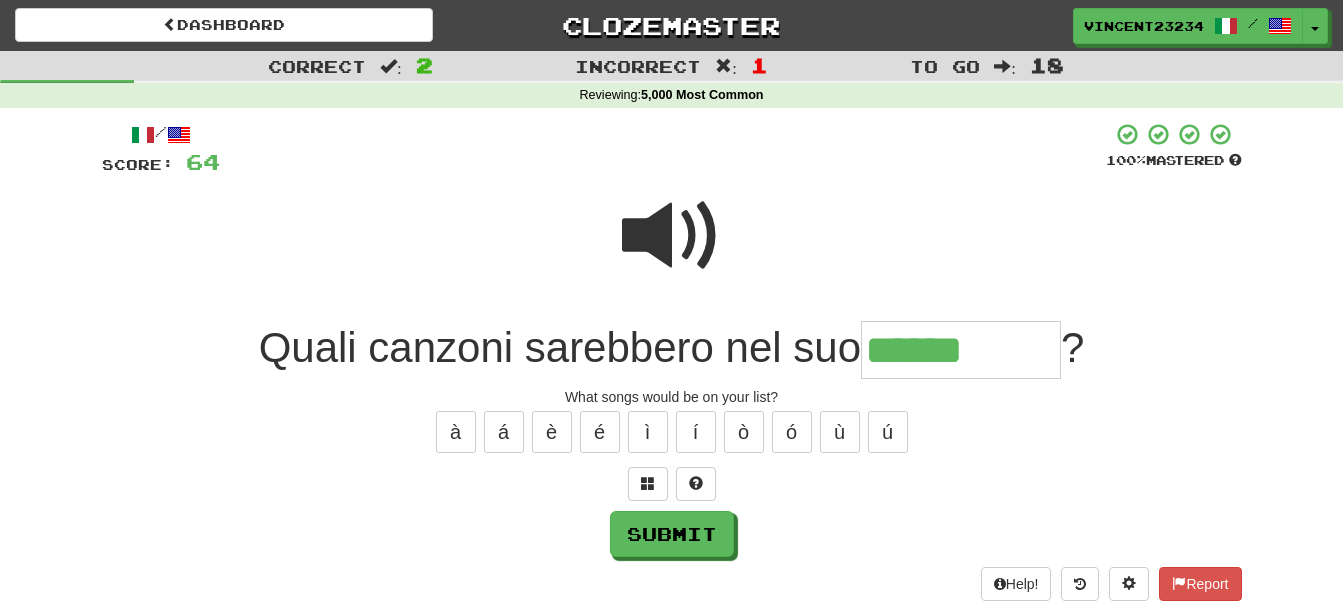 type on "******" 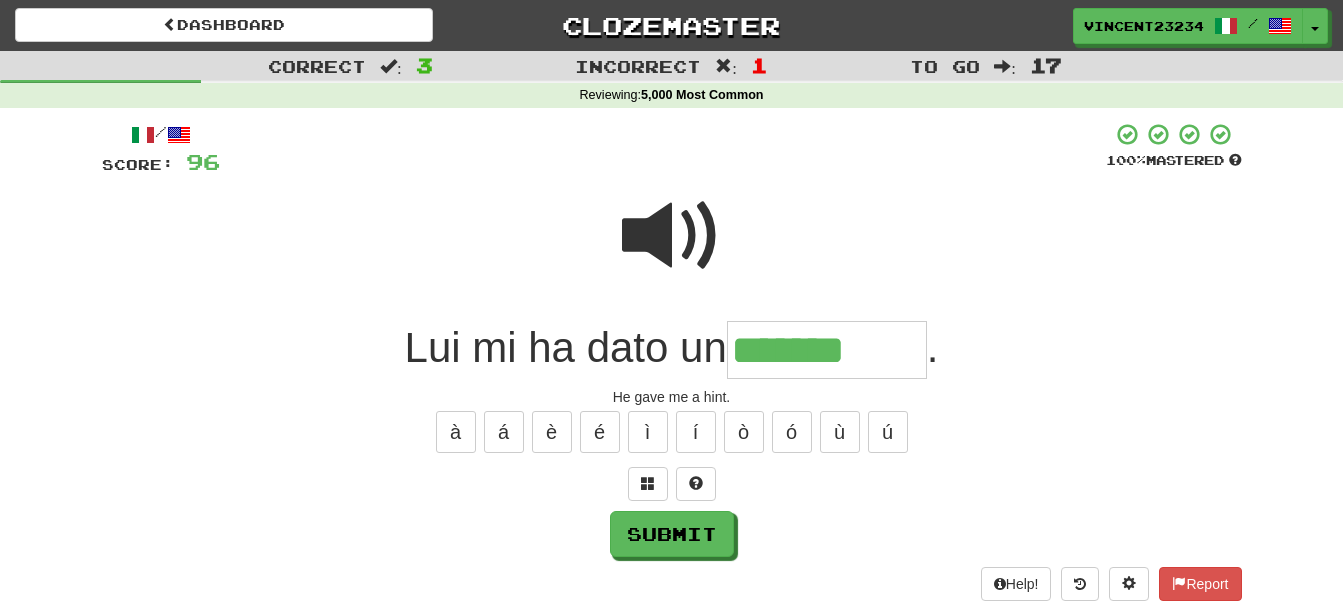 type on "*******" 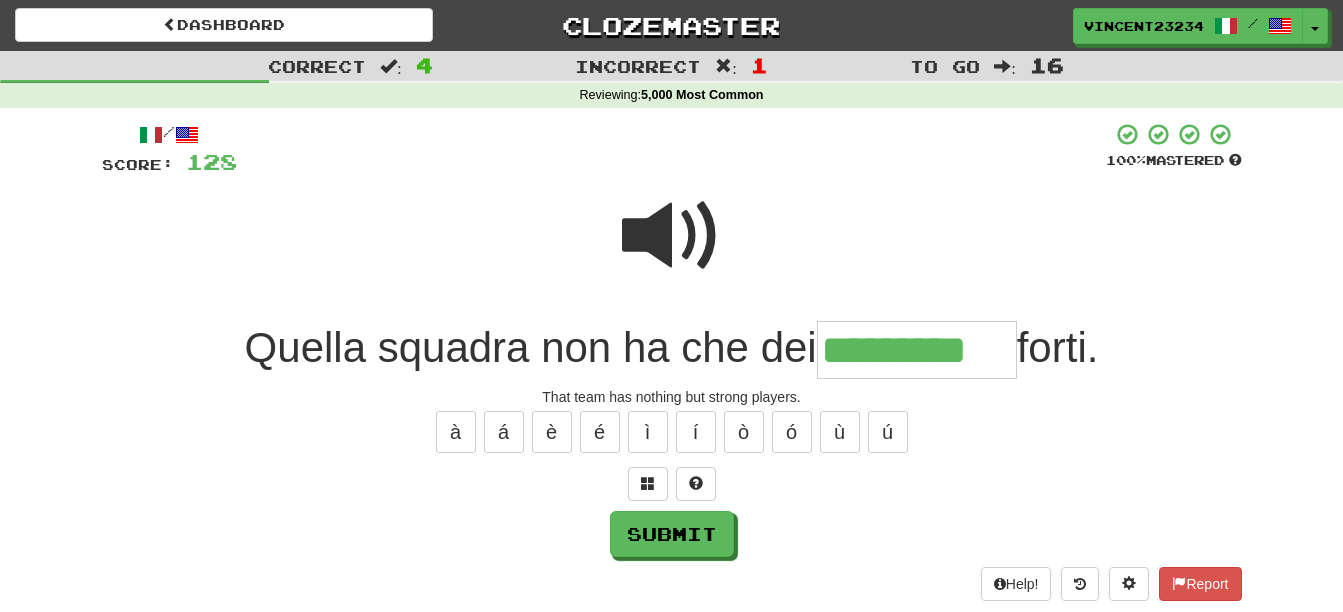 type on "*********" 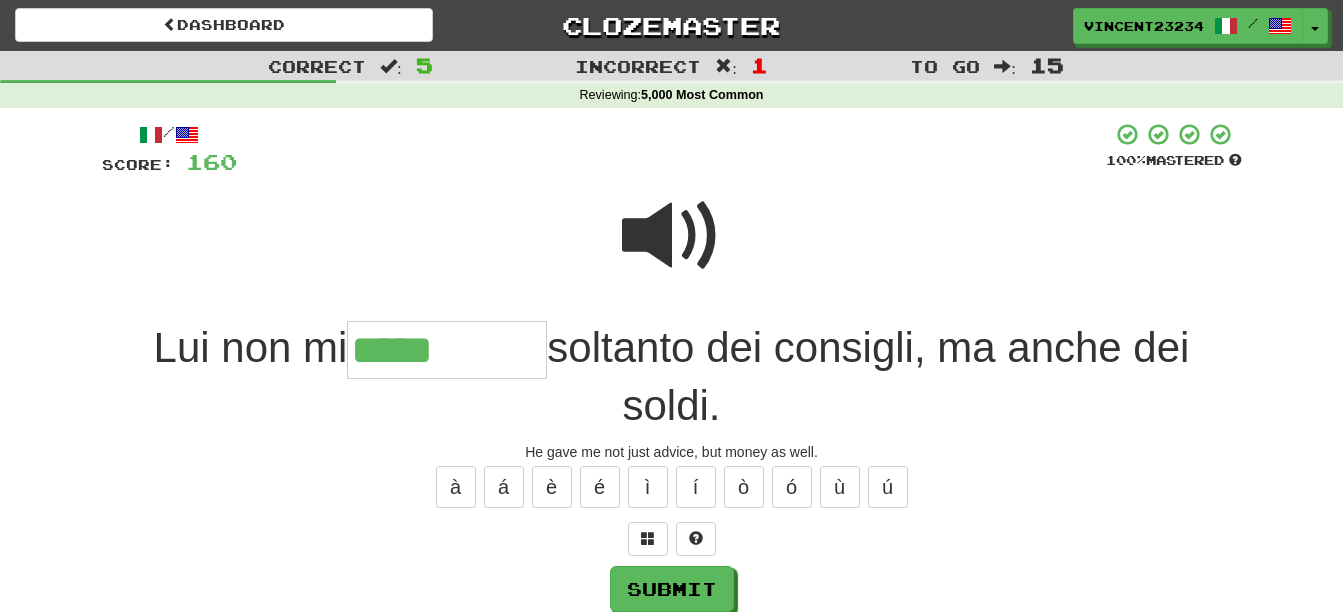 type on "*****" 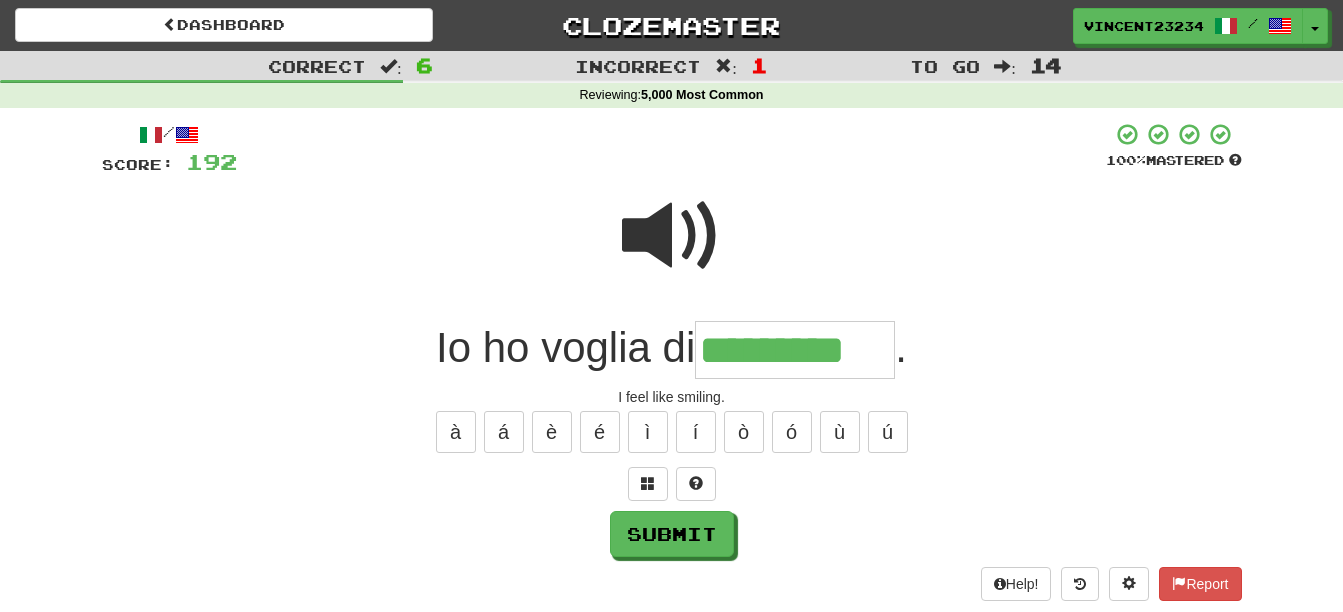 type on "*********" 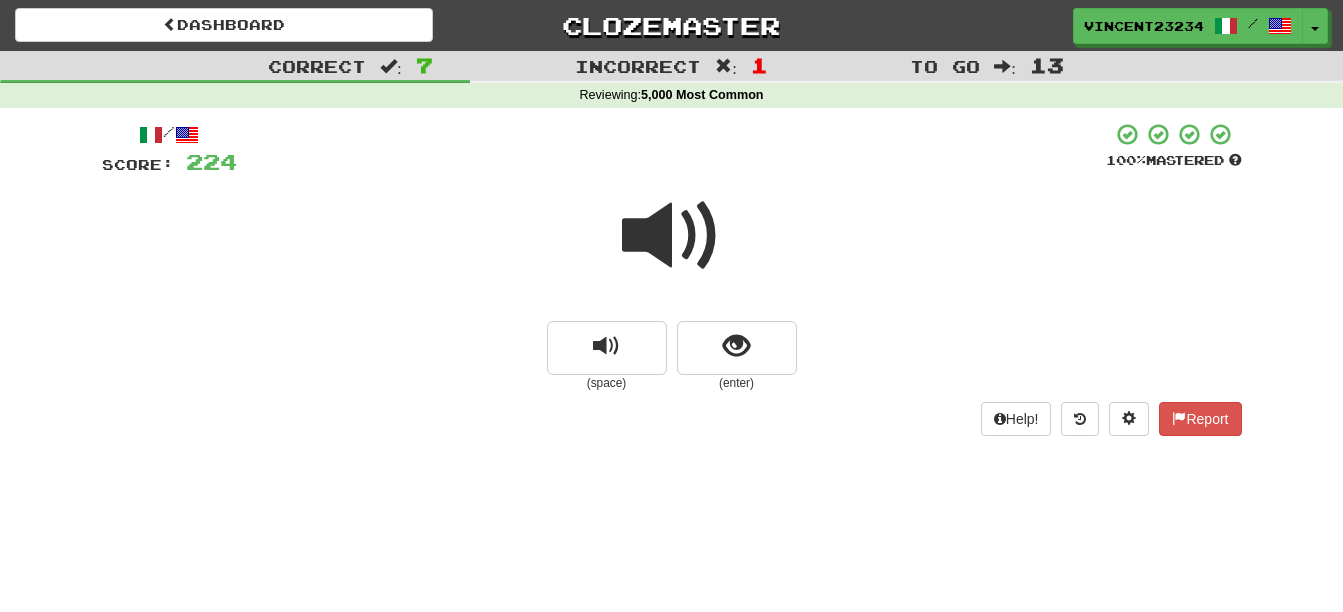 click at bounding box center (672, 236) 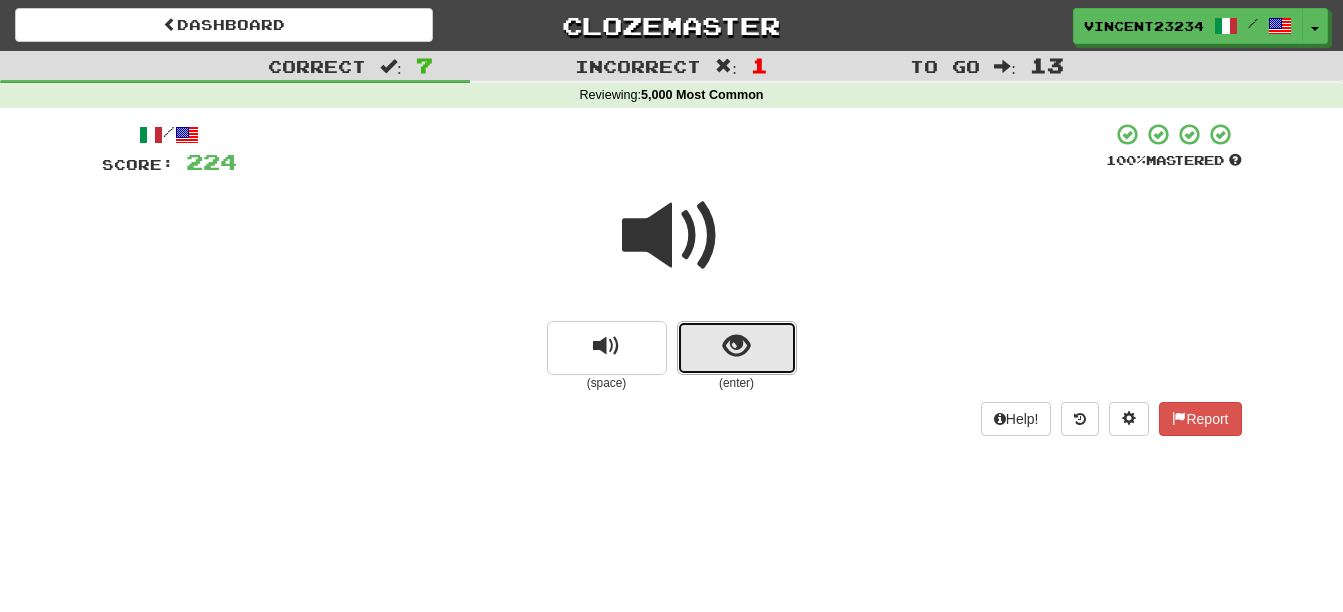 click at bounding box center (736, 346) 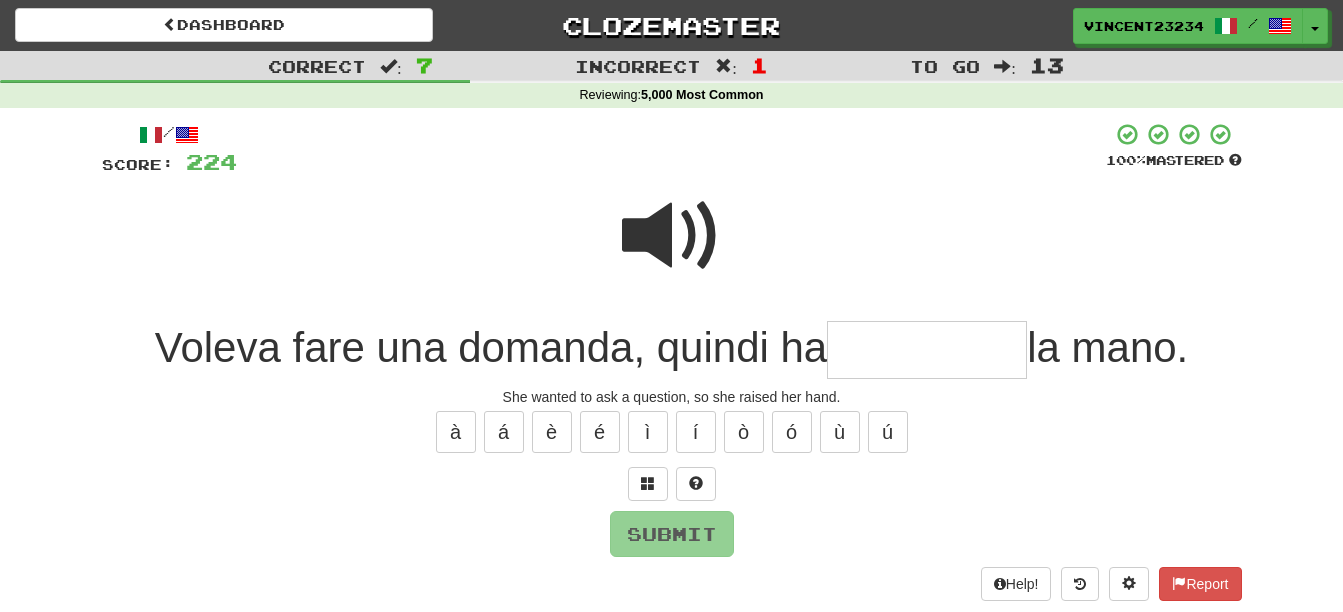 click at bounding box center [927, 350] 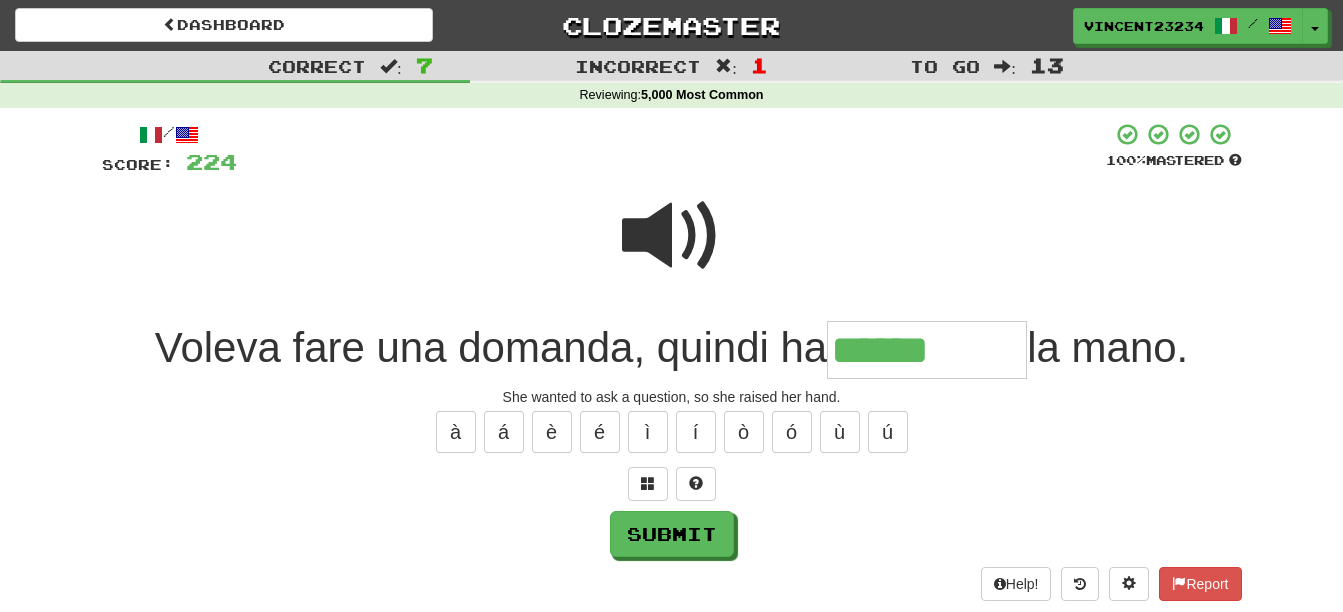 type on "******" 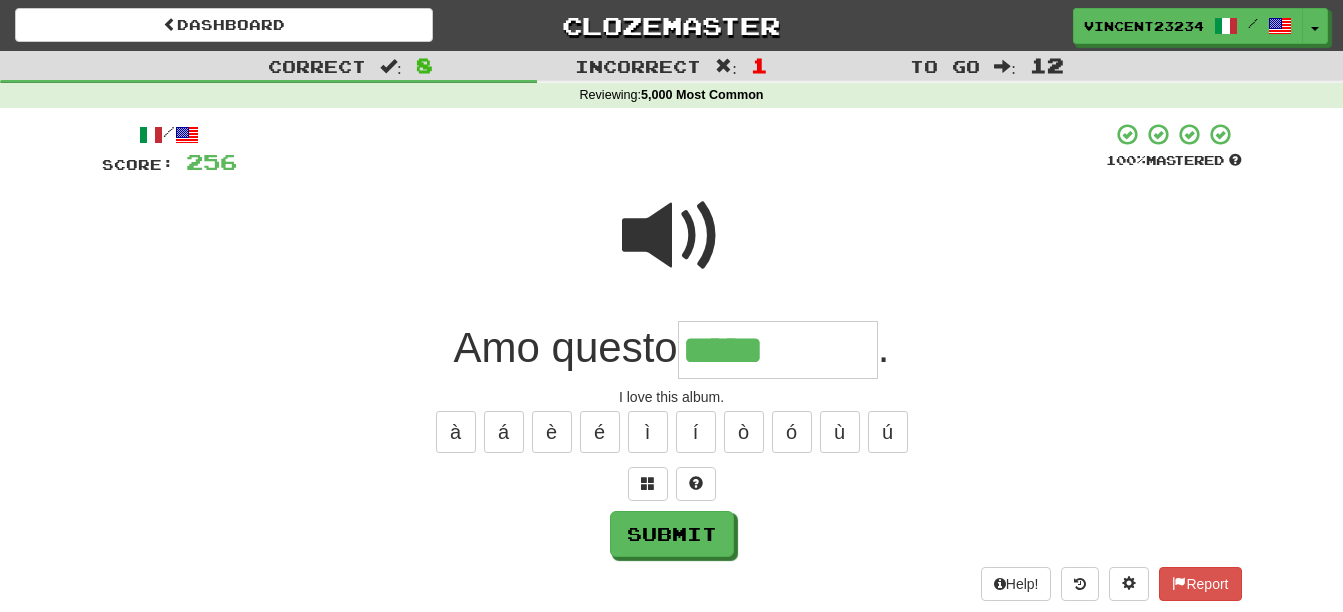 type on "*****" 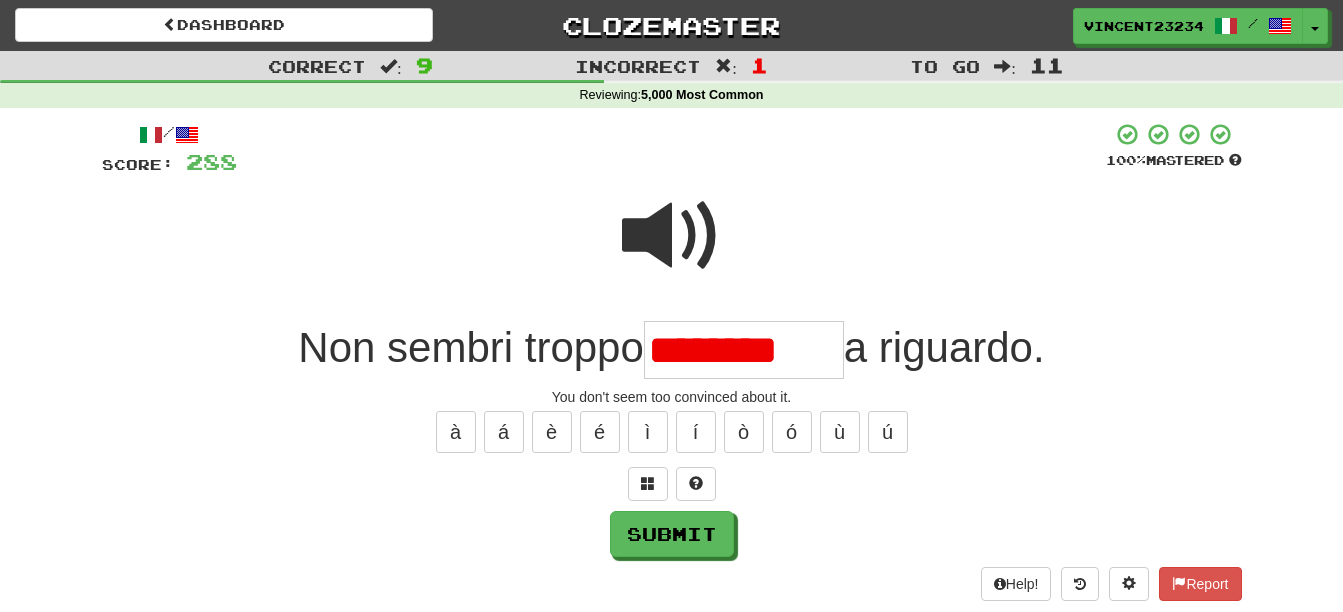 type on "********" 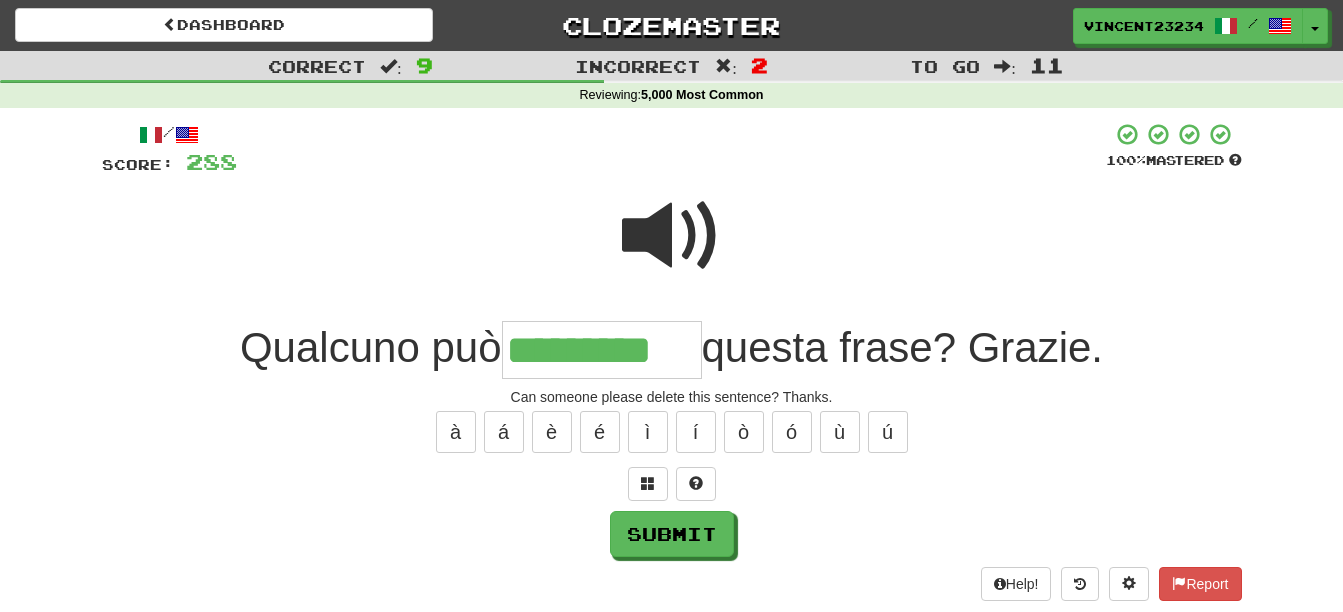 type on "*********" 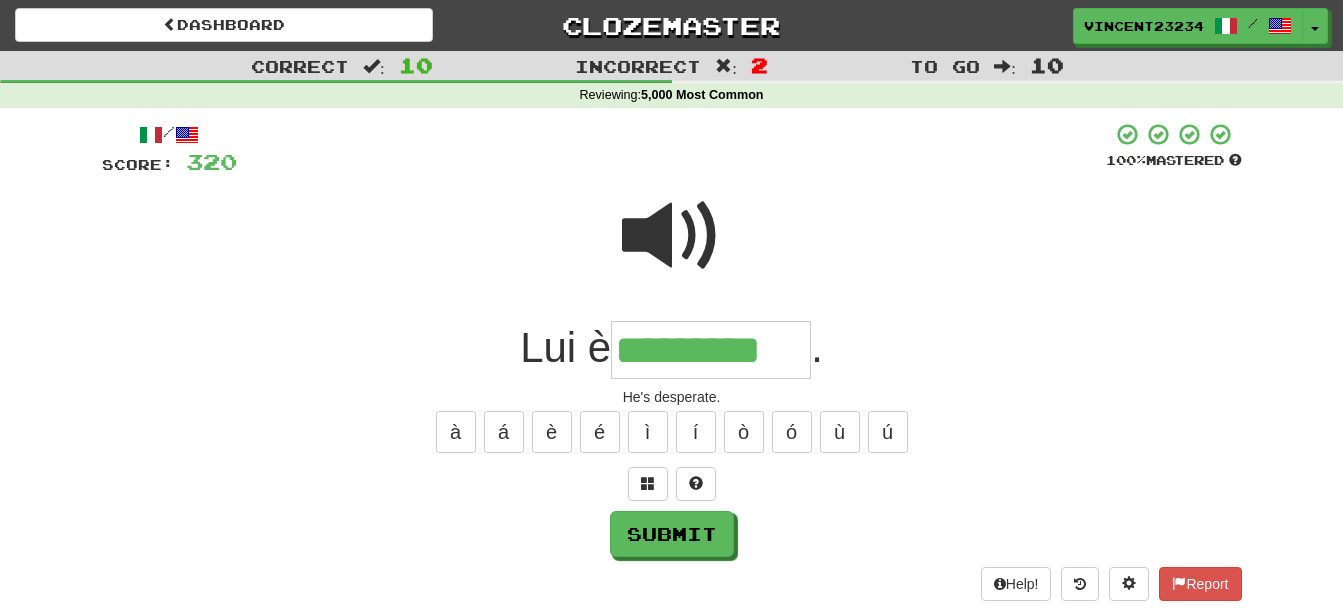 type on "*********" 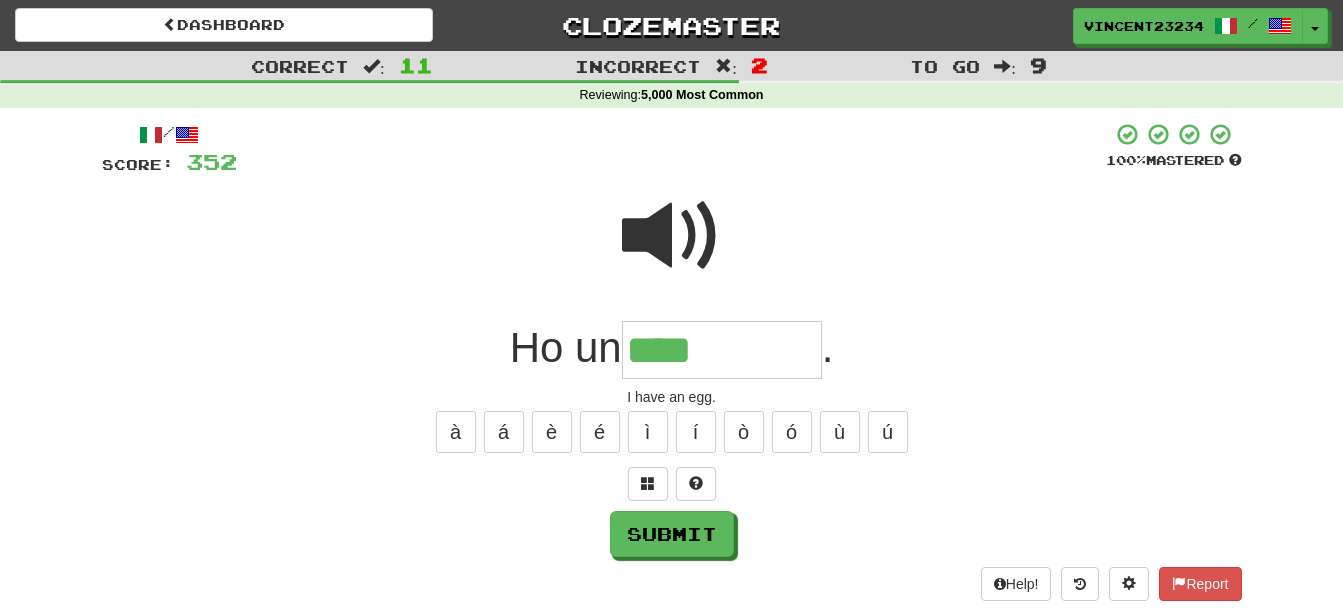 type on "****" 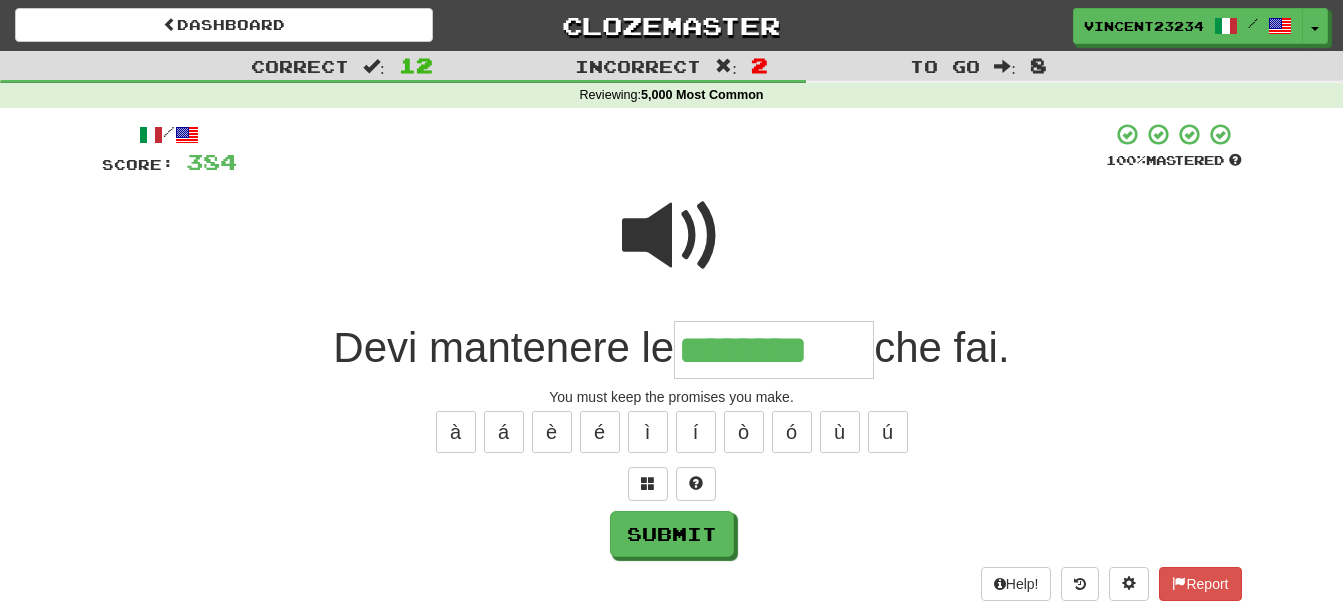 type on "********" 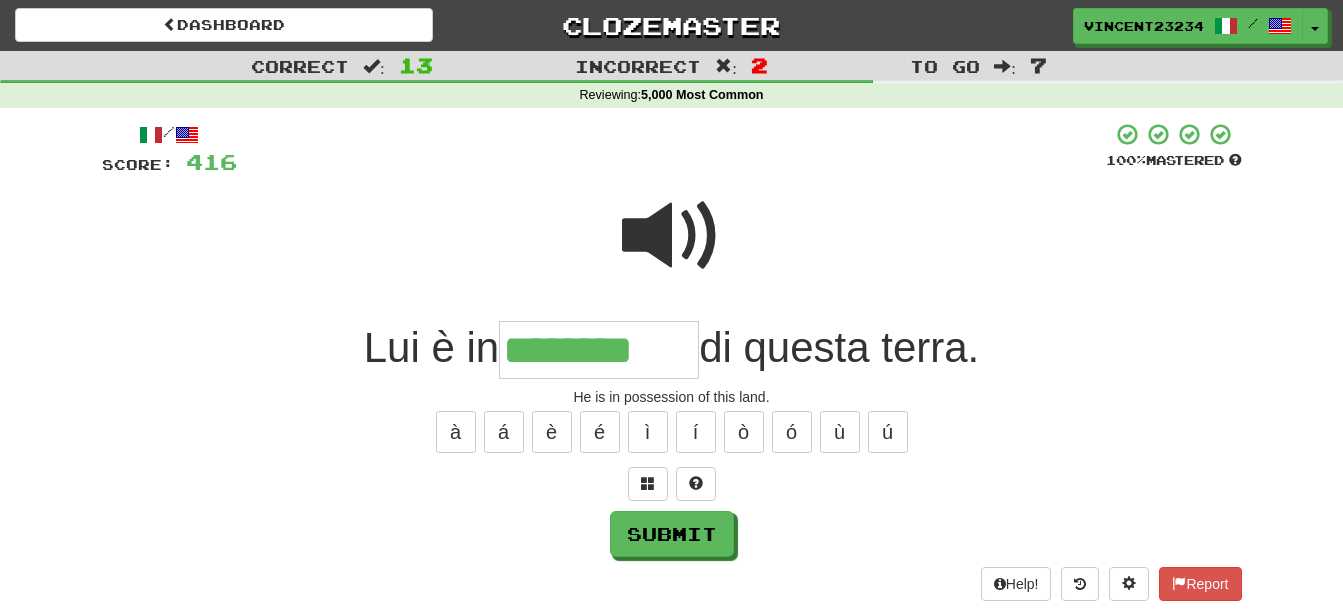 type on "********" 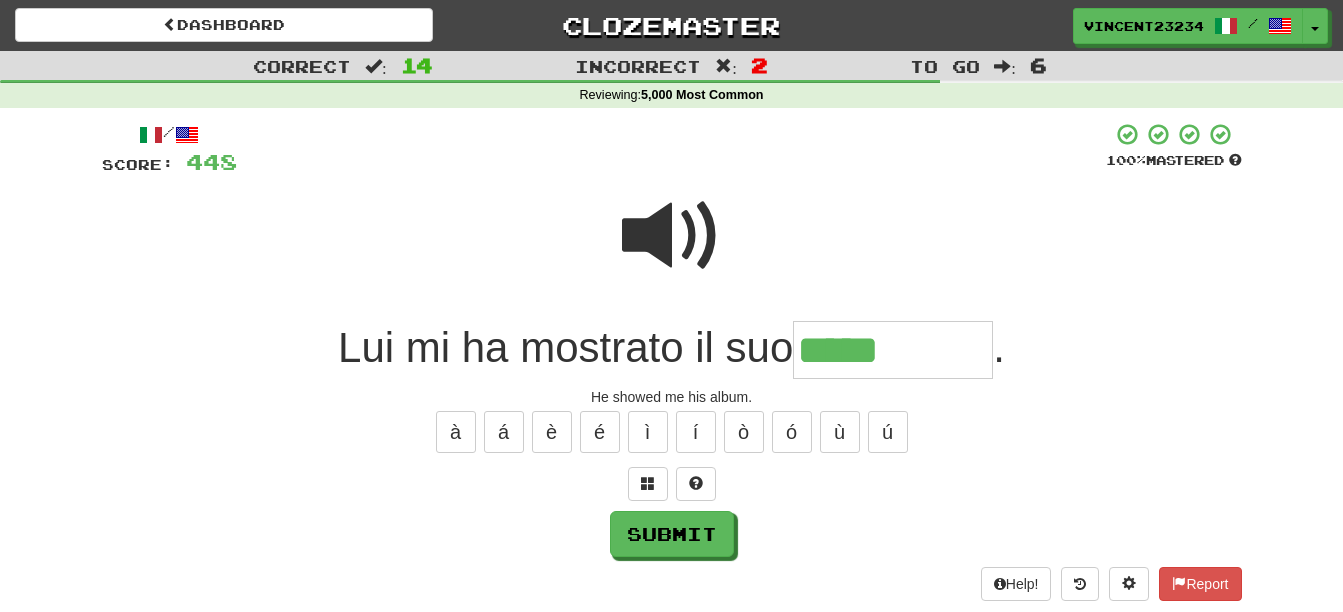 type on "*****" 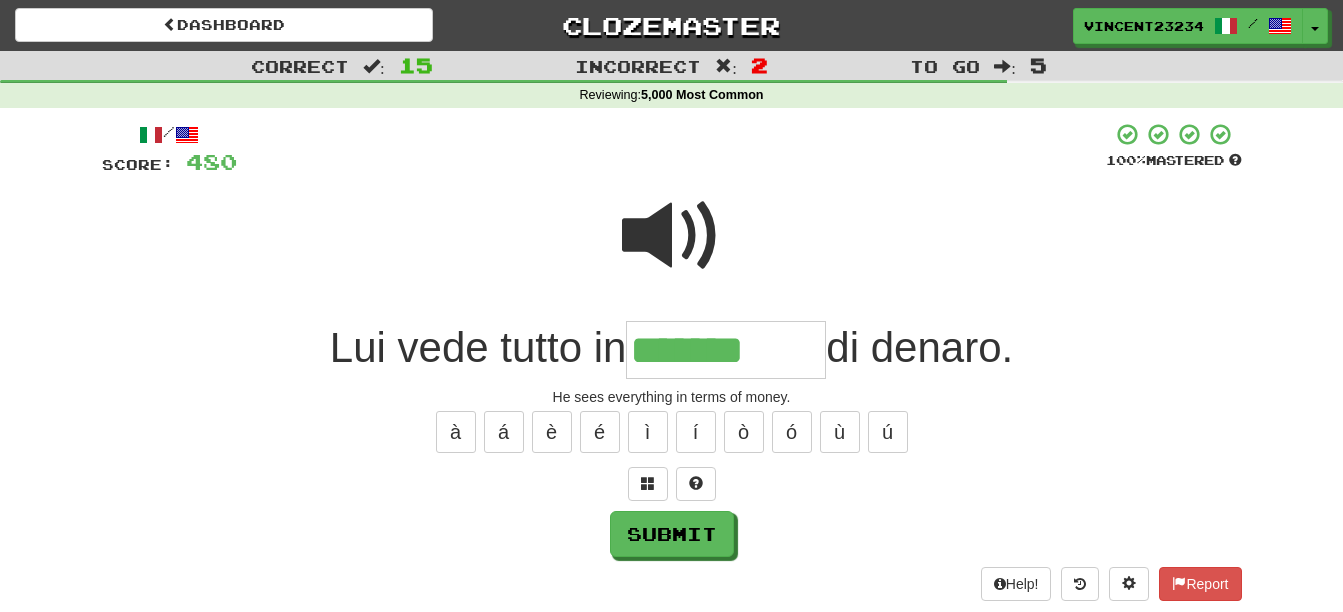 type on "*******" 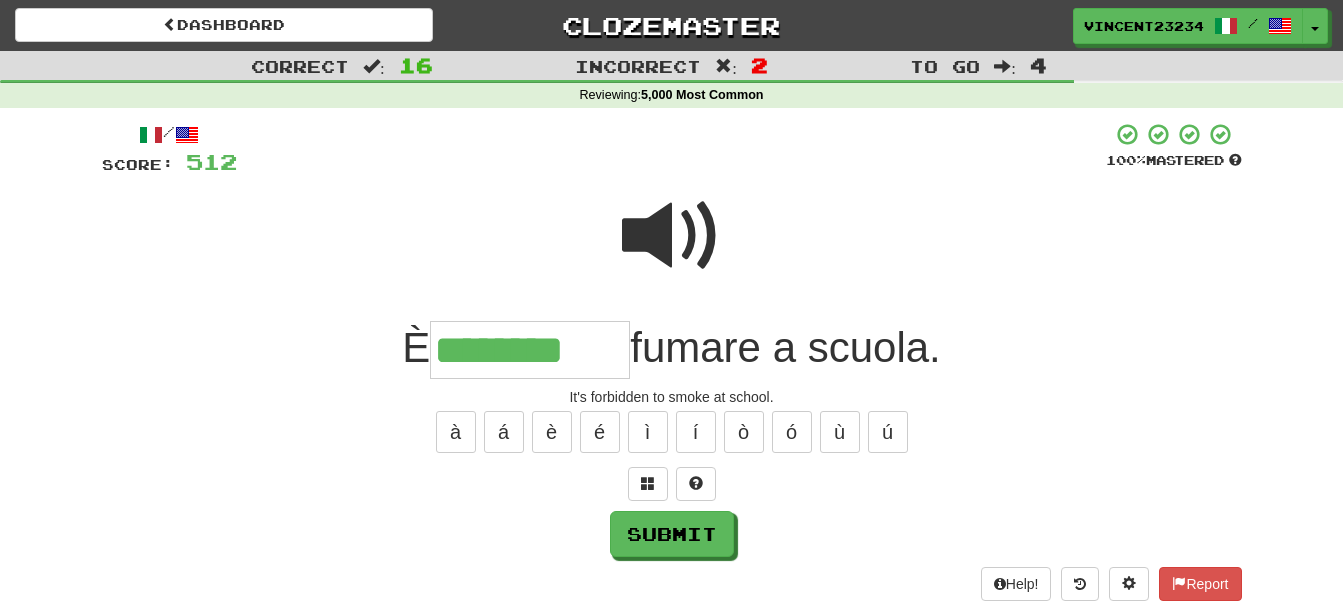 type on "********" 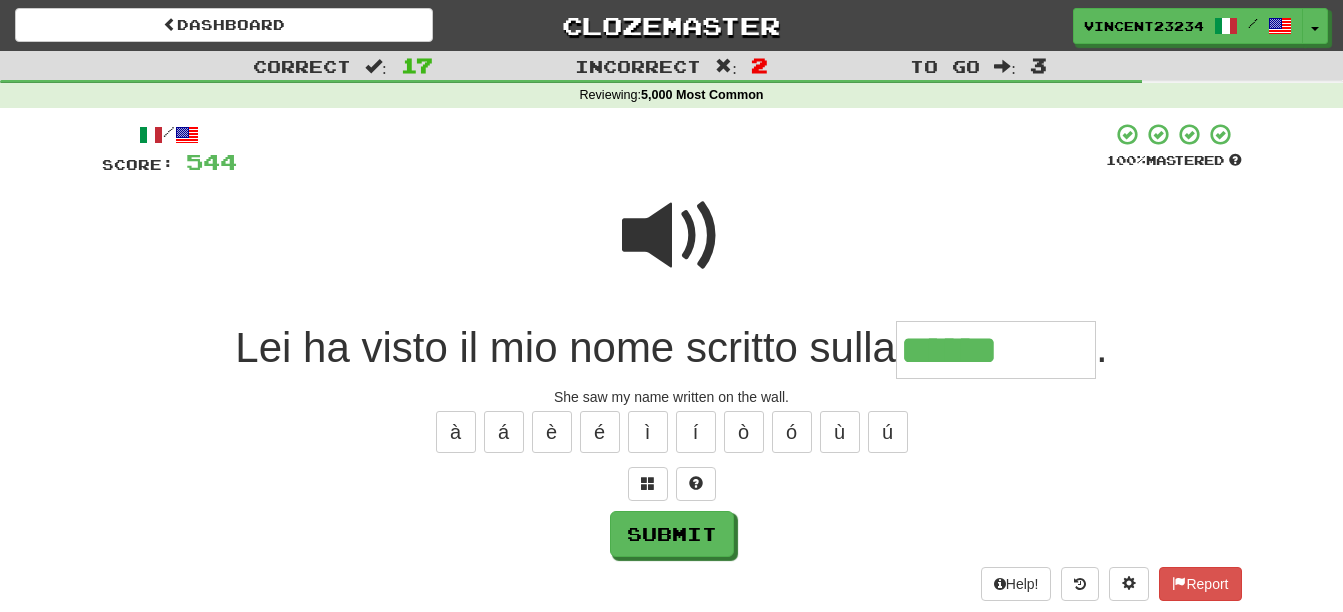 type on "******" 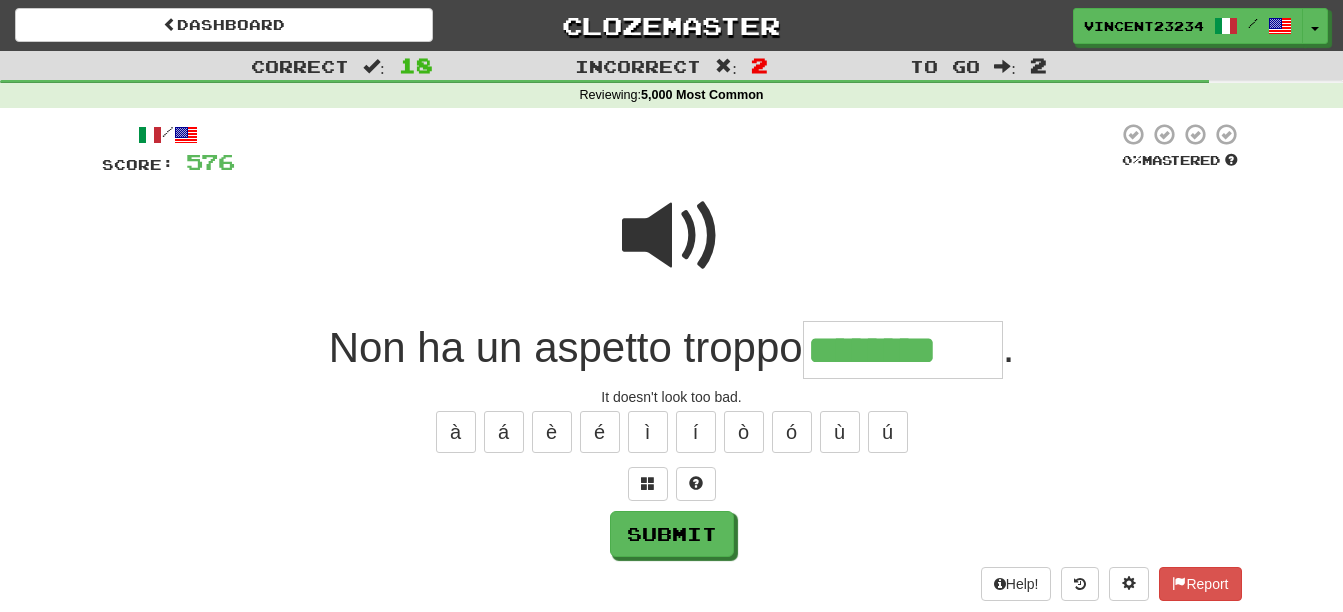 type on "********" 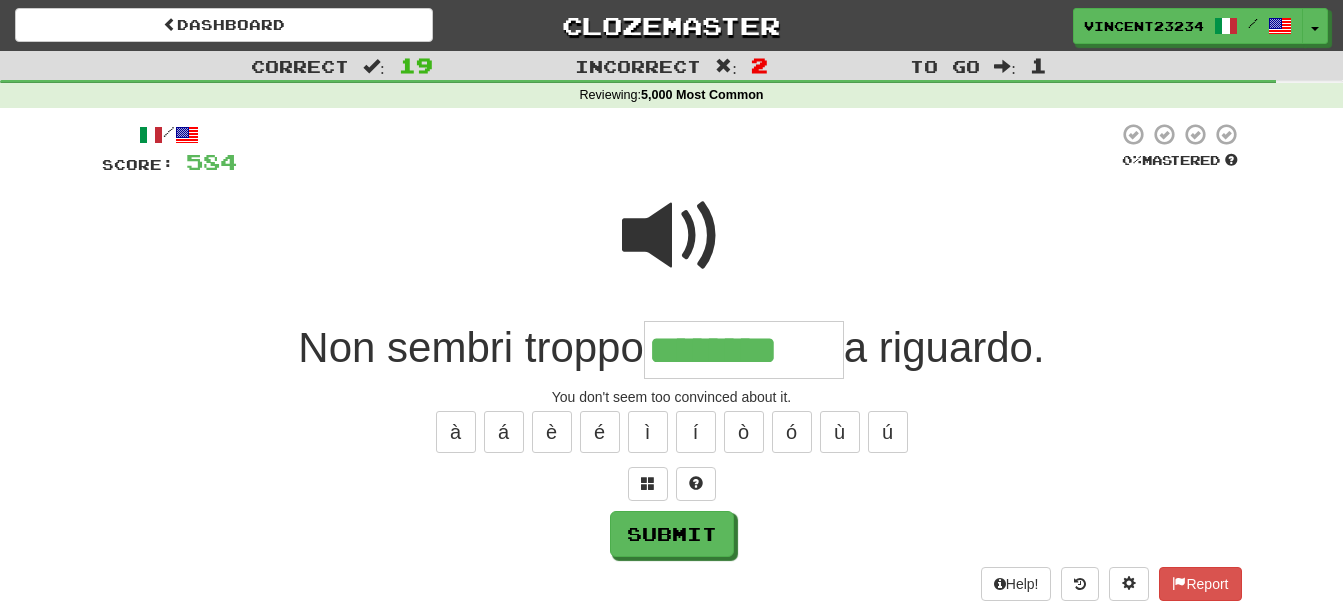 type on "********" 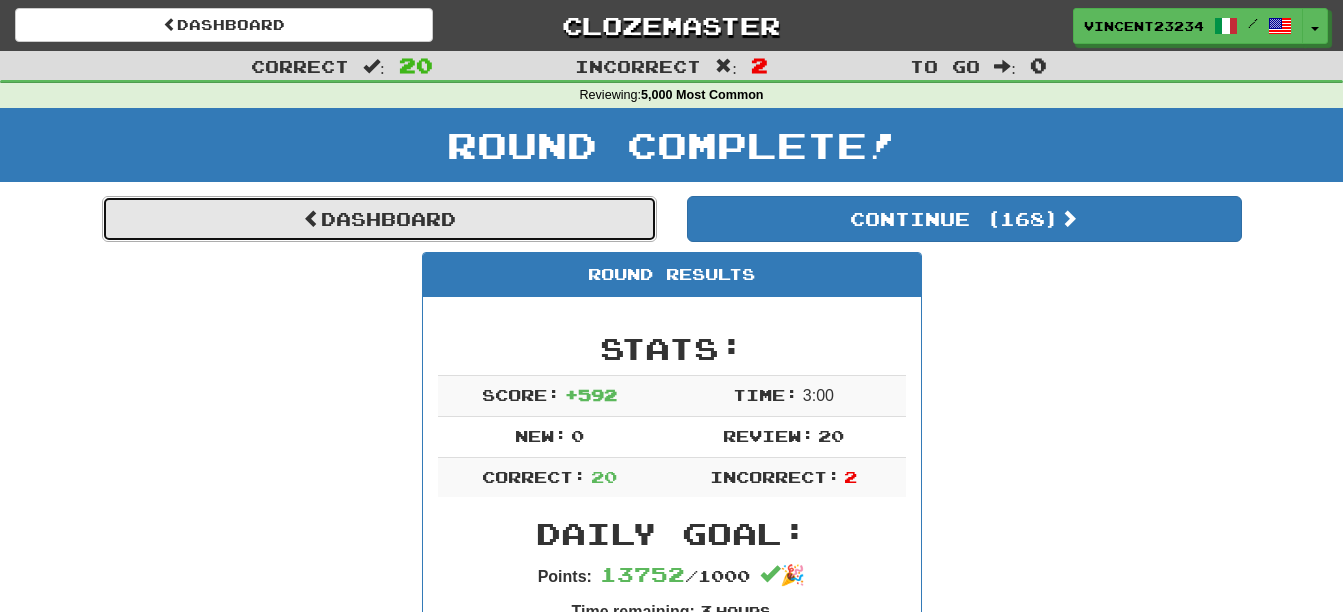 click on "Dashboard" at bounding box center [379, 219] 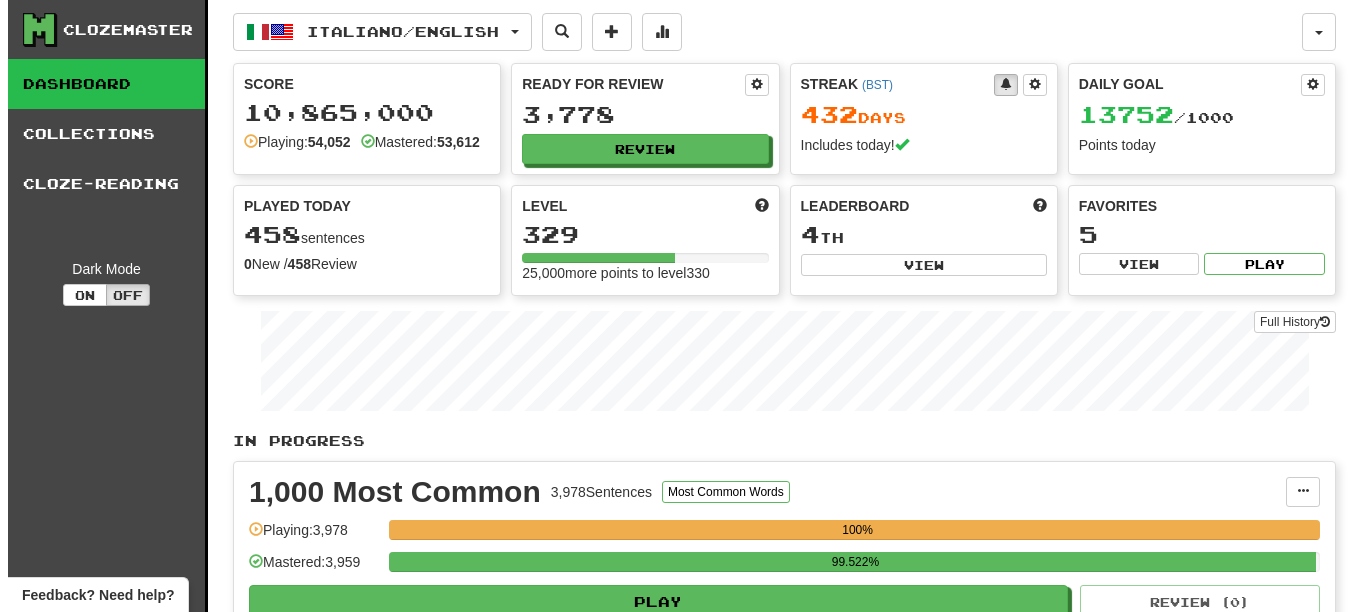scroll, scrollTop: 0, scrollLeft: 0, axis: both 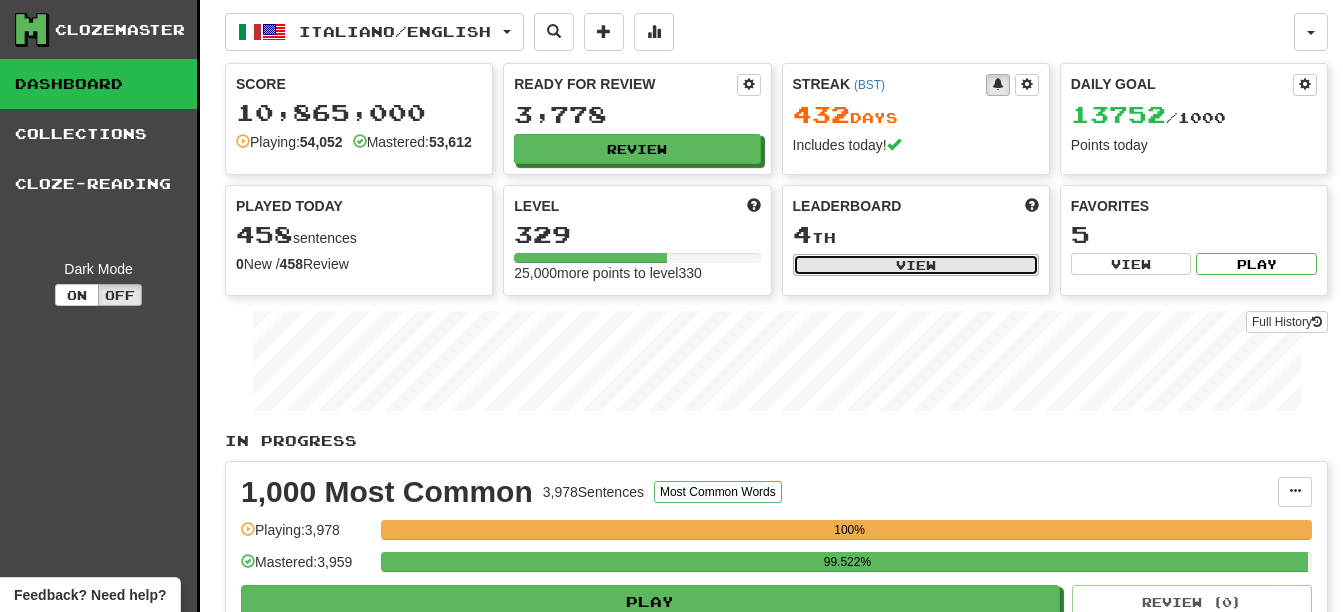 click on "View" at bounding box center [916, 265] 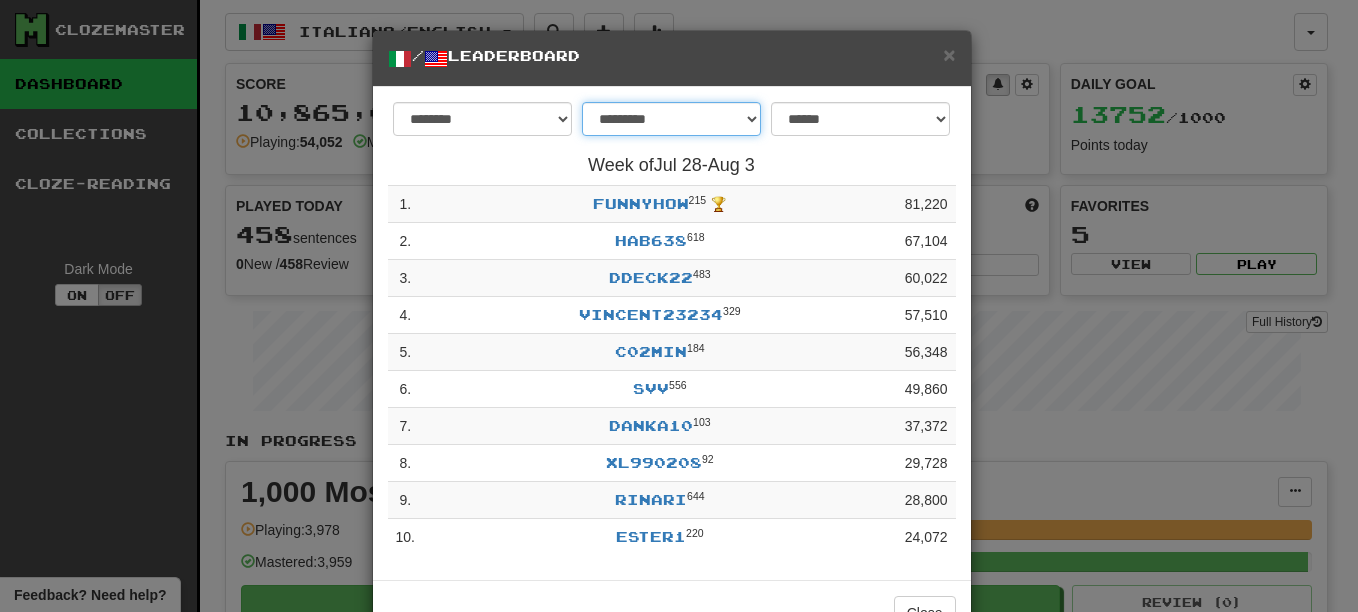 click on "**********" at bounding box center (671, 119) 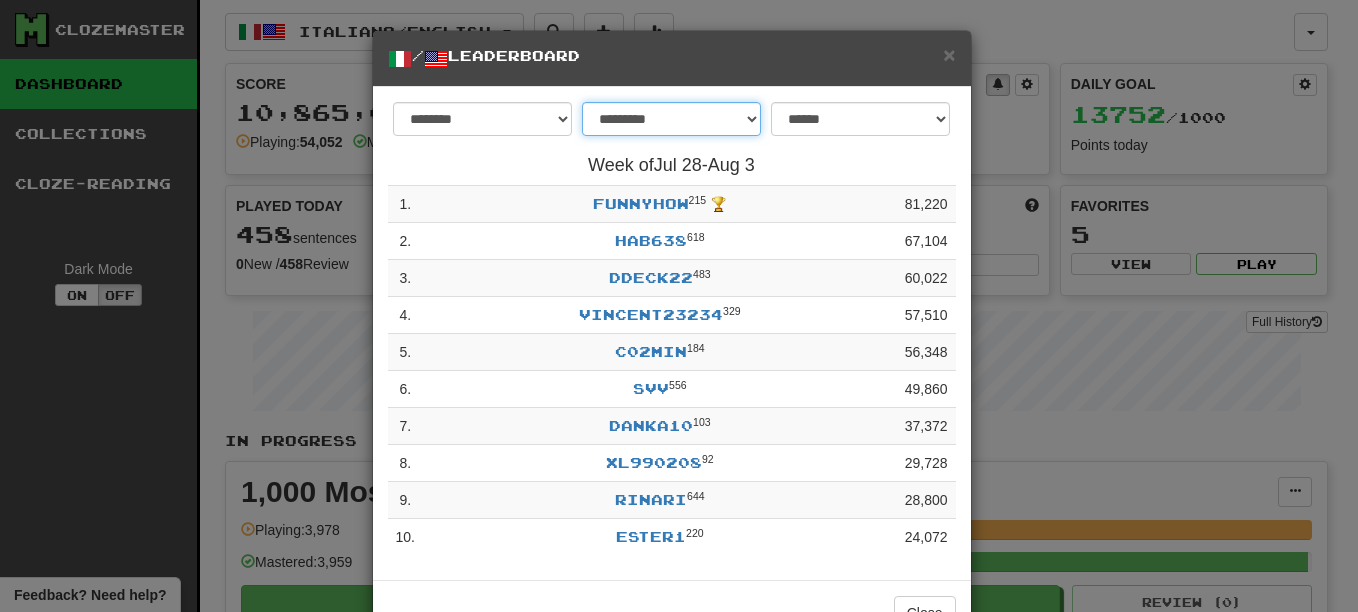 select on "********" 